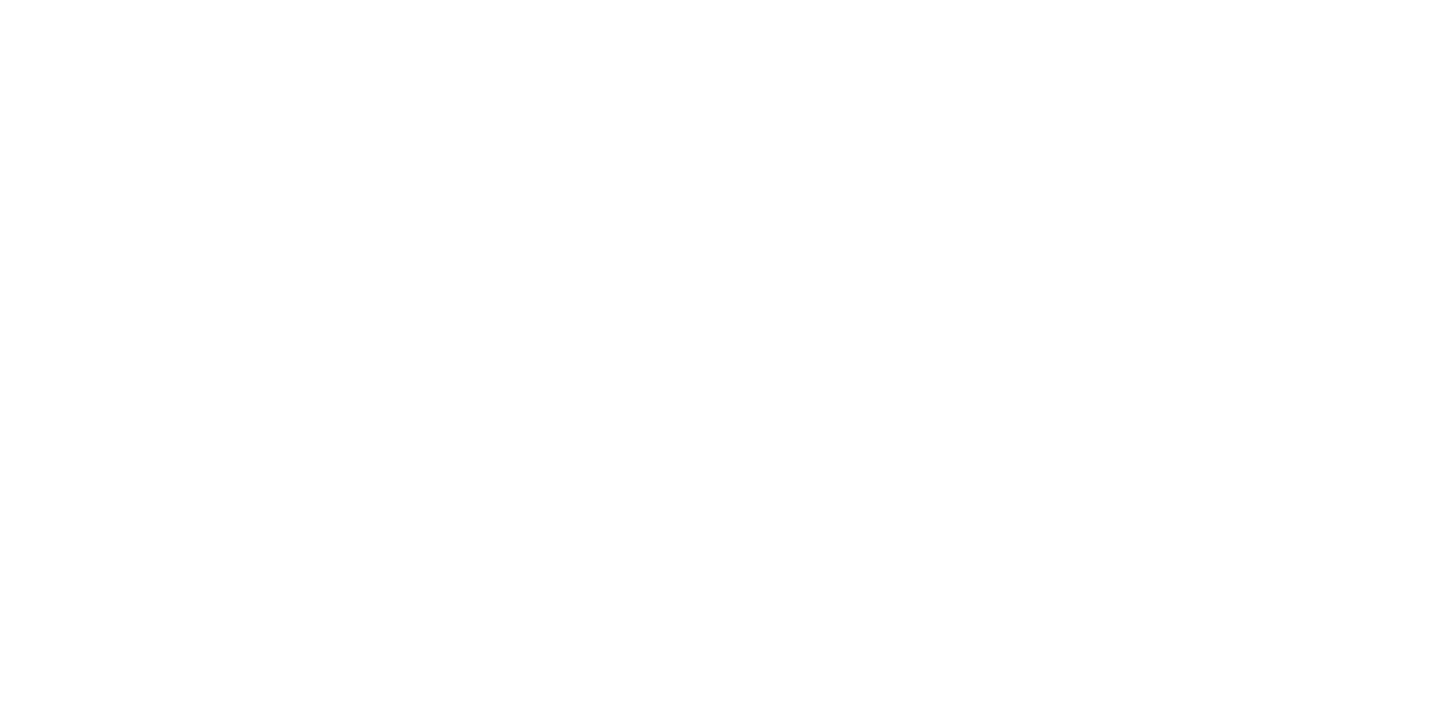 scroll, scrollTop: 0, scrollLeft: 0, axis: both 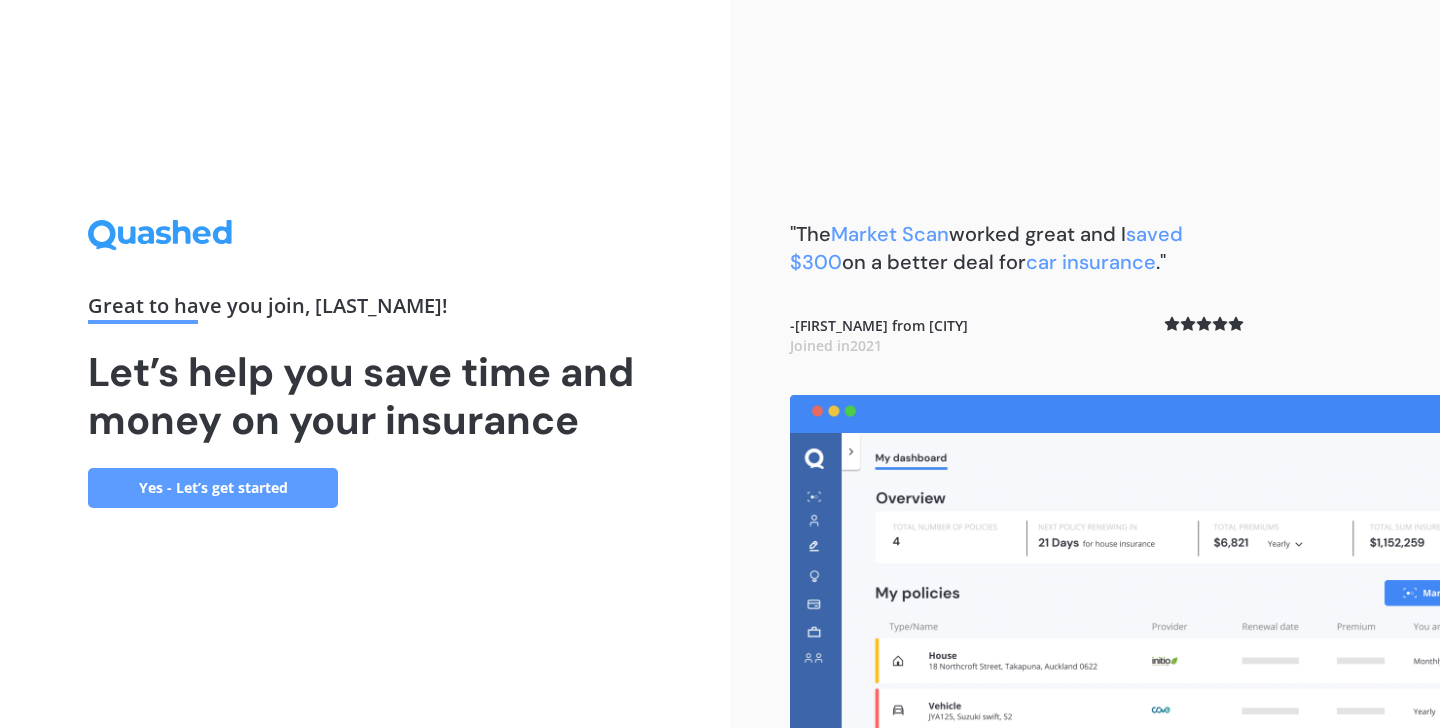 click on "Yes - Let’s get started" at bounding box center (213, 488) 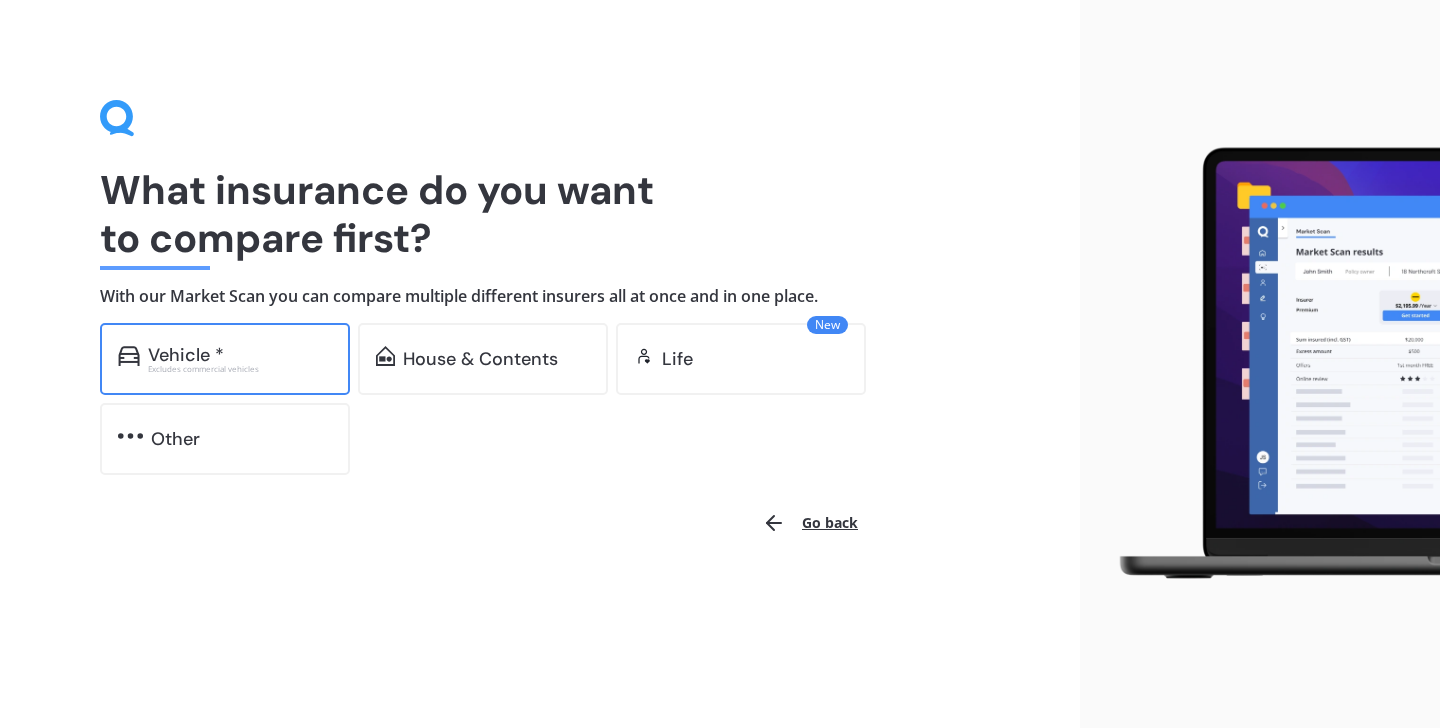 click on "Vehicle * Excludes commercial vehicles" at bounding box center (225, 359) 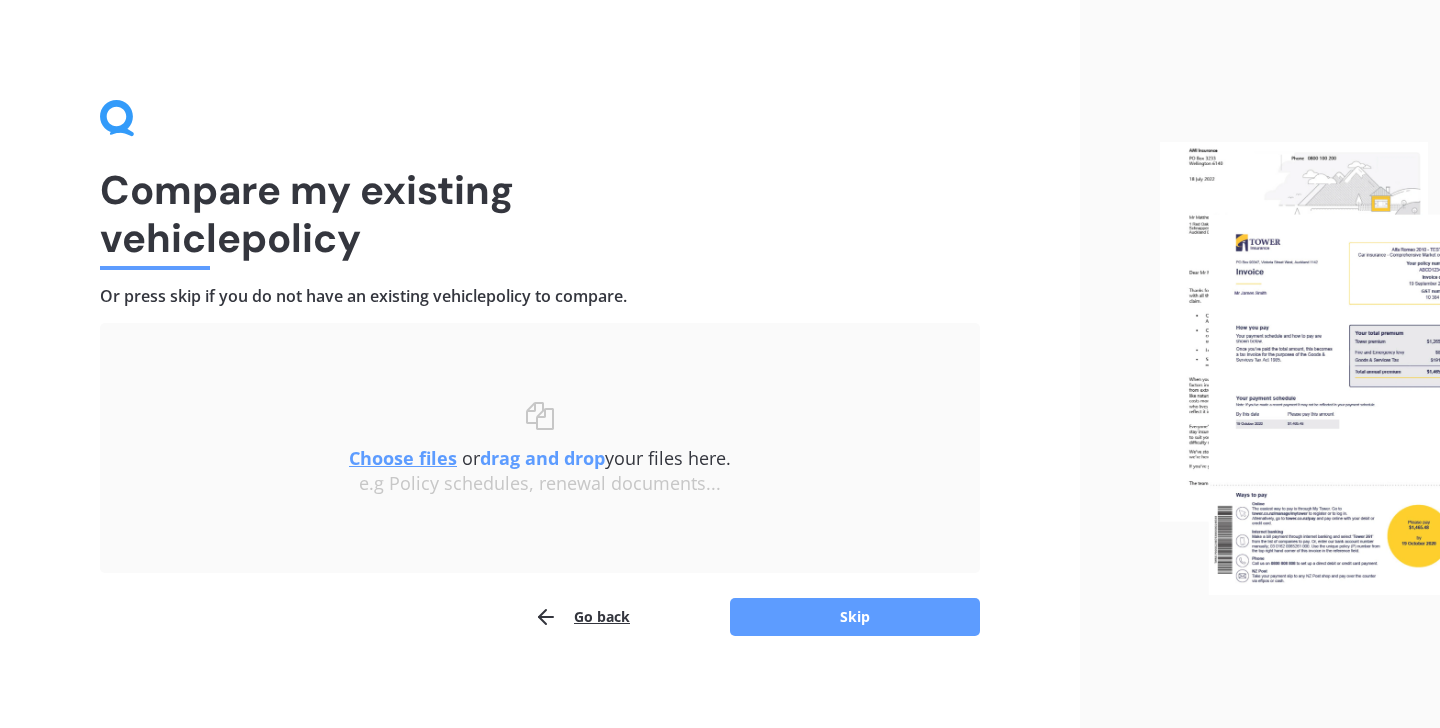 scroll, scrollTop: 8, scrollLeft: 0, axis: vertical 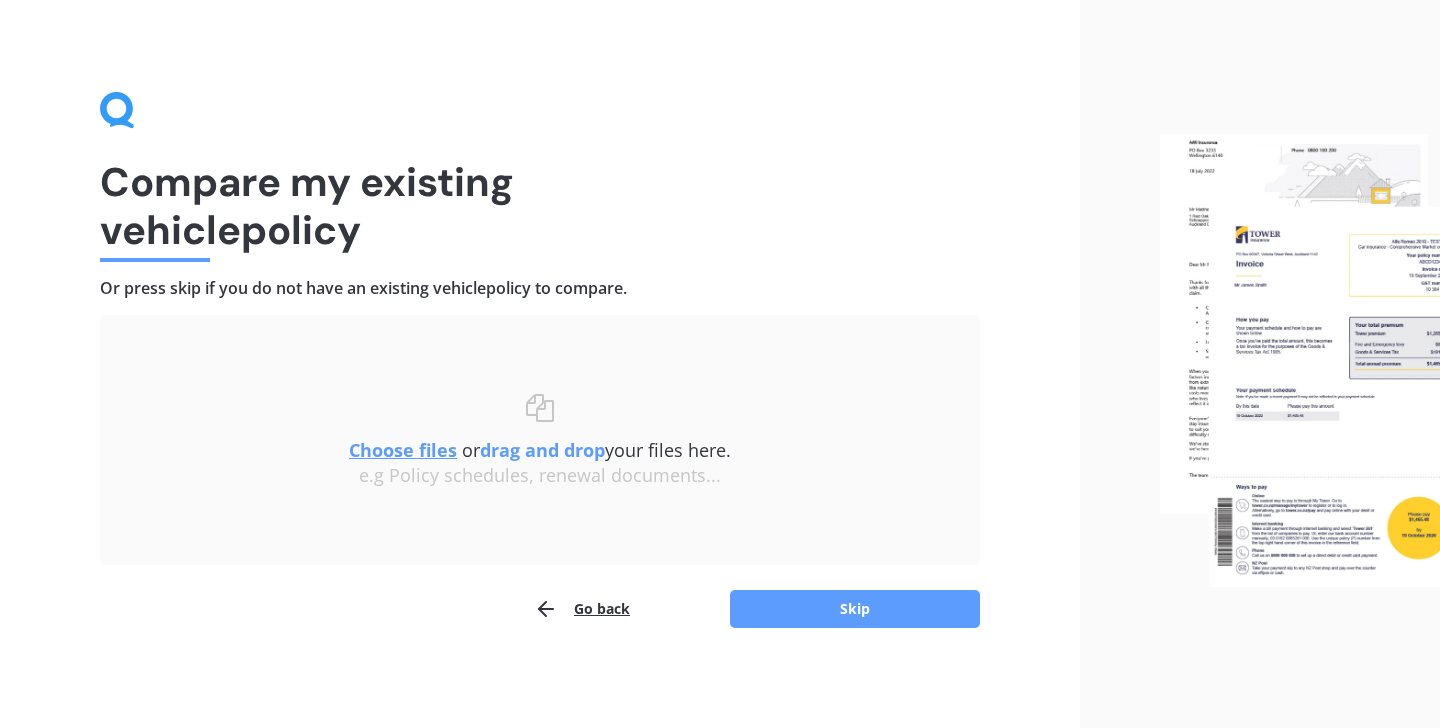click on "Choose files" at bounding box center [403, 450] 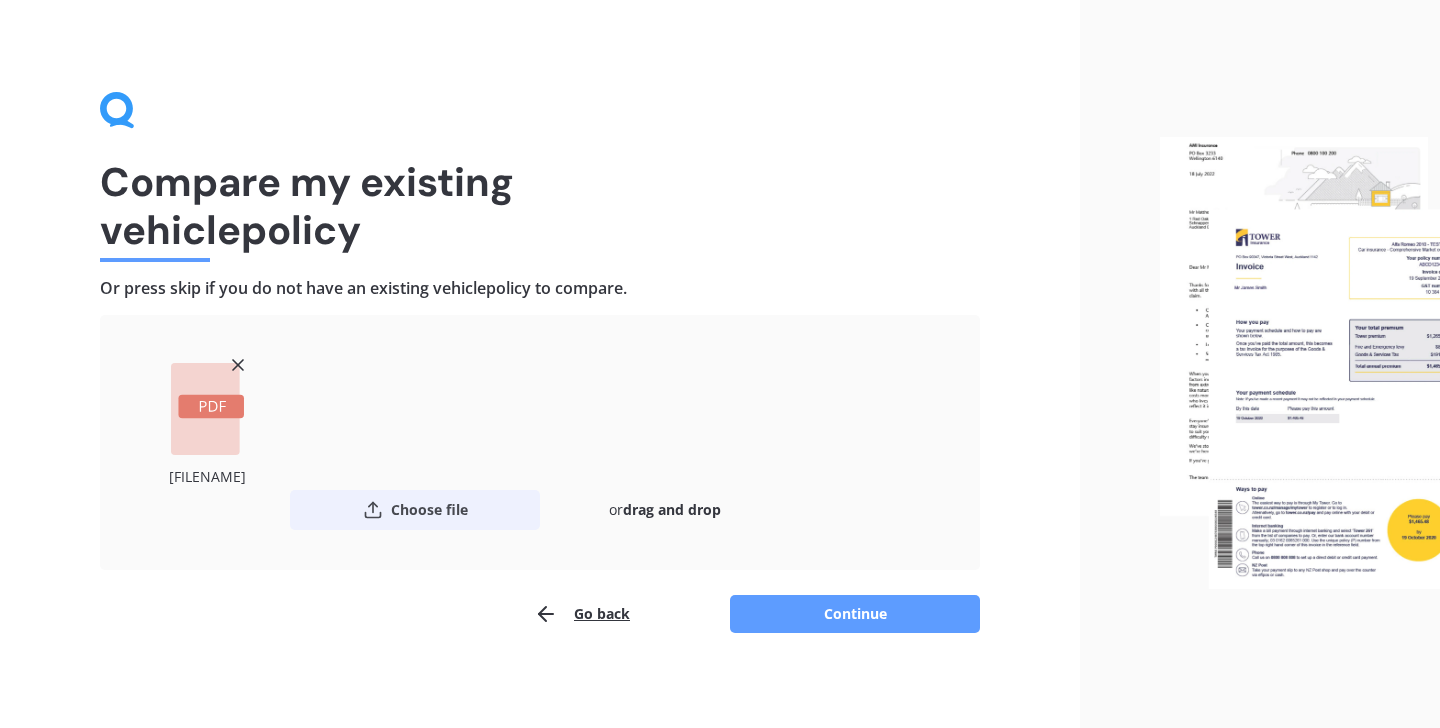 click on "Choose file" at bounding box center (415, 510) 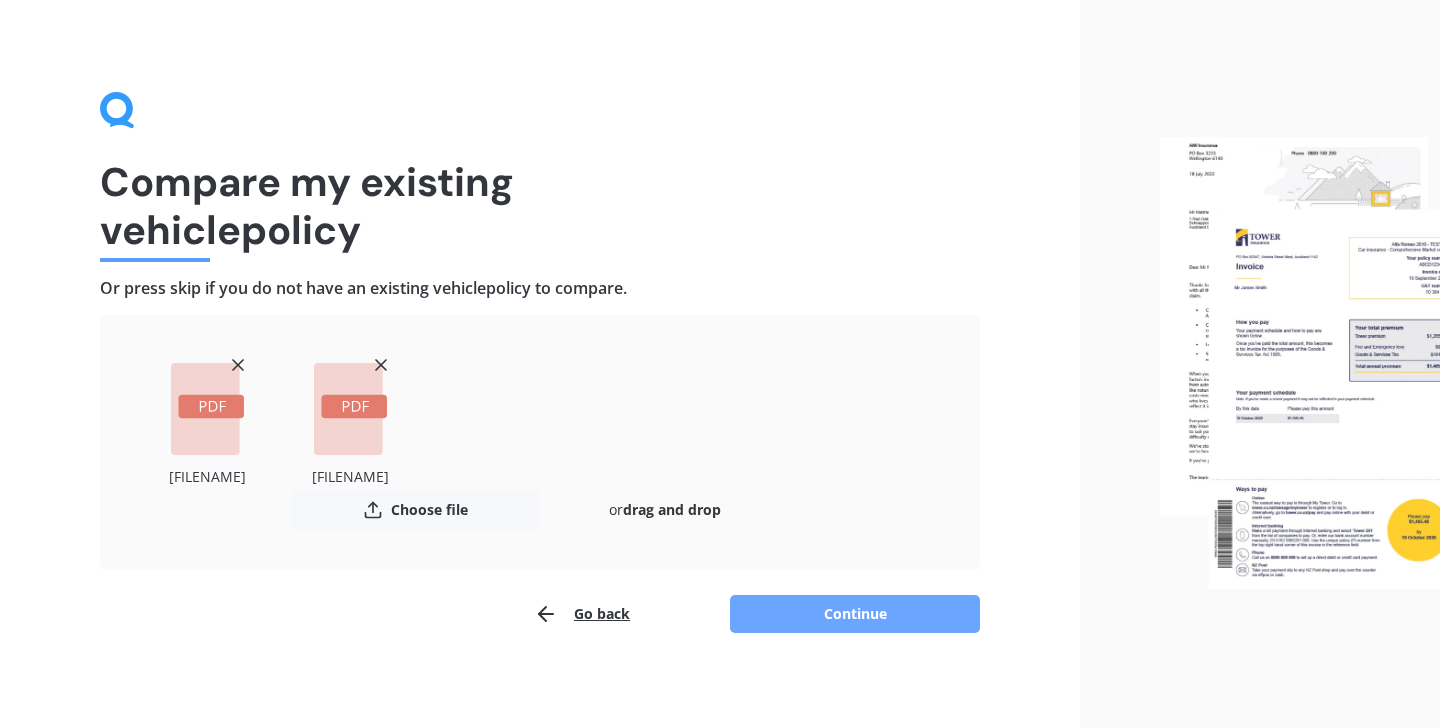 click on "Continue" at bounding box center [855, 614] 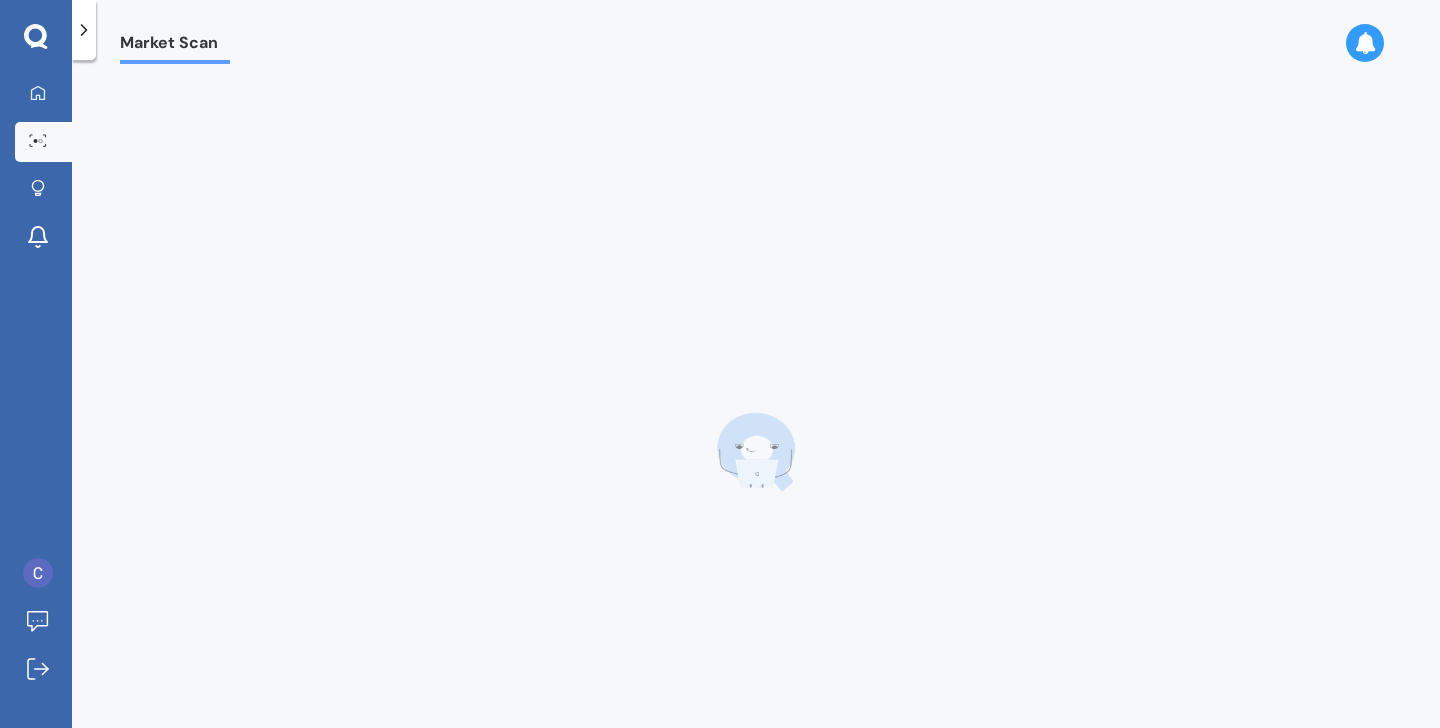 scroll, scrollTop: 0, scrollLeft: 0, axis: both 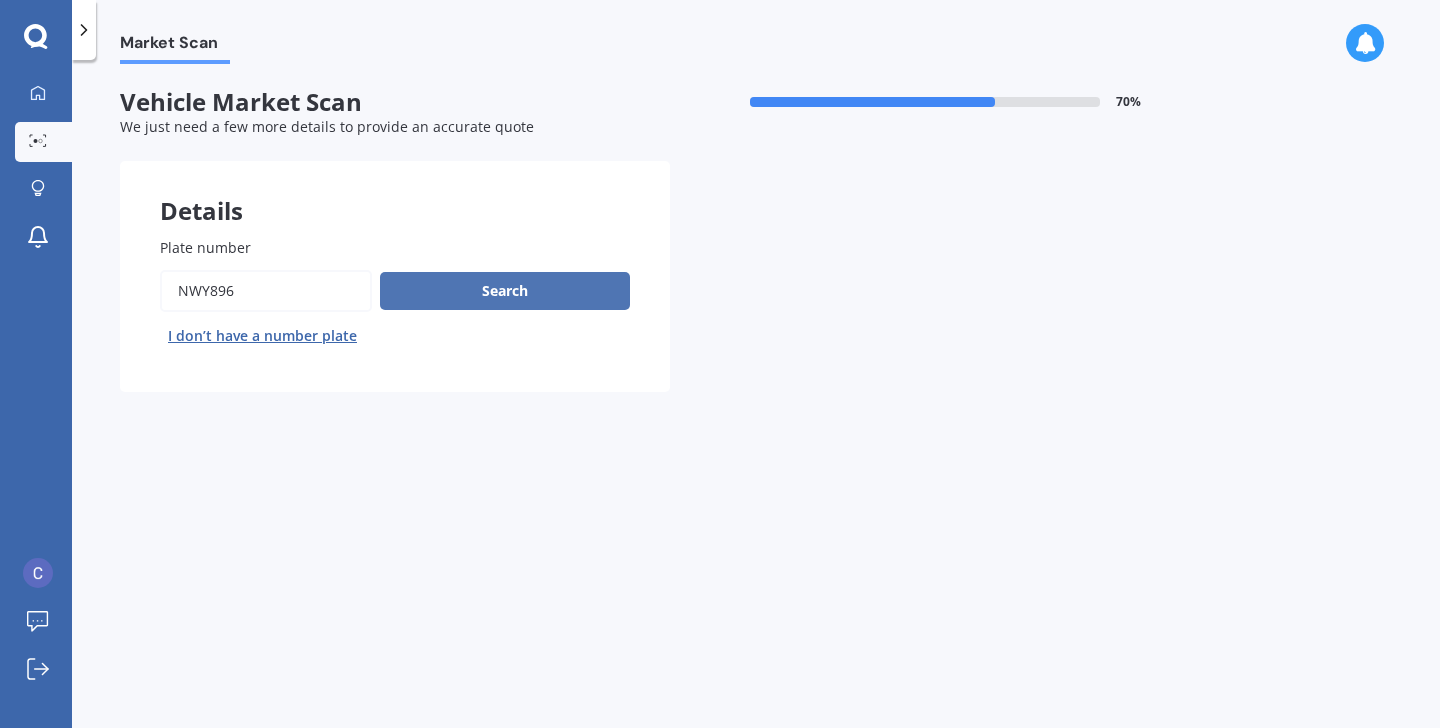 click on "Search" at bounding box center [505, 291] 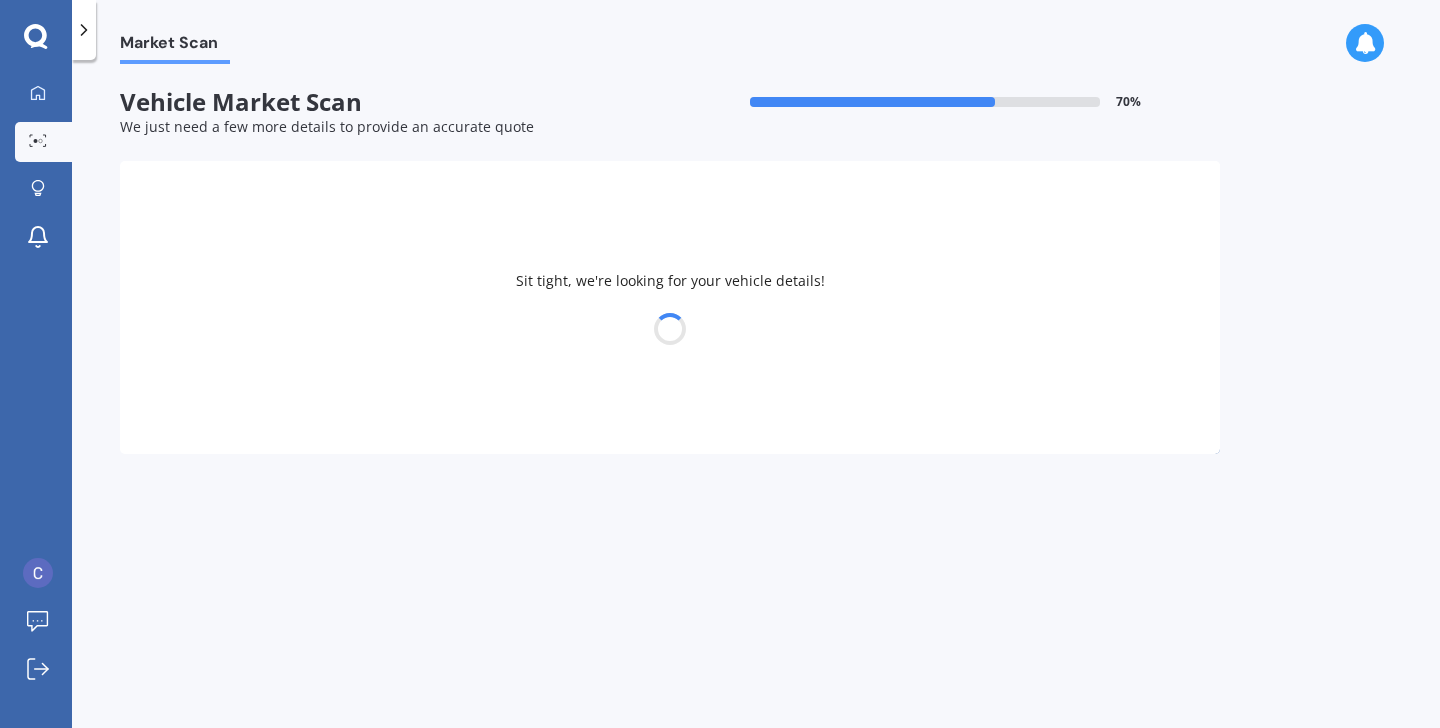 select on "ISUZU" 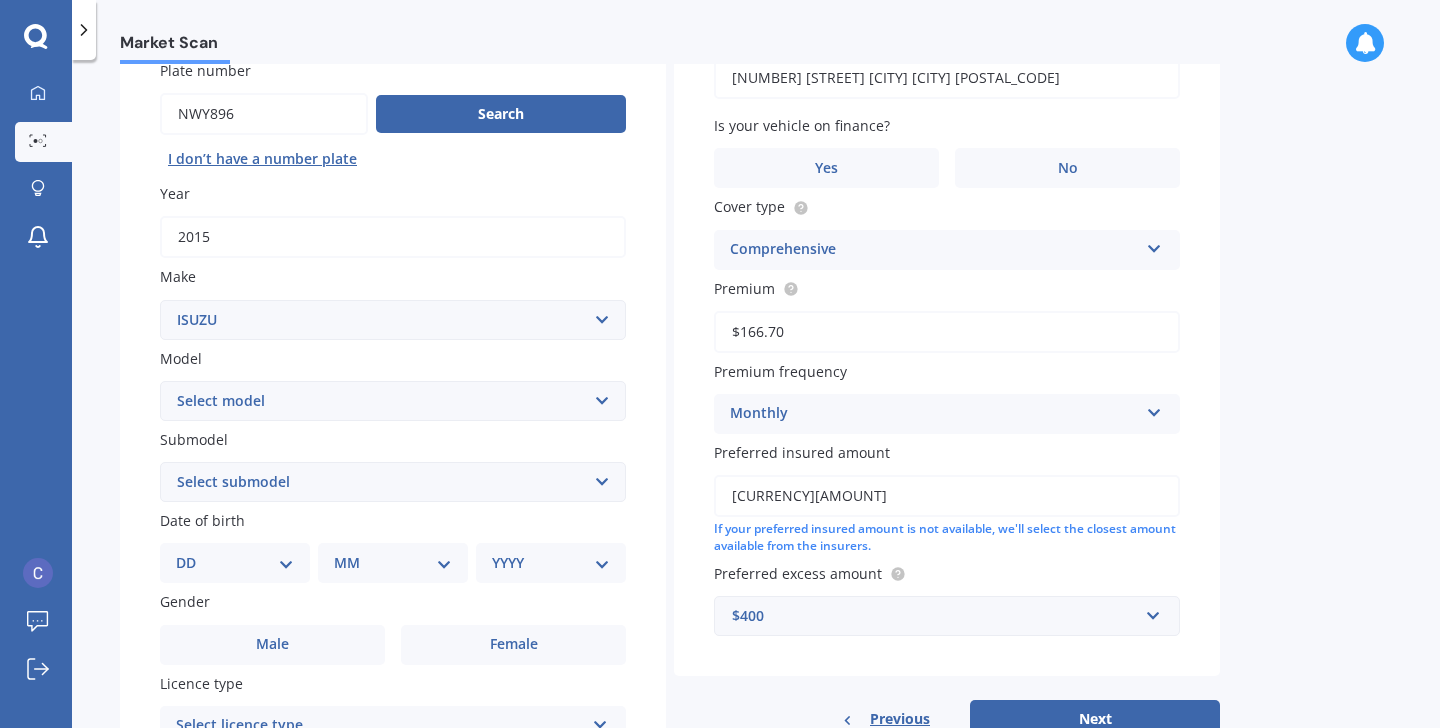 scroll, scrollTop: 181, scrollLeft: 0, axis: vertical 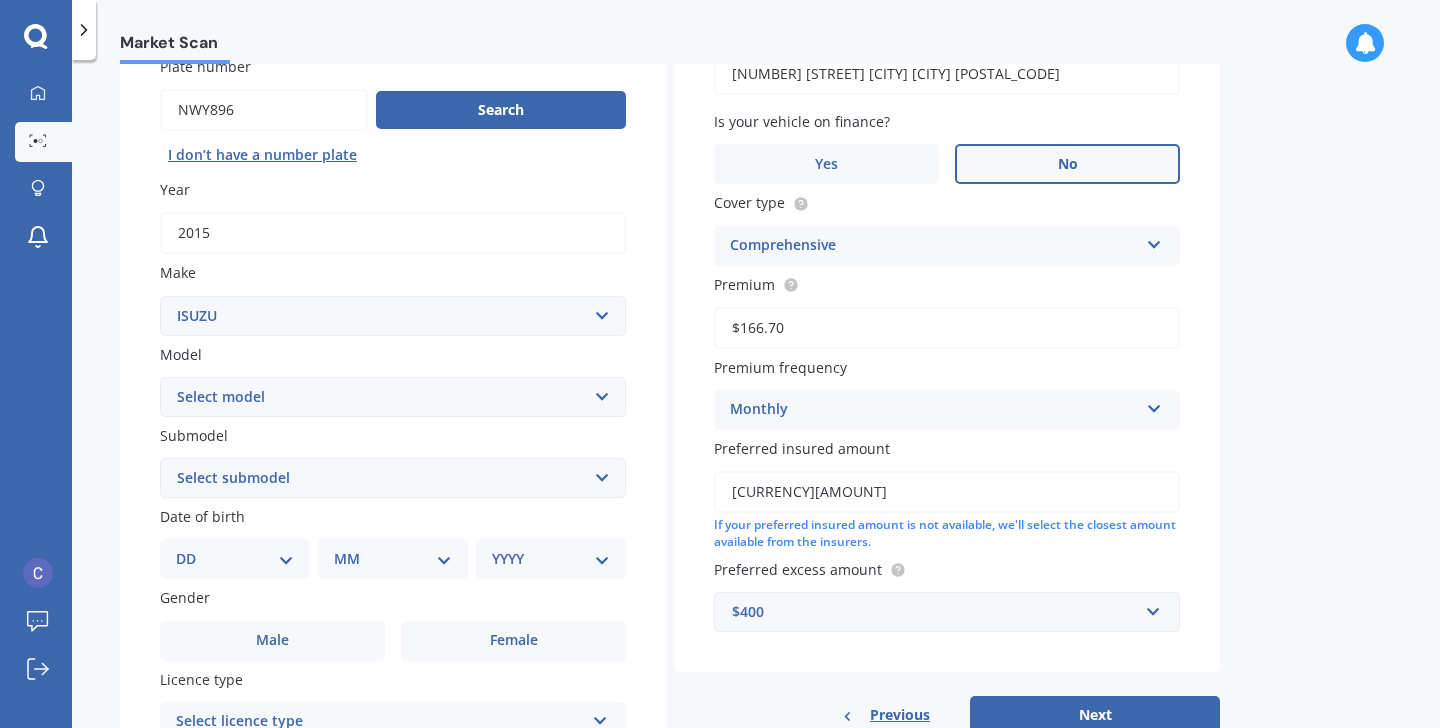 click on "No" at bounding box center [1067, 164] 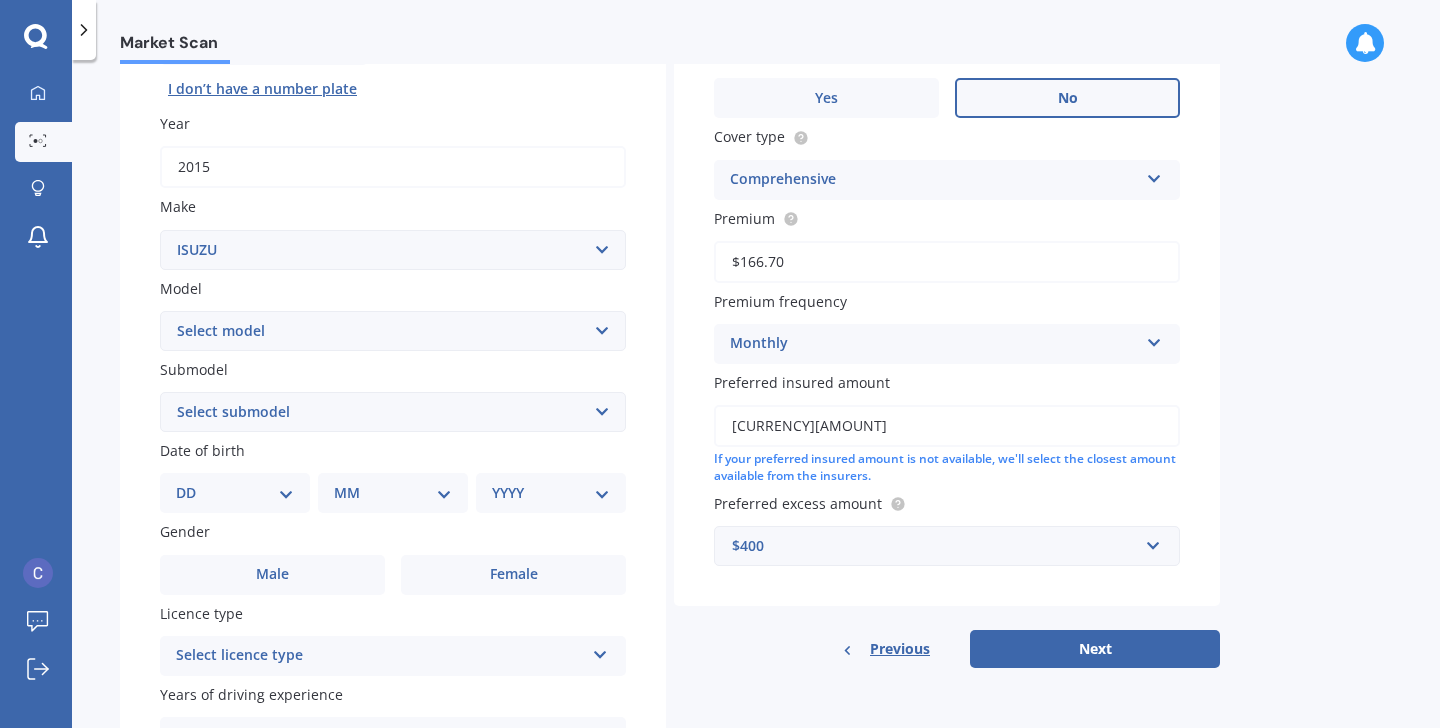 scroll, scrollTop: 249, scrollLeft: 0, axis: vertical 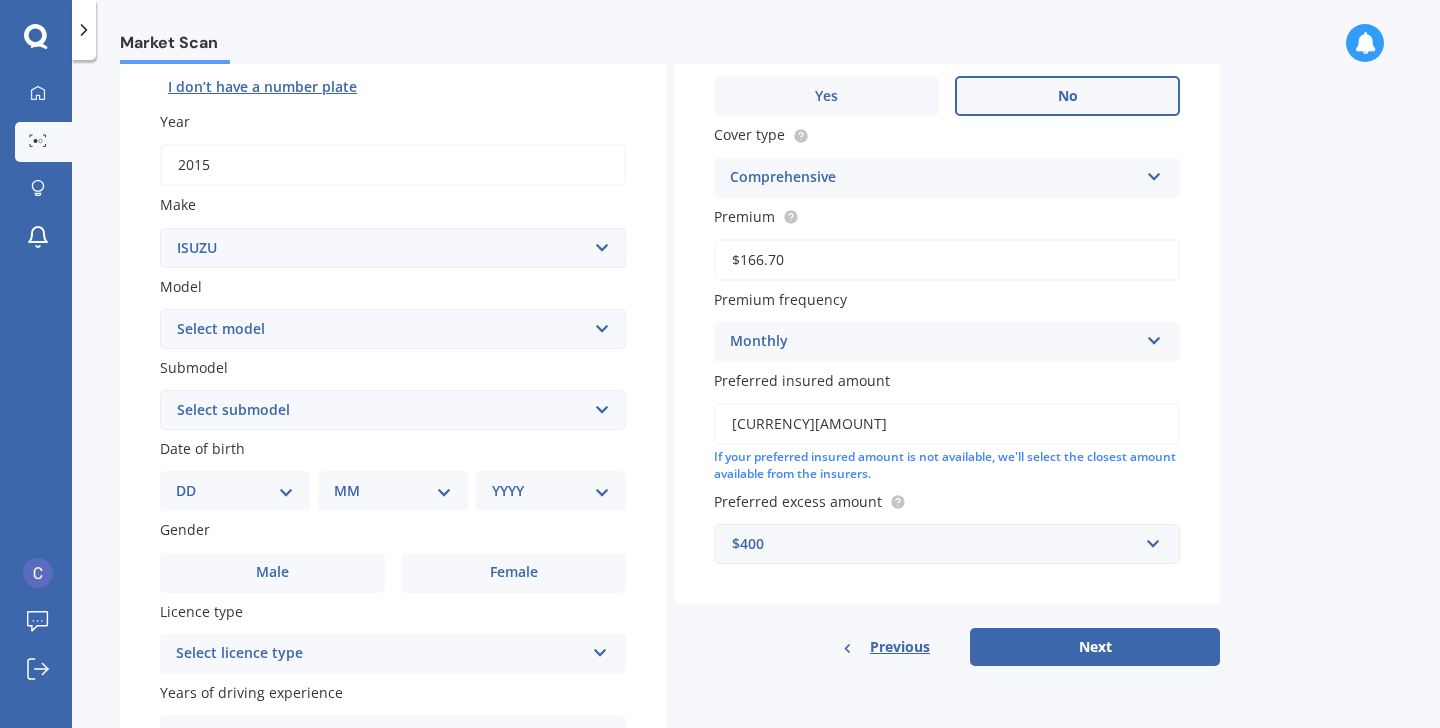 click on "DD 01 02 03 04 05 06 07 08 09 10 11 12 13 14 15 16 17 18 19 20 21 22 23 24 25 26 27 28 29 30 31" at bounding box center [235, 491] 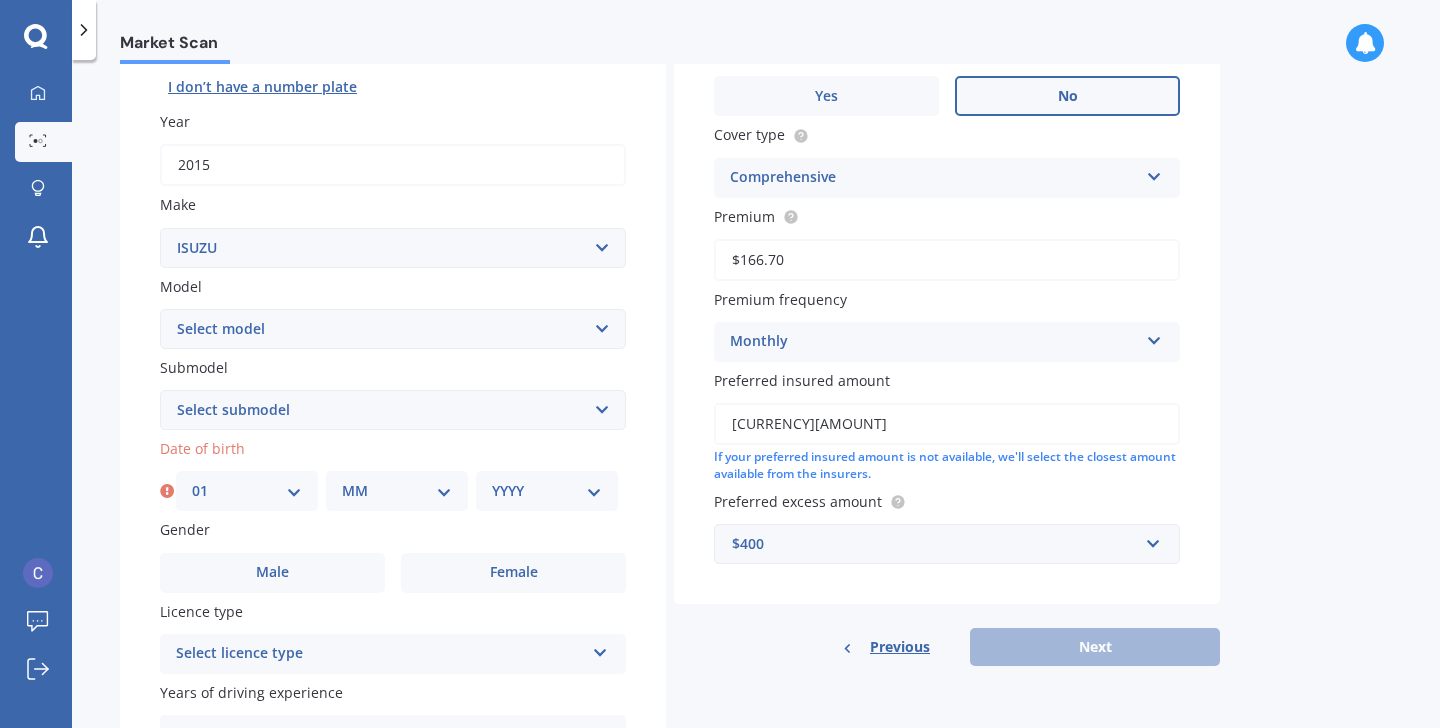 click on "MM 01 02 03 04 05 06 07 08 09 10 11 12" at bounding box center (397, 491) 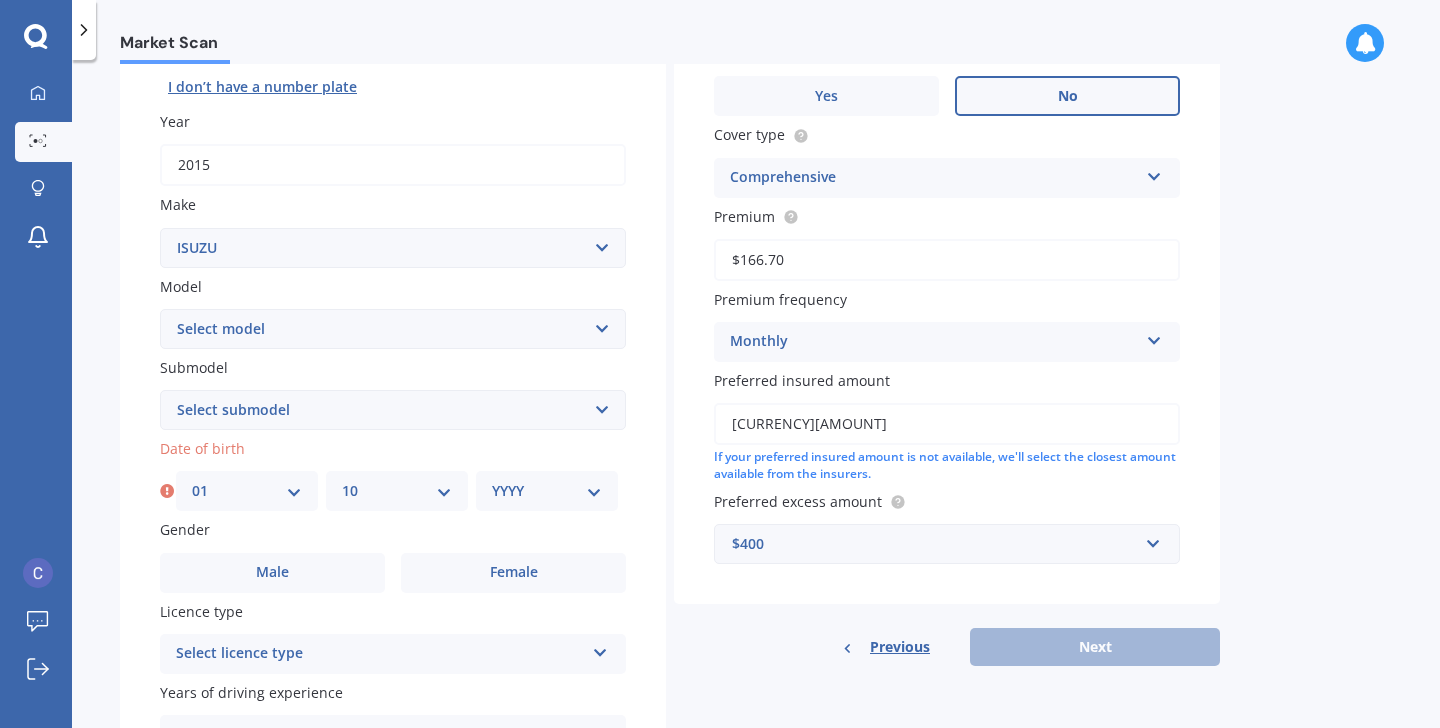 click on "YYYY 2025 2024 2023 2022 2021 2020 2019 2018 2017 2016 2015 2014 2013 2012 2011 2010 2009 2008 2007 2006 2005 2004 2003 2002 2001 2000 1999 1998 1997 1996 1995 1994 1993 1992 1991 1990 1989 1988 1987 1986 1985 1984 1983 1982 1981 1980 1979 1978 1977 1976 1975 1974 1973 1972 1971 1970 1969 1968 1967 1966 1965 1964 1963 1962 1961 1960 1959 1958 1957 1956 1955 1954 1953 1952 1951 1950 1949 1948 1947 1946 1945 1944 1943 1942 1941 1940 1939 1938 1937 1936 1935 1934 1933 1932 1931 1930 1929 1928 1927 1926" at bounding box center [547, 491] 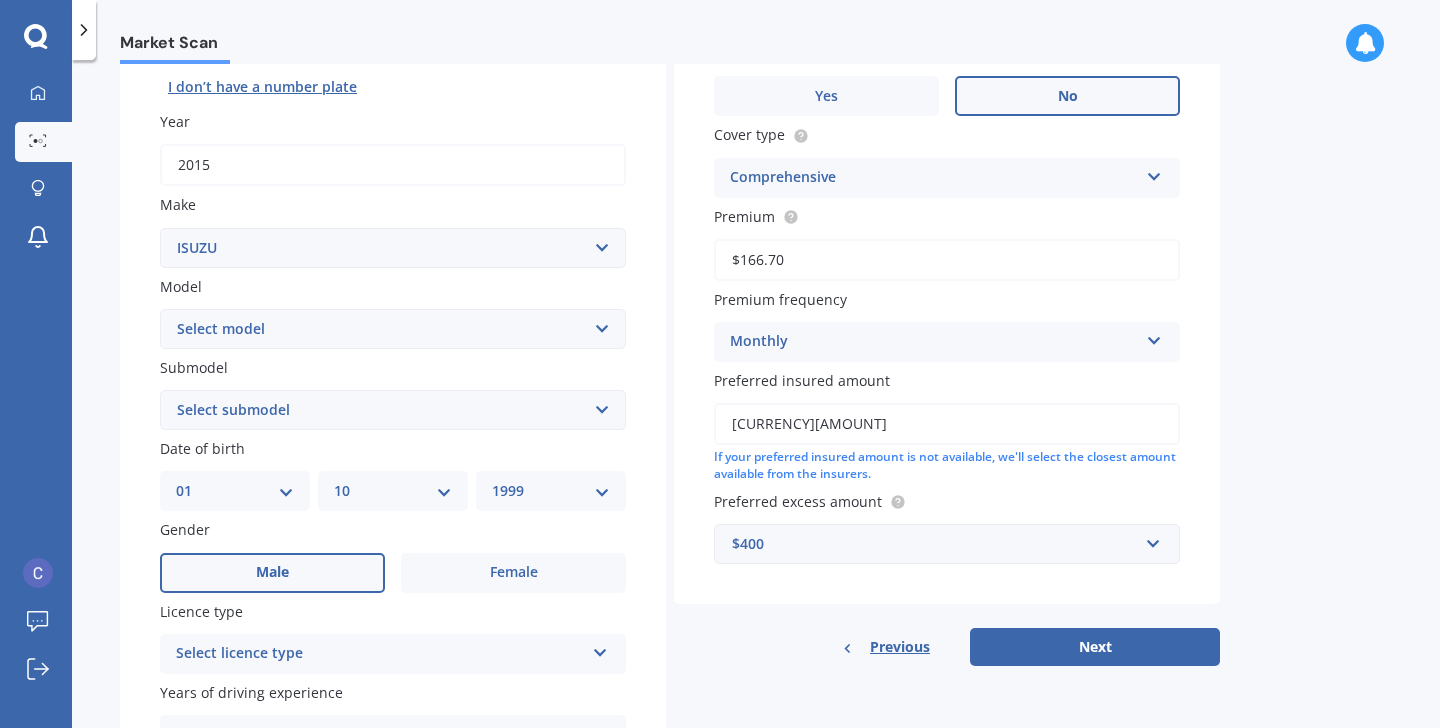 click on "Male" at bounding box center (272, 573) 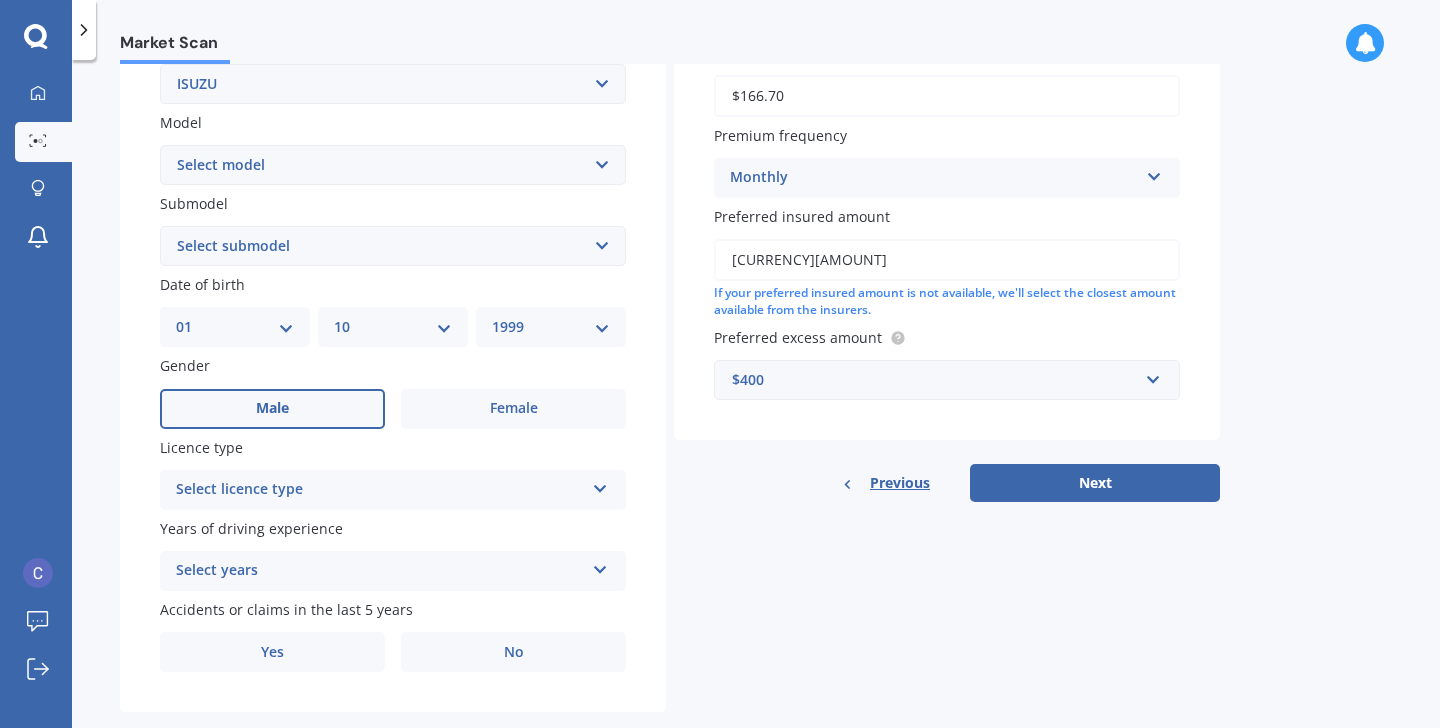 scroll, scrollTop: 416, scrollLeft: 0, axis: vertical 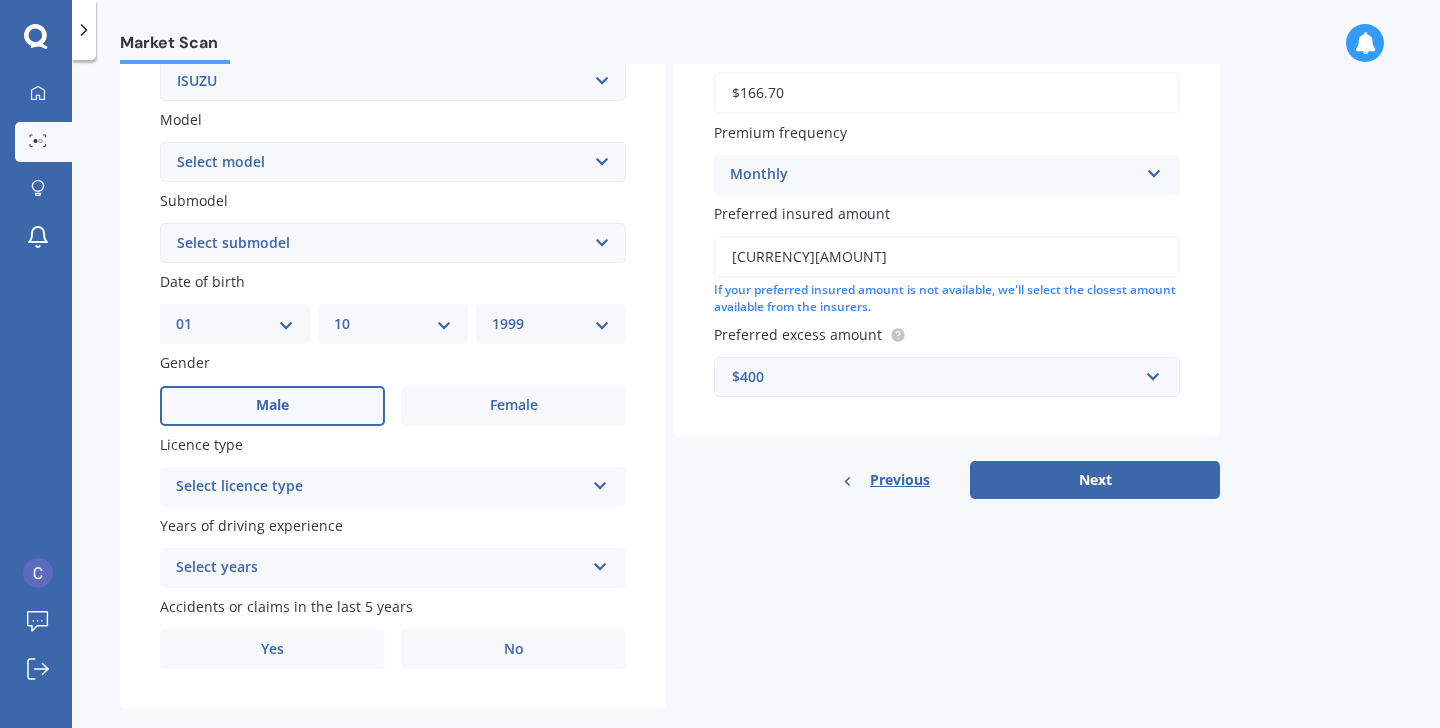click on "Select licence type NZ Full NZ Restricted NZ Learners Australia United Kingdom Ireland South Africa International / Other overseas licence" at bounding box center [393, 487] 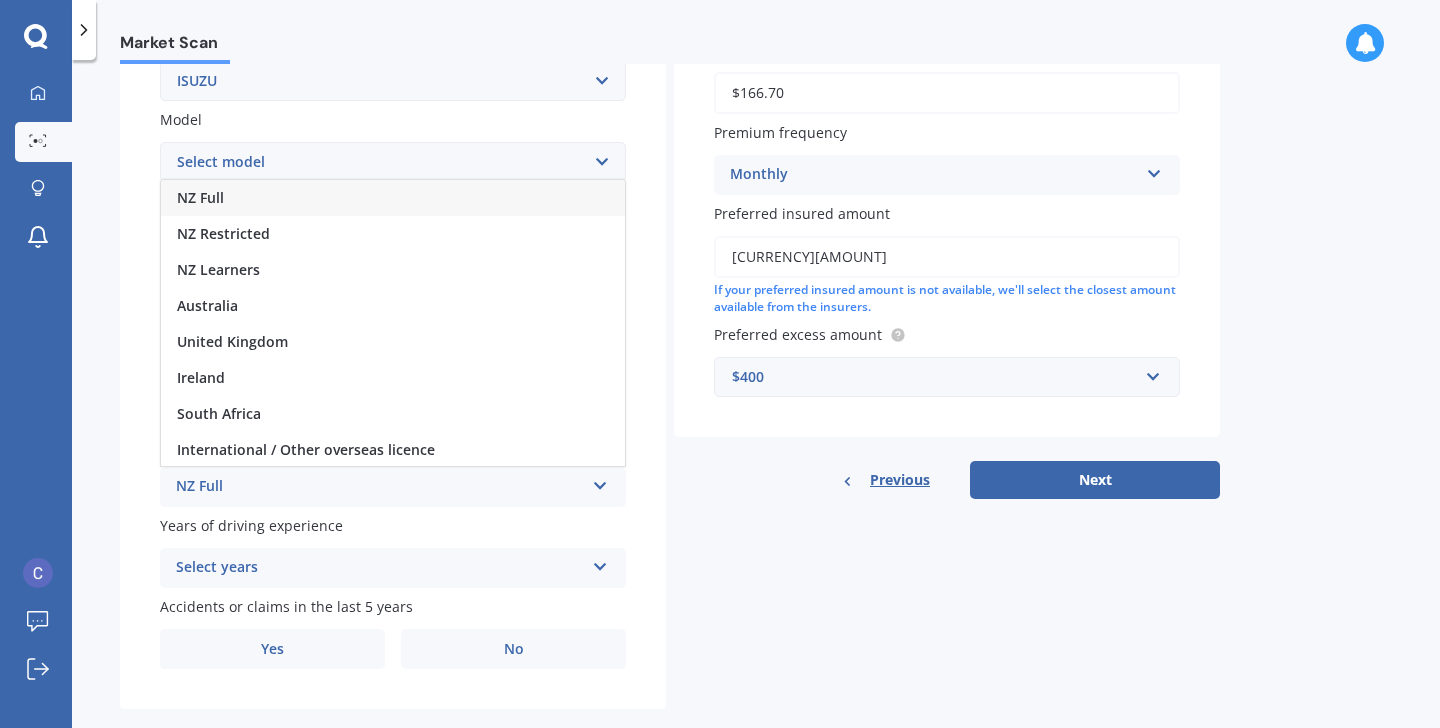 click on "NZ Full" at bounding box center [393, 198] 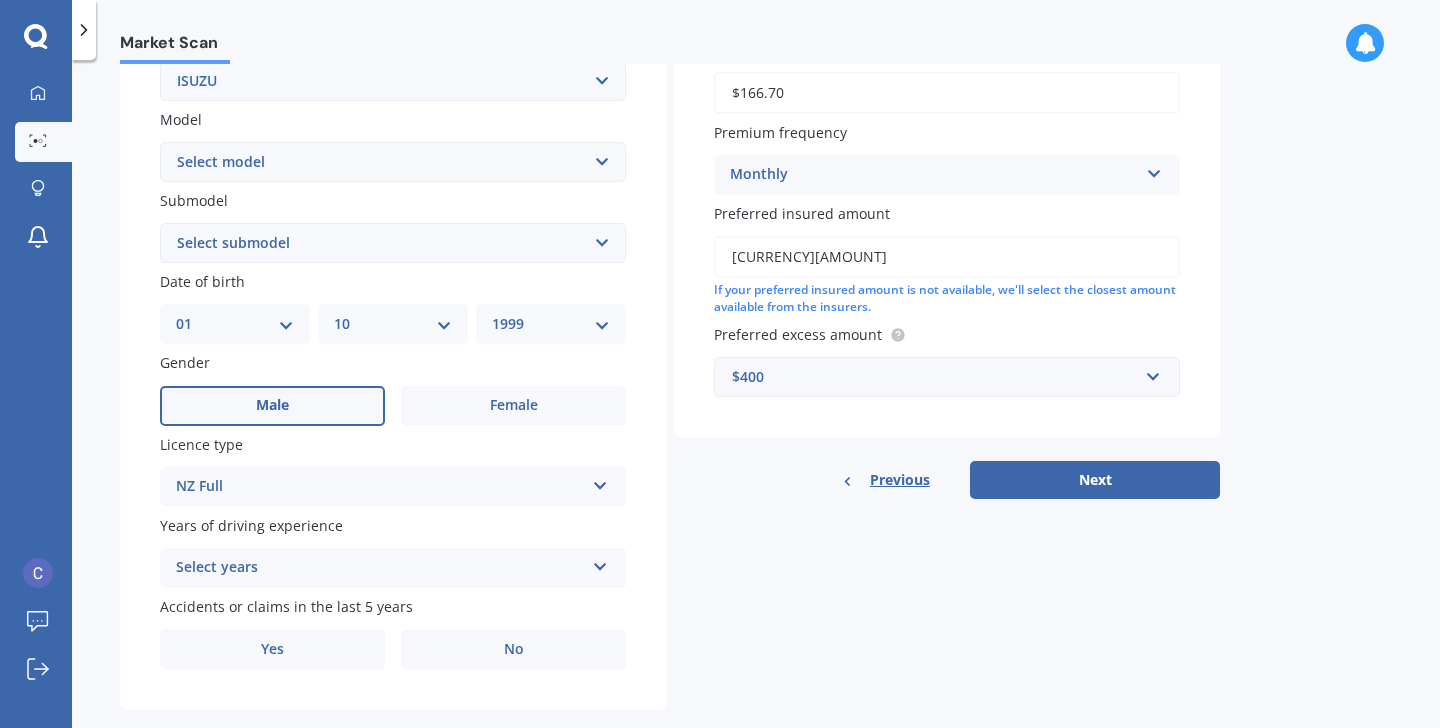 click on "Select years" at bounding box center (380, 568) 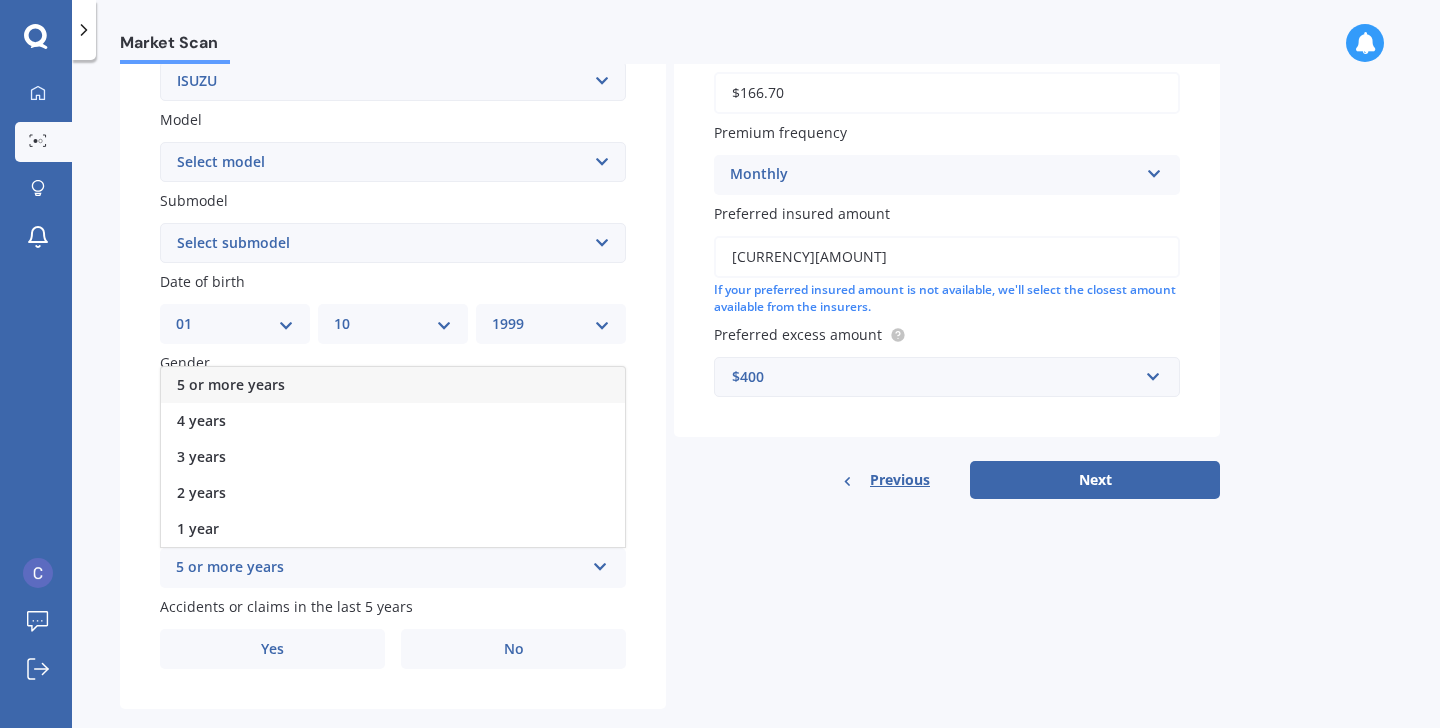 click on "5 or more years" at bounding box center [231, 384] 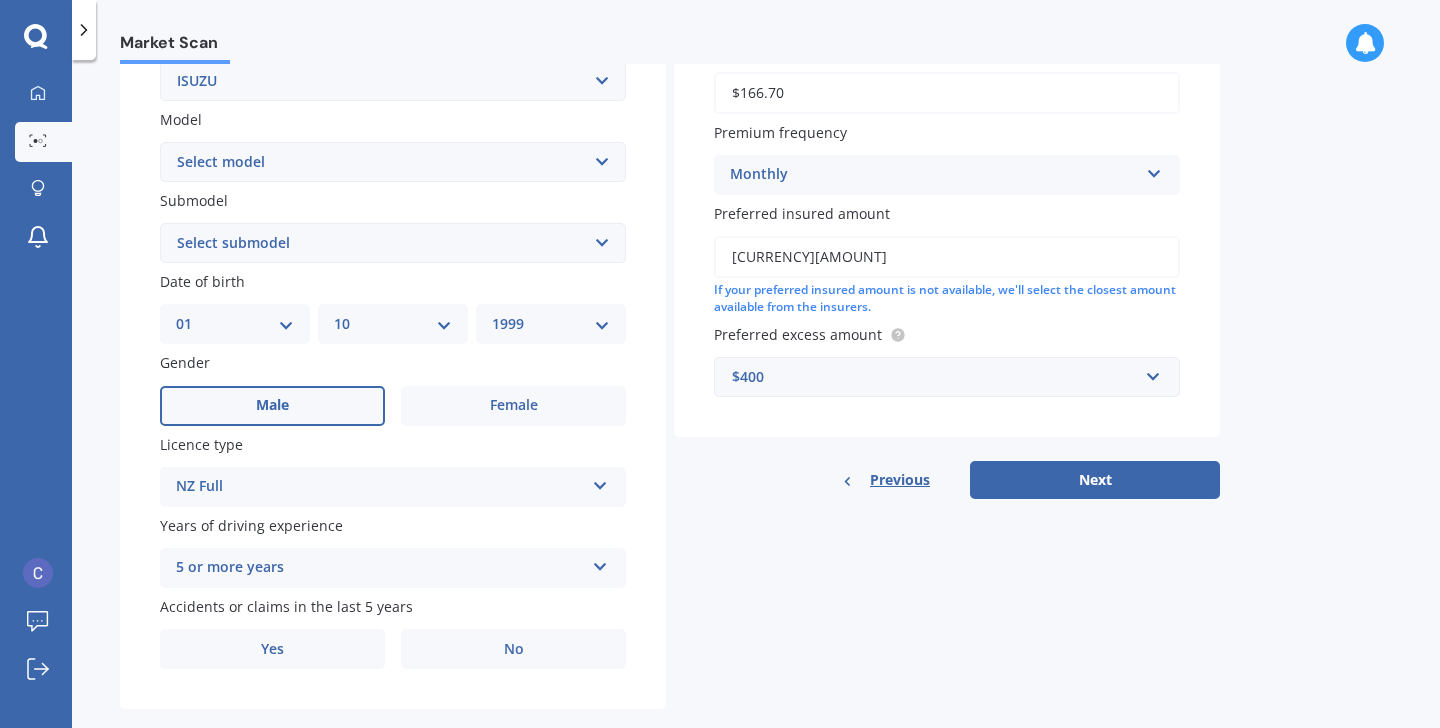 scroll, scrollTop: 454, scrollLeft: 0, axis: vertical 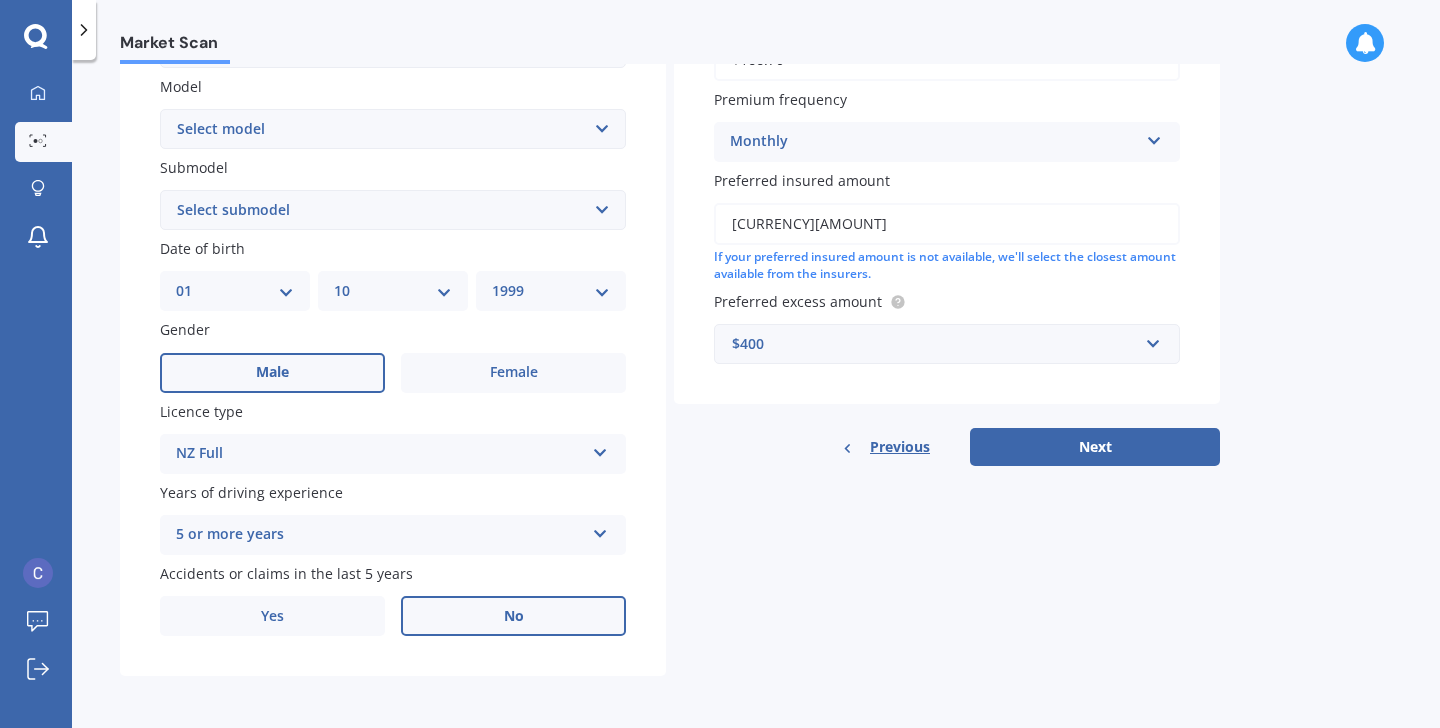 click on "No" at bounding box center (513, 616) 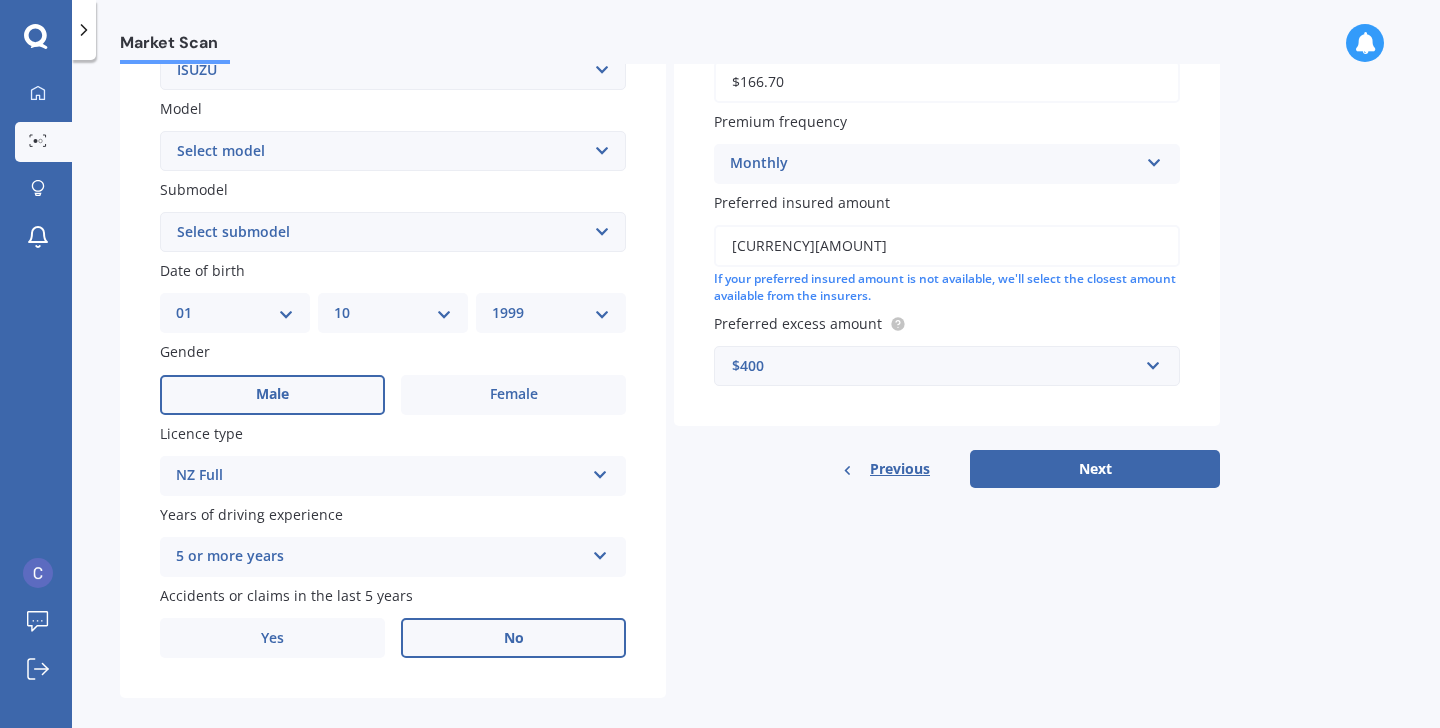 scroll, scrollTop: 454, scrollLeft: 0, axis: vertical 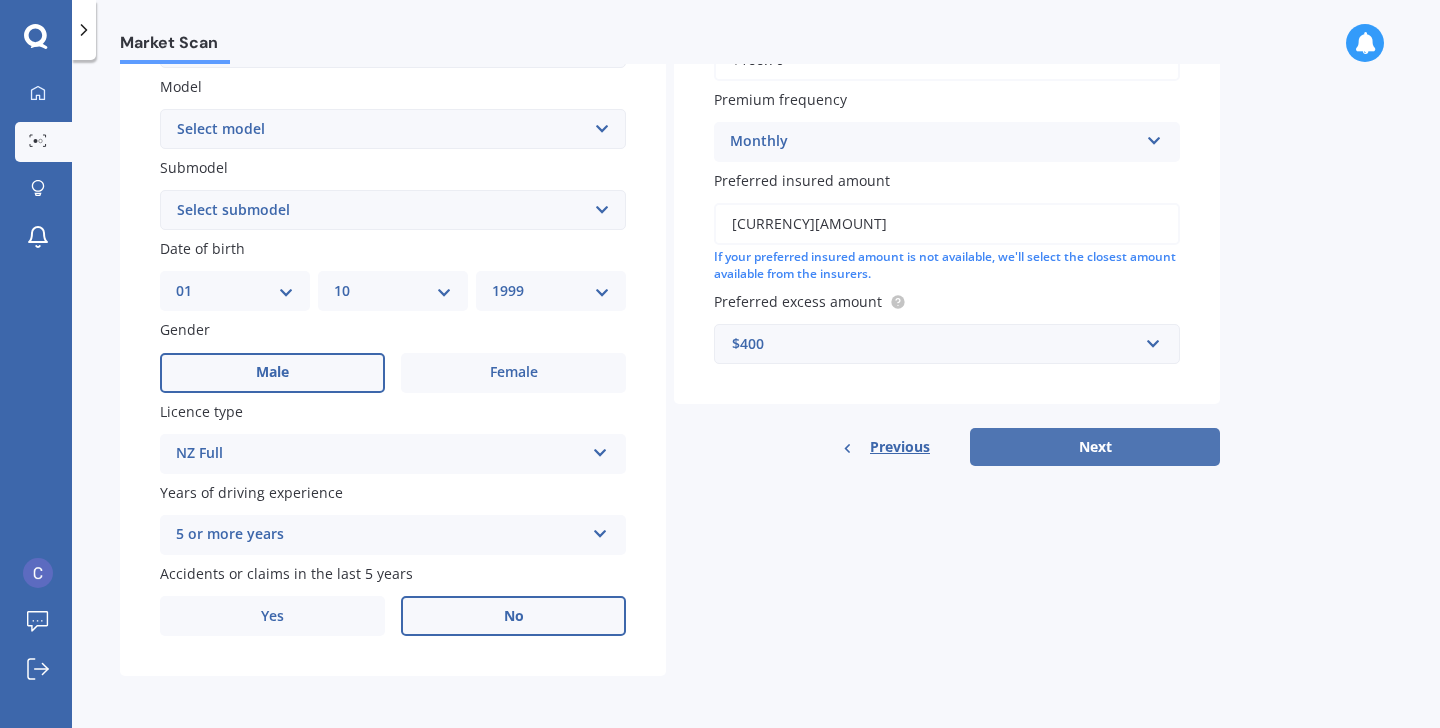 click on "Next" at bounding box center [1095, 447] 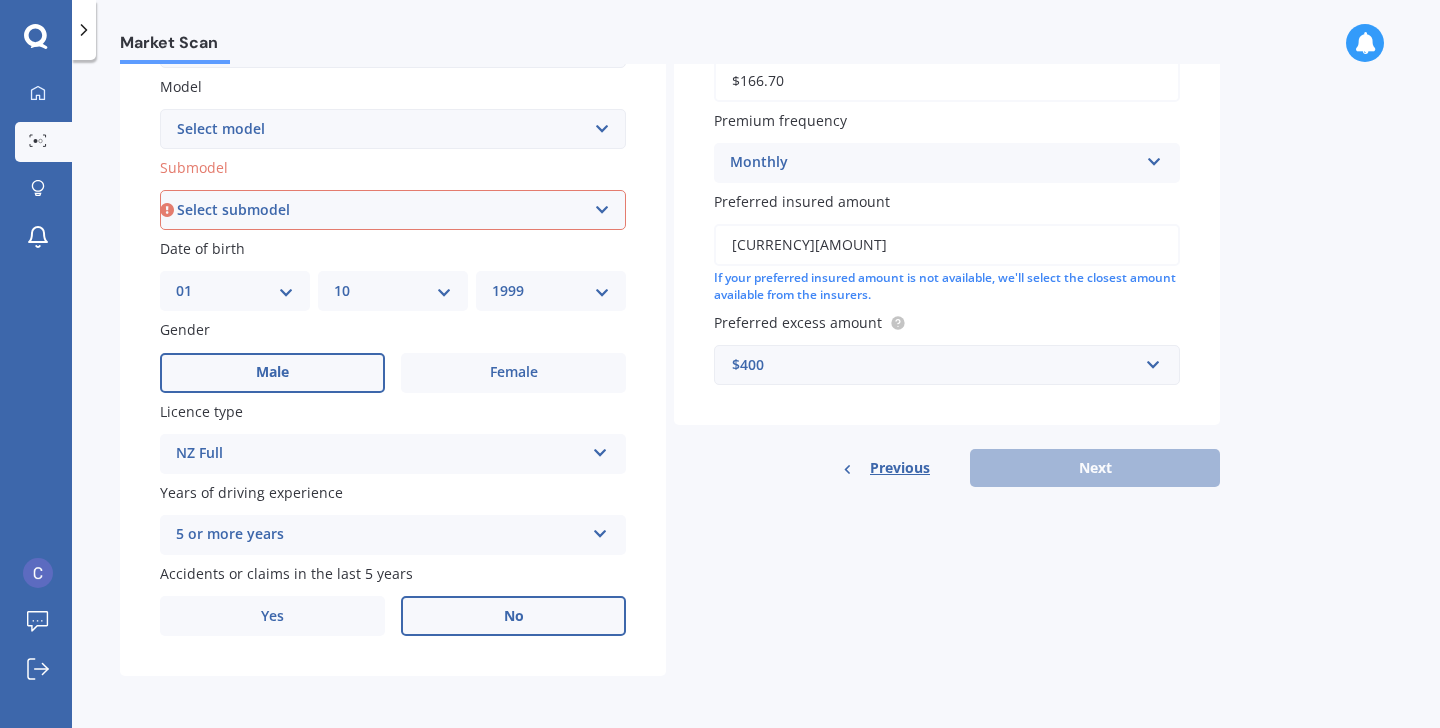 click on "Select submodel (All Other) LS LS-M DOUBLE CAB 4WD LX 4WD" at bounding box center (393, 210) 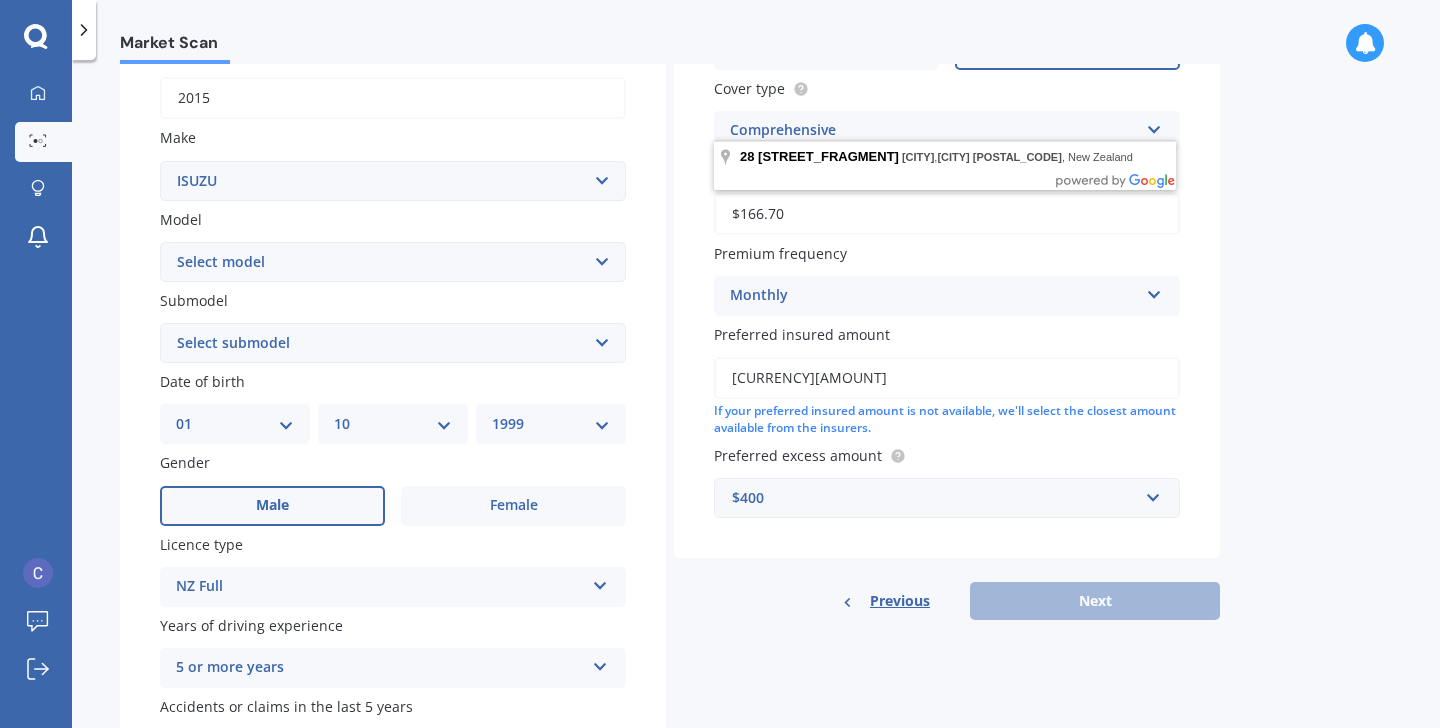 scroll, scrollTop: 454, scrollLeft: 0, axis: vertical 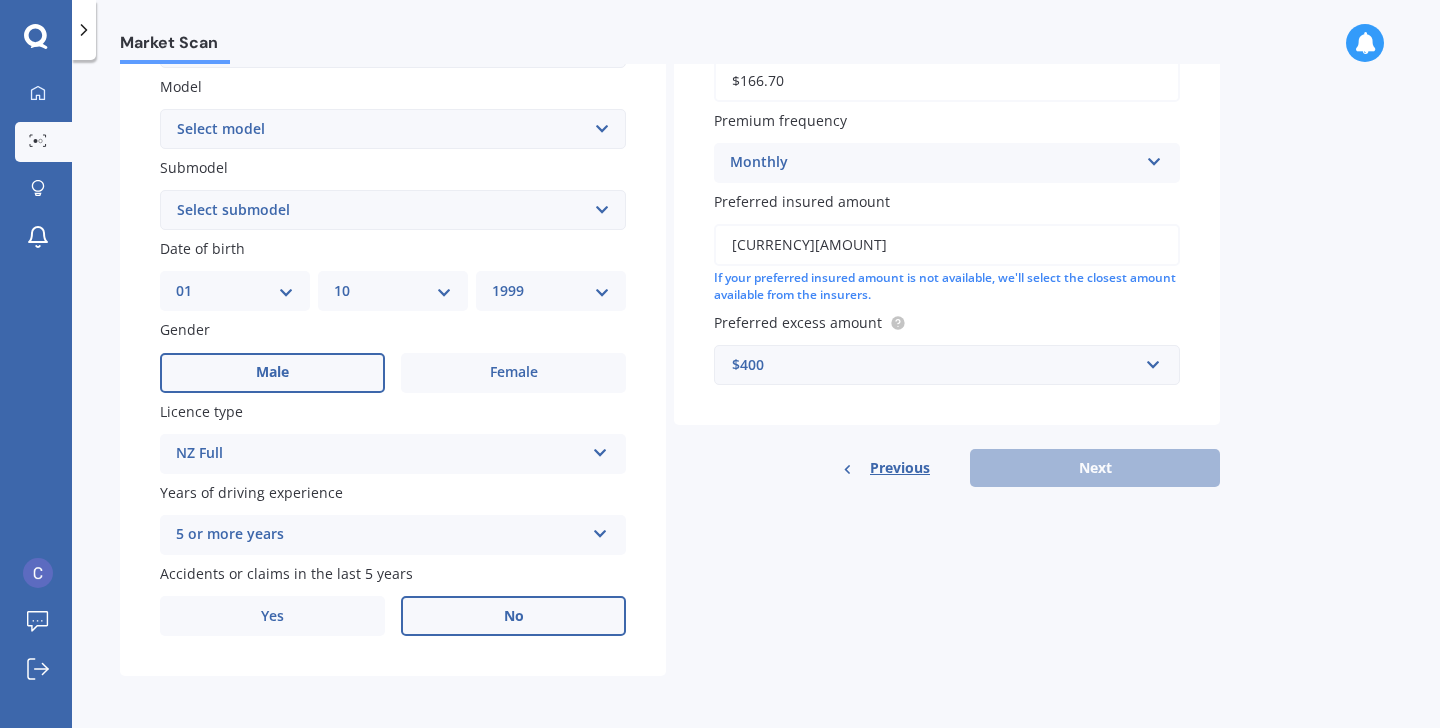 click on "Previous Next" at bounding box center [947, 468] 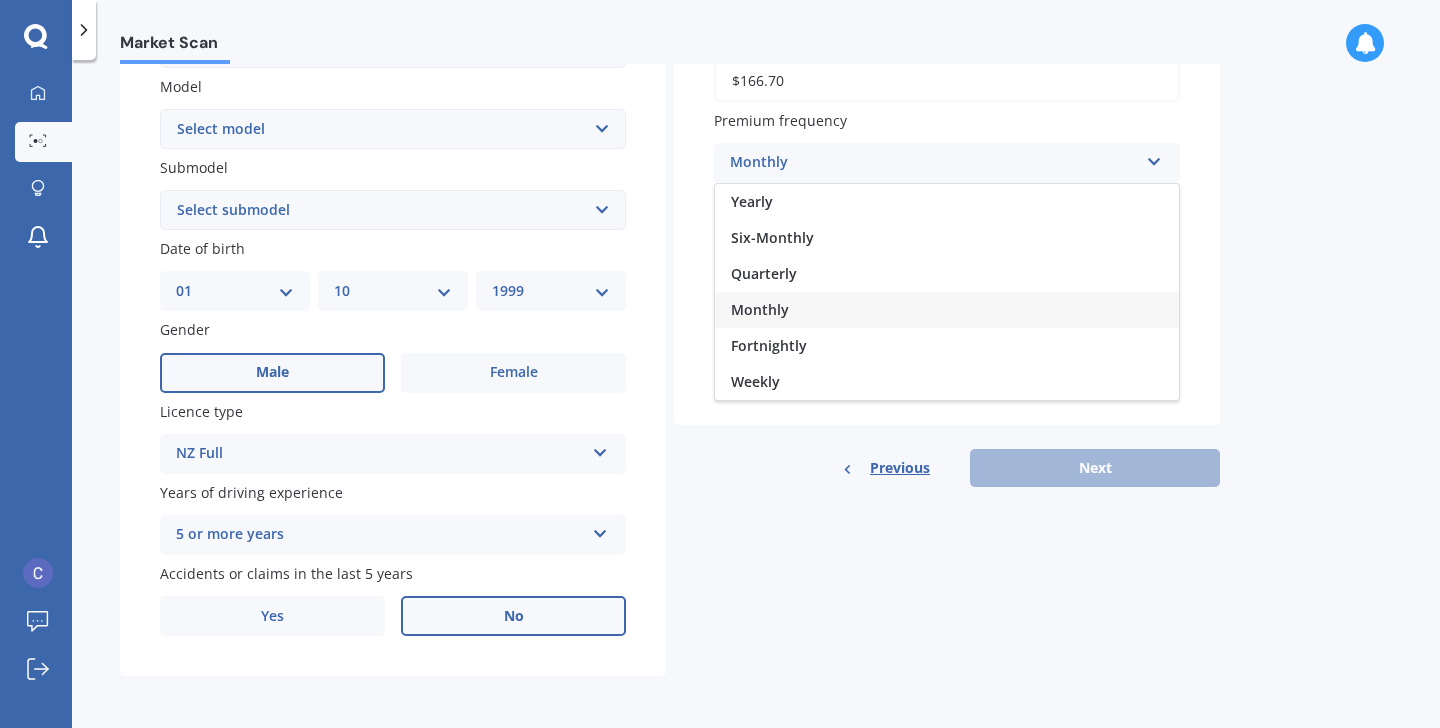 click on "Monthly" at bounding box center (934, 163) 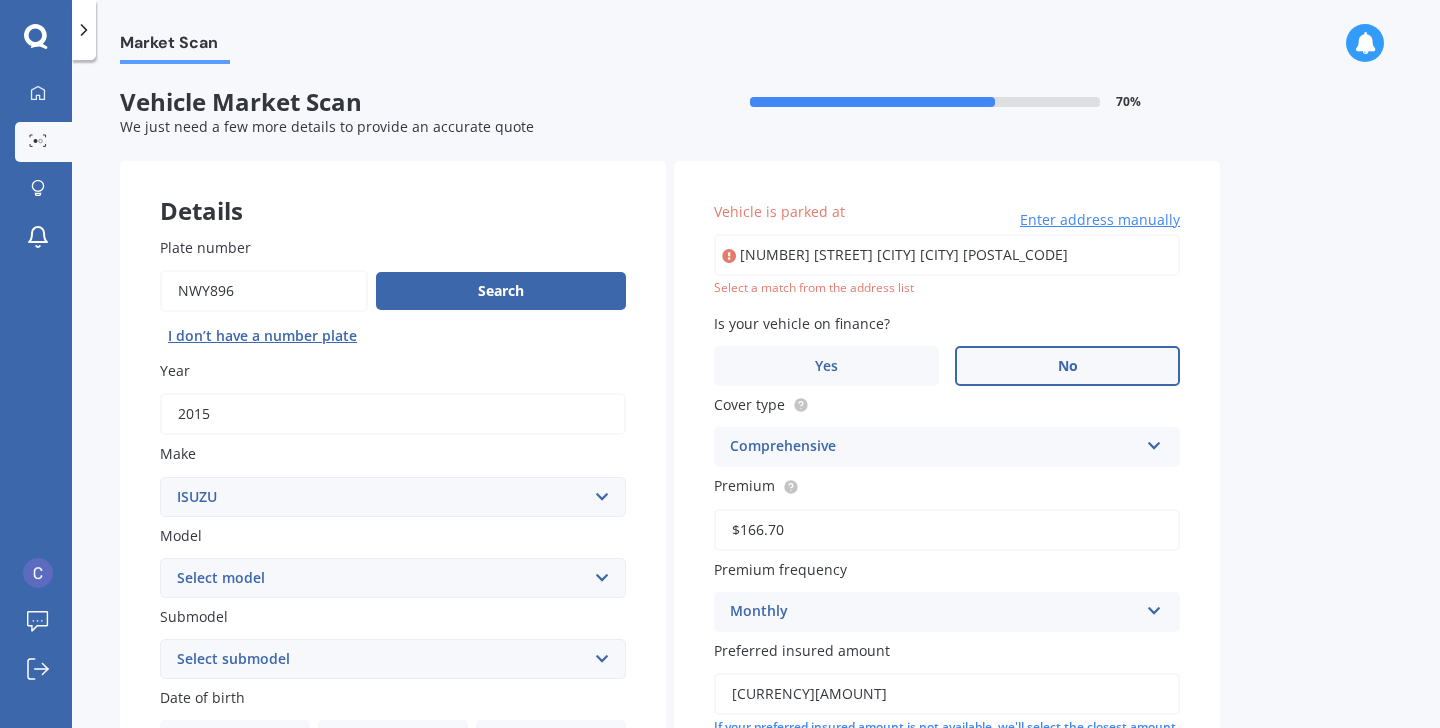 scroll, scrollTop: 0, scrollLeft: 0, axis: both 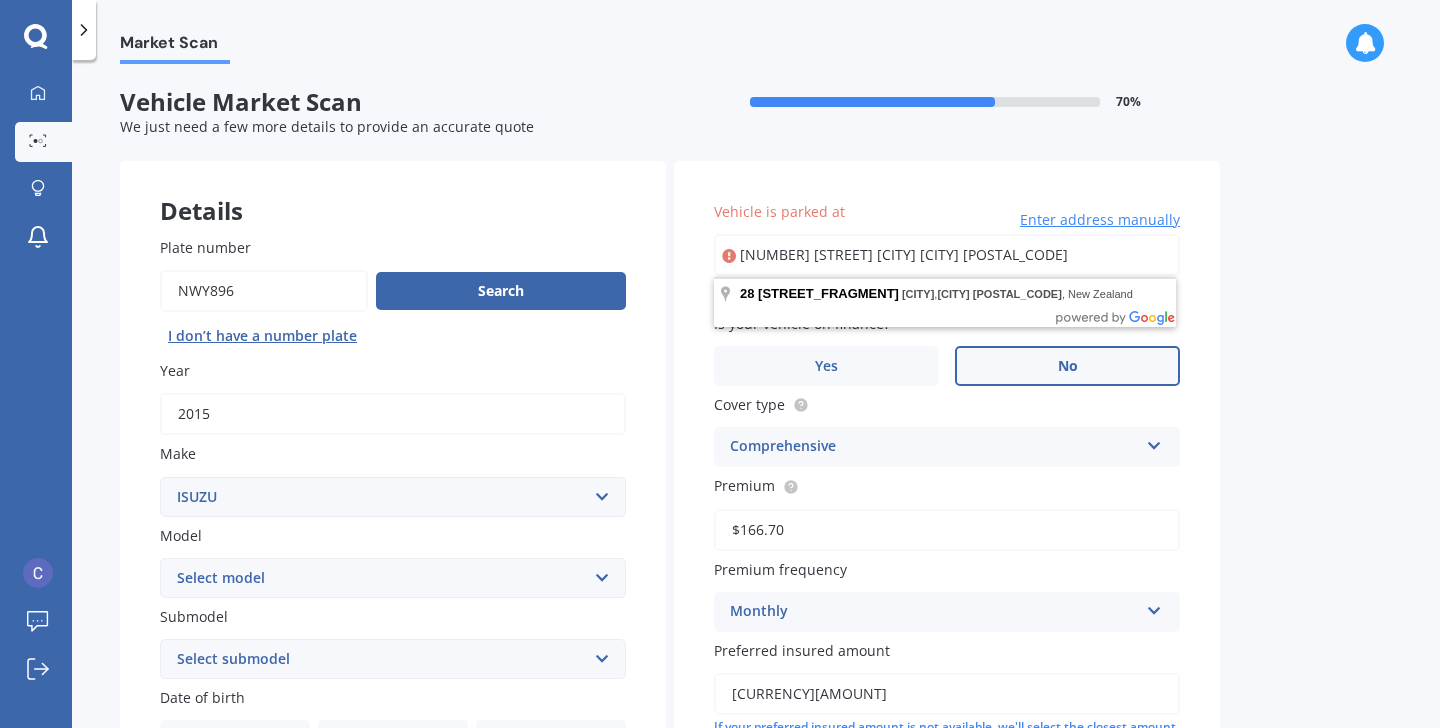 click on "[NUMBER] [STREET] [CITY] [CITY] [POSTAL_CODE]" at bounding box center (947, 255) 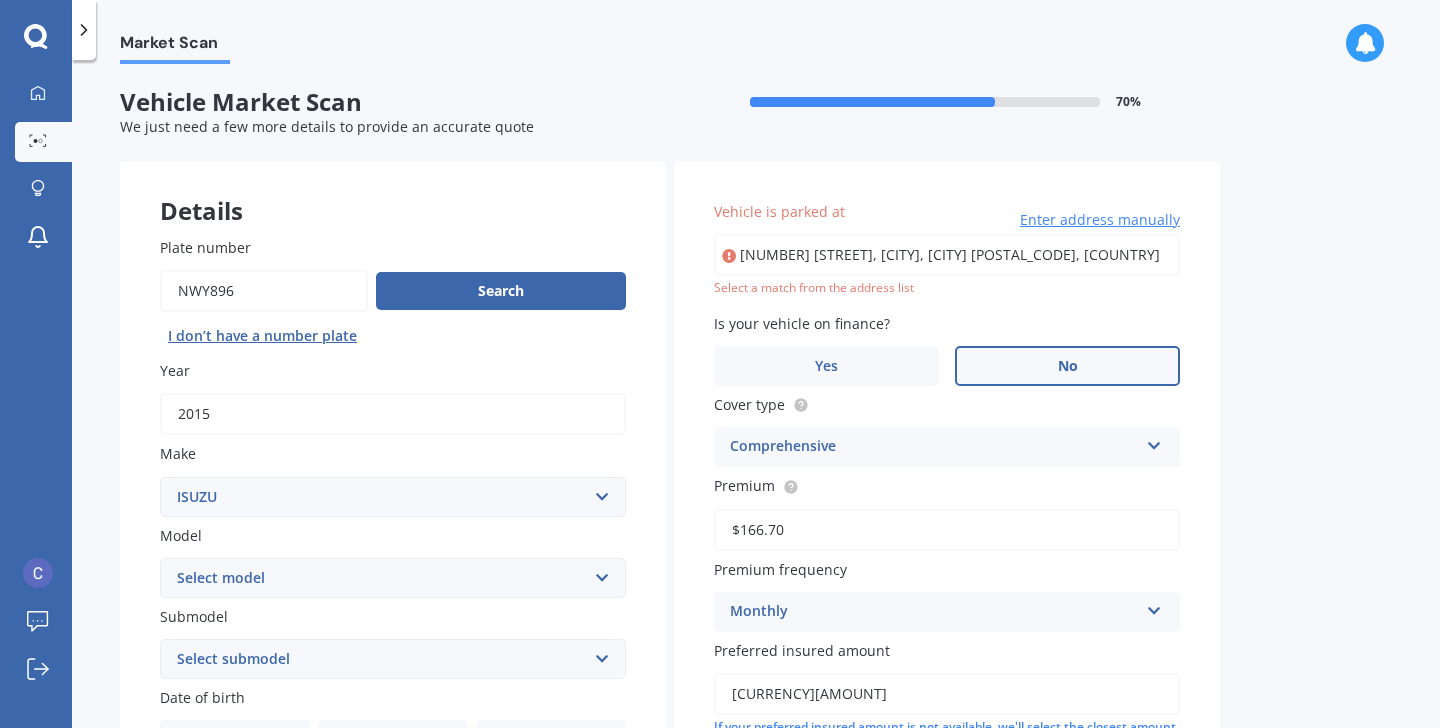 type on "[NUMBER] [STREET], [CITY], [CITY] [POSTAL_CODE]" 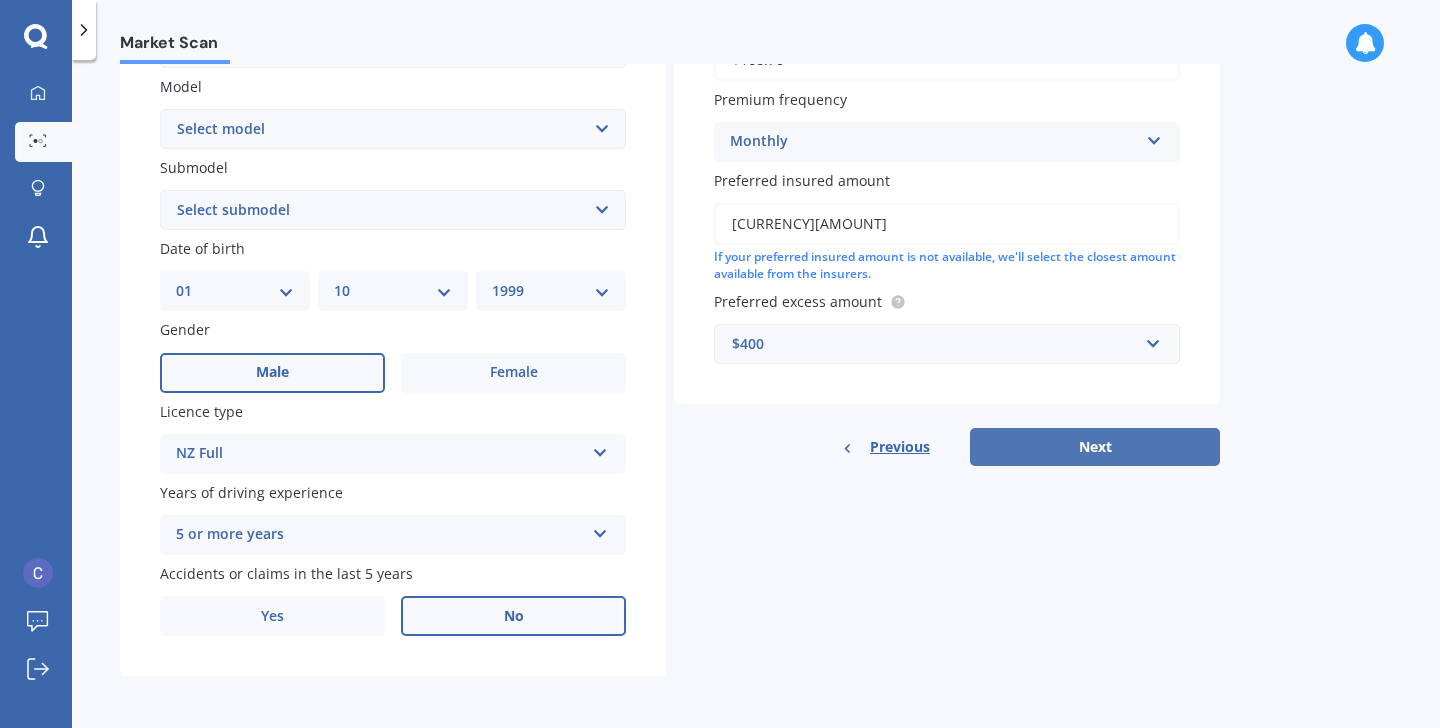 click on "Next" at bounding box center [1095, 447] 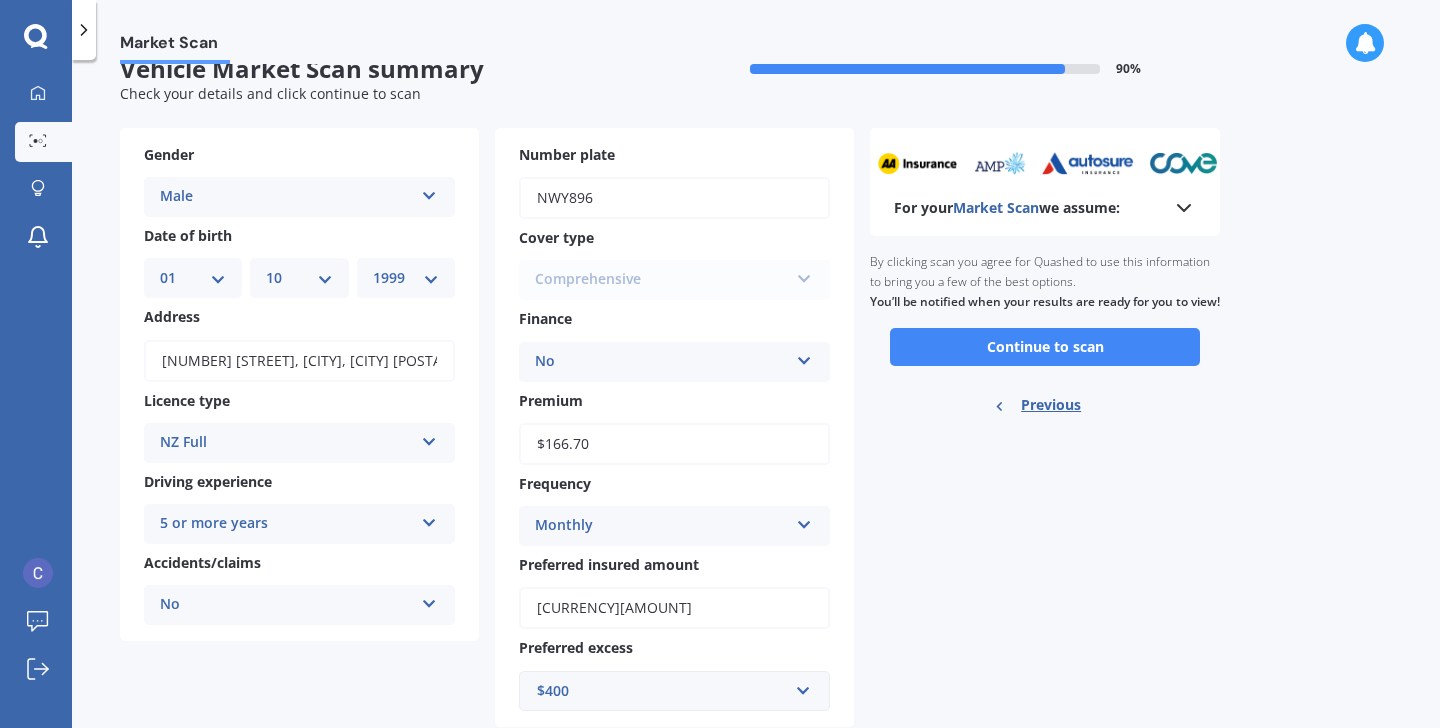 scroll, scrollTop: 0, scrollLeft: 0, axis: both 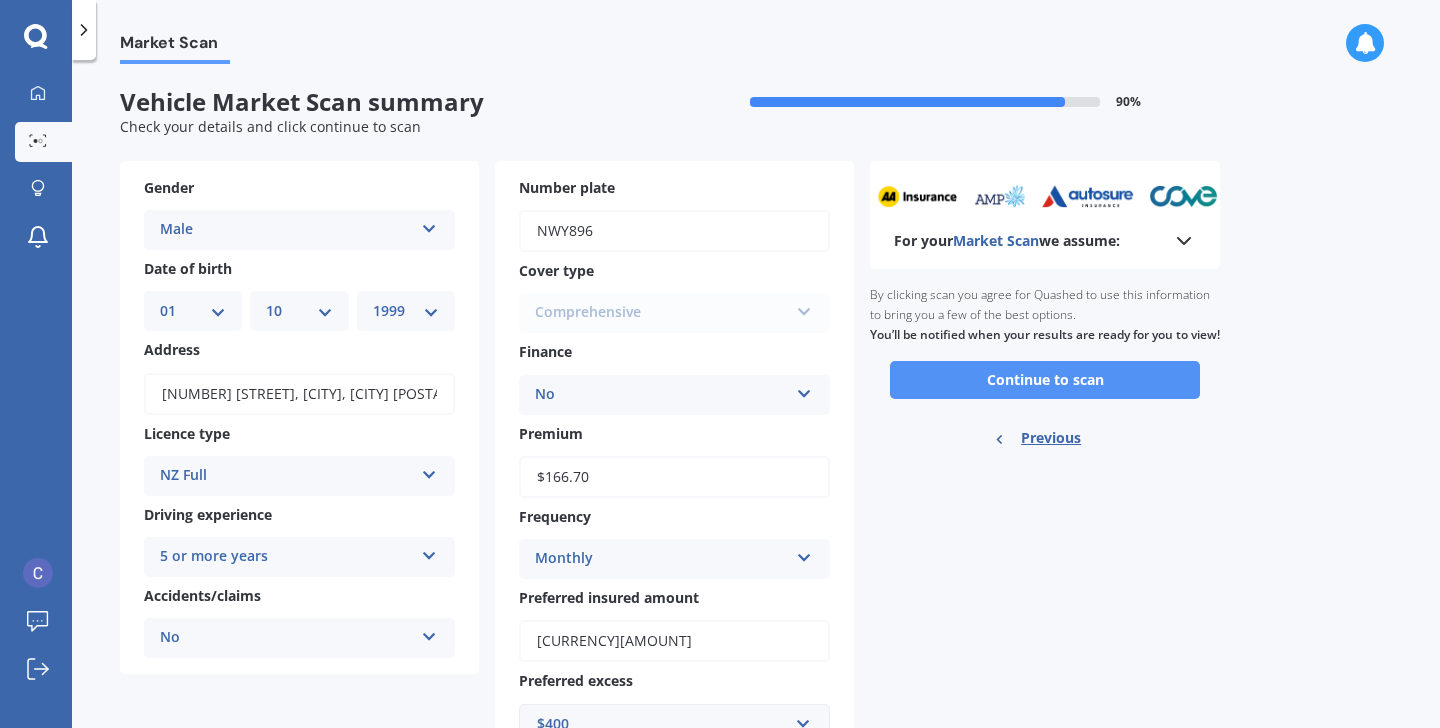 click on "Continue to scan" at bounding box center [1045, 380] 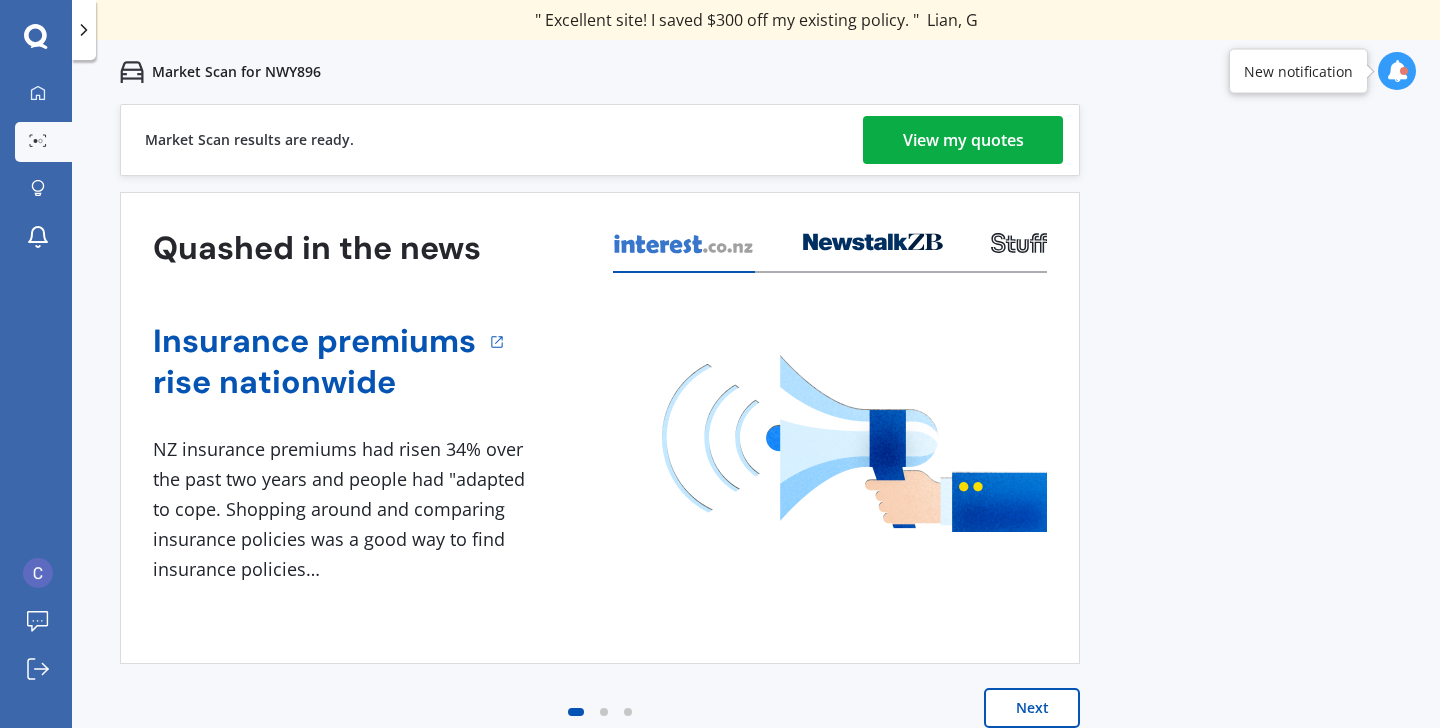 click on "View my quotes" at bounding box center (963, 140) 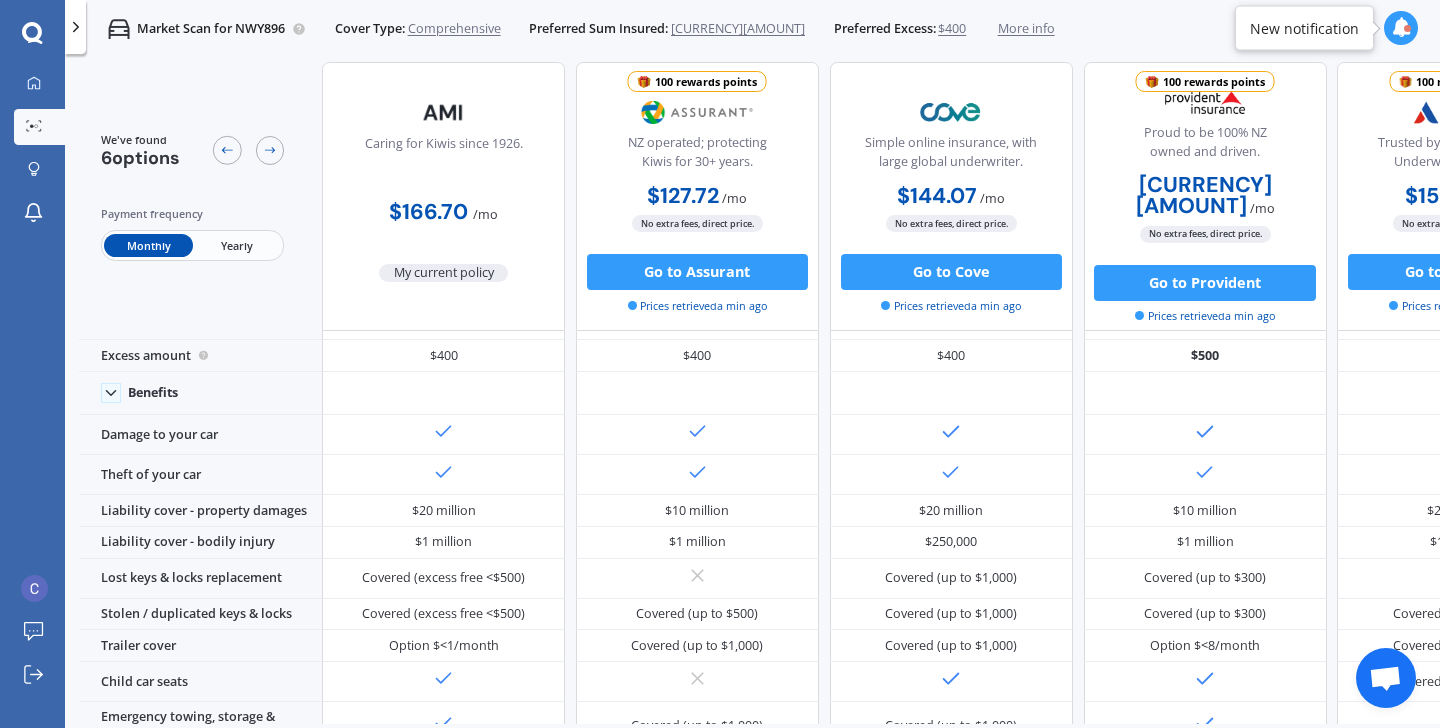 scroll, scrollTop: 0, scrollLeft: 0, axis: both 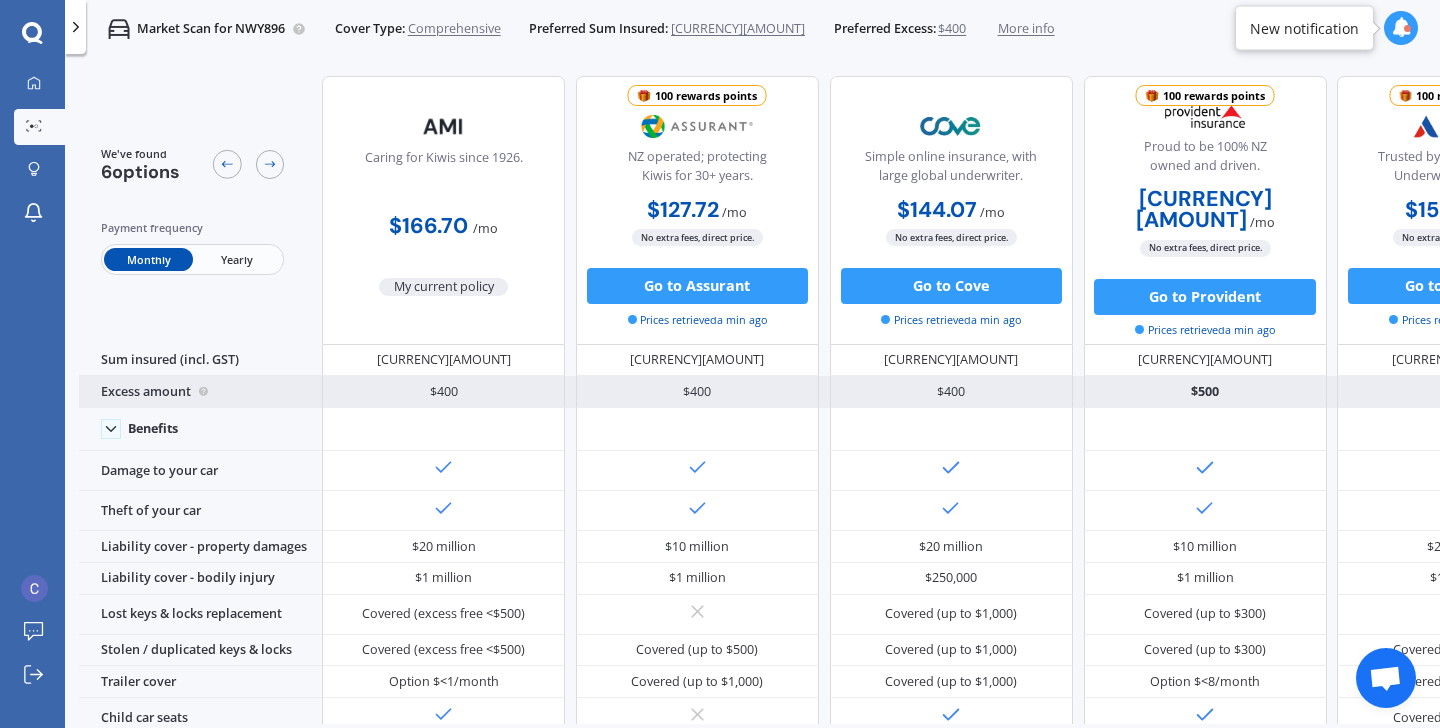 click on "$400" at bounding box center [697, 392] 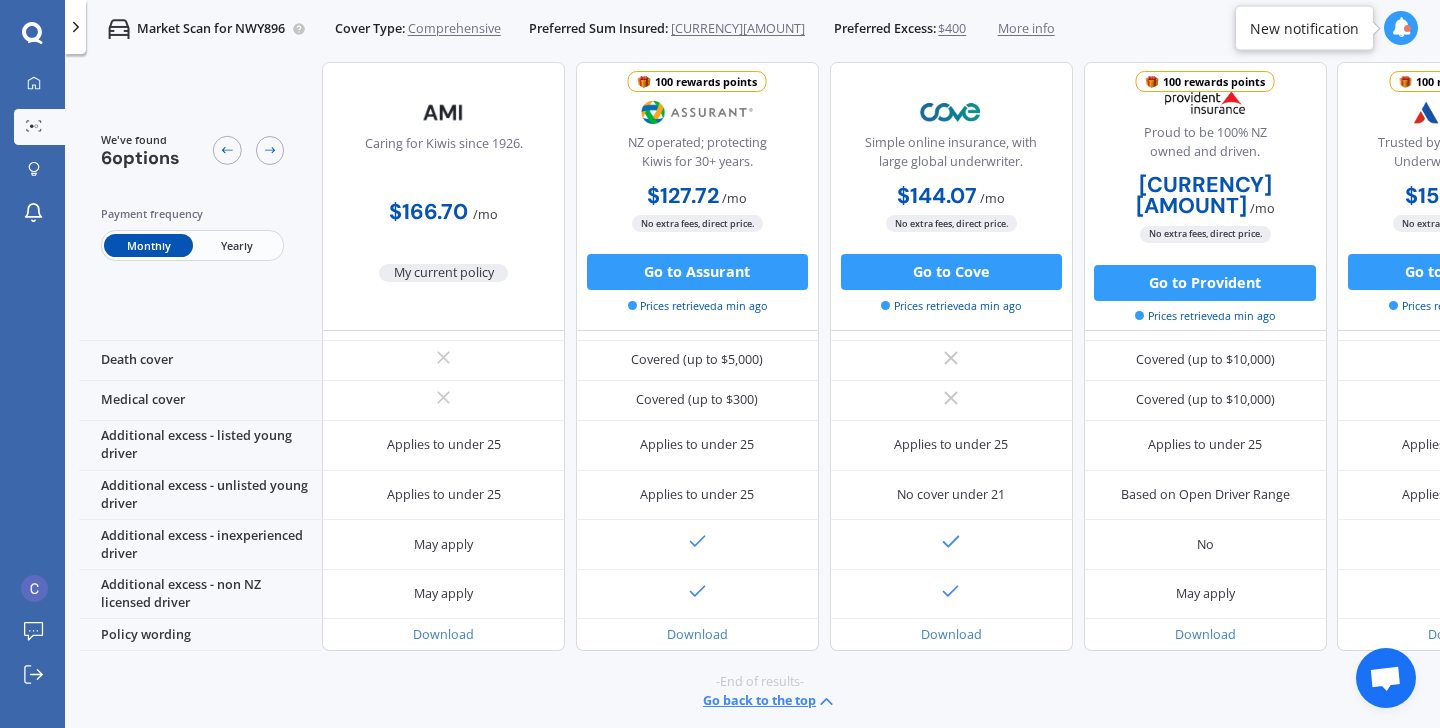 scroll, scrollTop: 0, scrollLeft: 0, axis: both 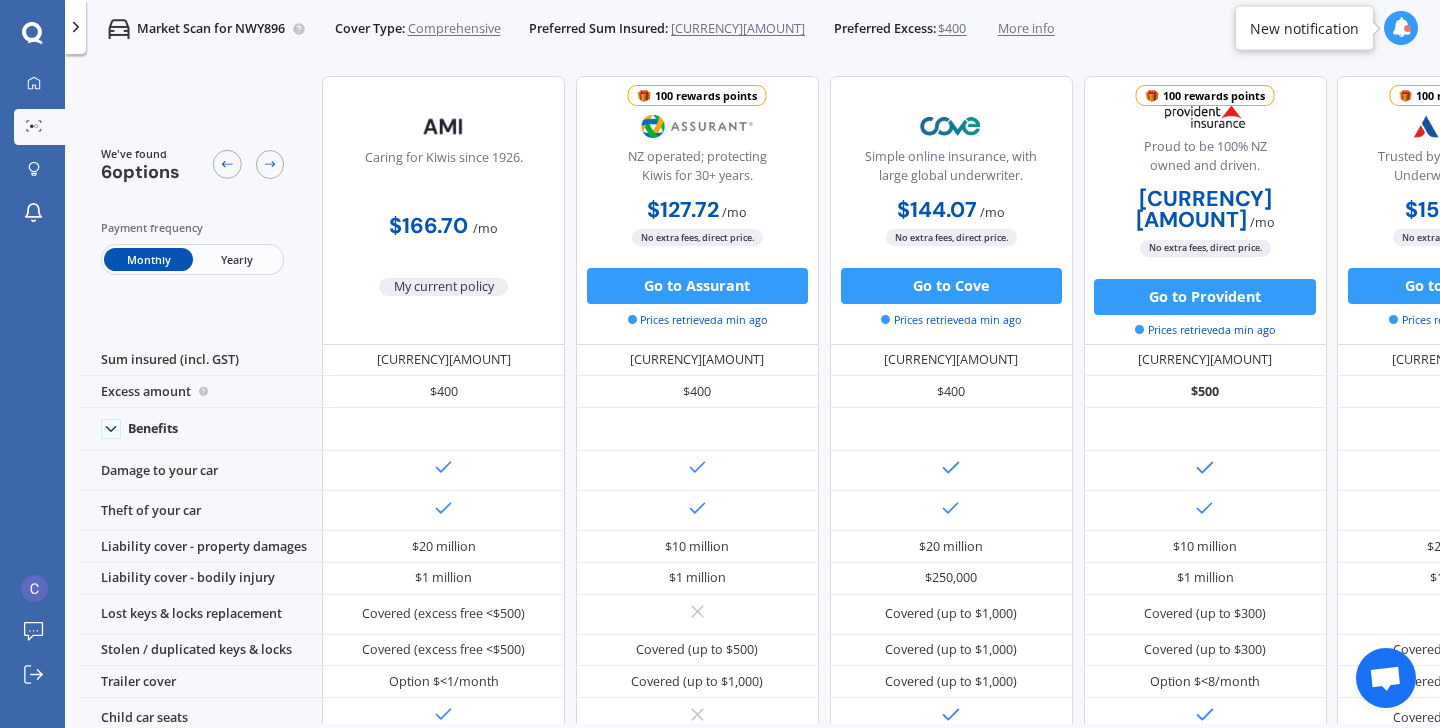 click at bounding box center (76, 27) 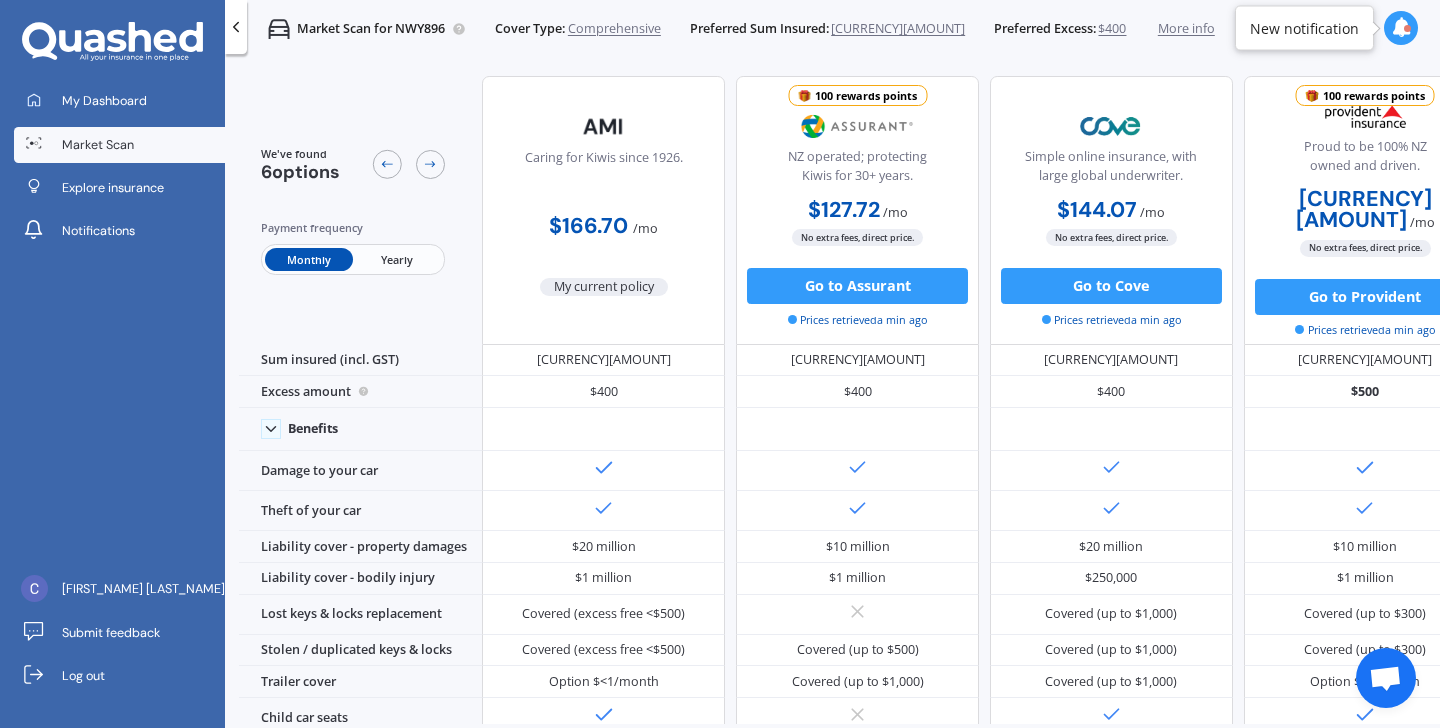 click on "Market Scan for [VEHICLE_ID] Cover Type: Comprehensive Preferred Sum Insured: [CURRENCY][AMOUNT] Preferred Excess: [CURRENCY][AMOUNT] More info" at bounding box center (731, 29) 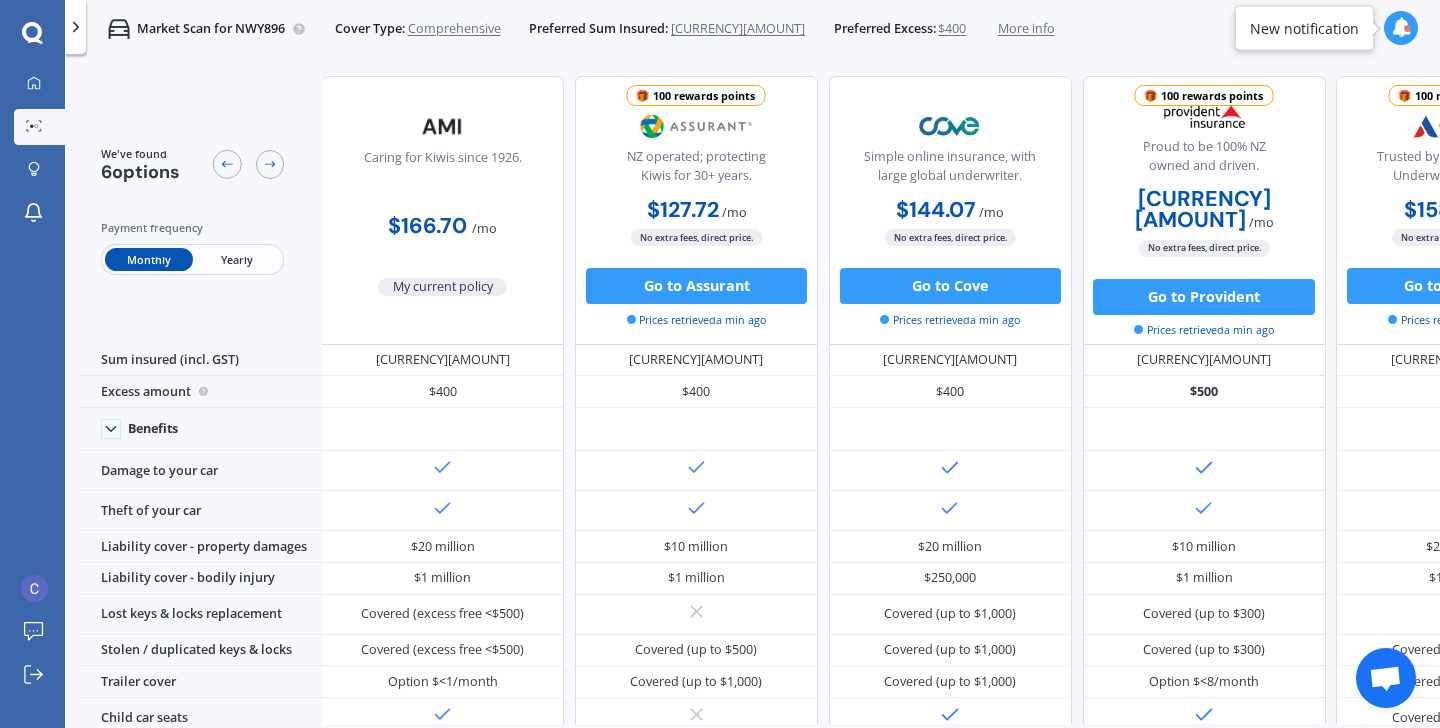 scroll, scrollTop: 0, scrollLeft: 0, axis: both 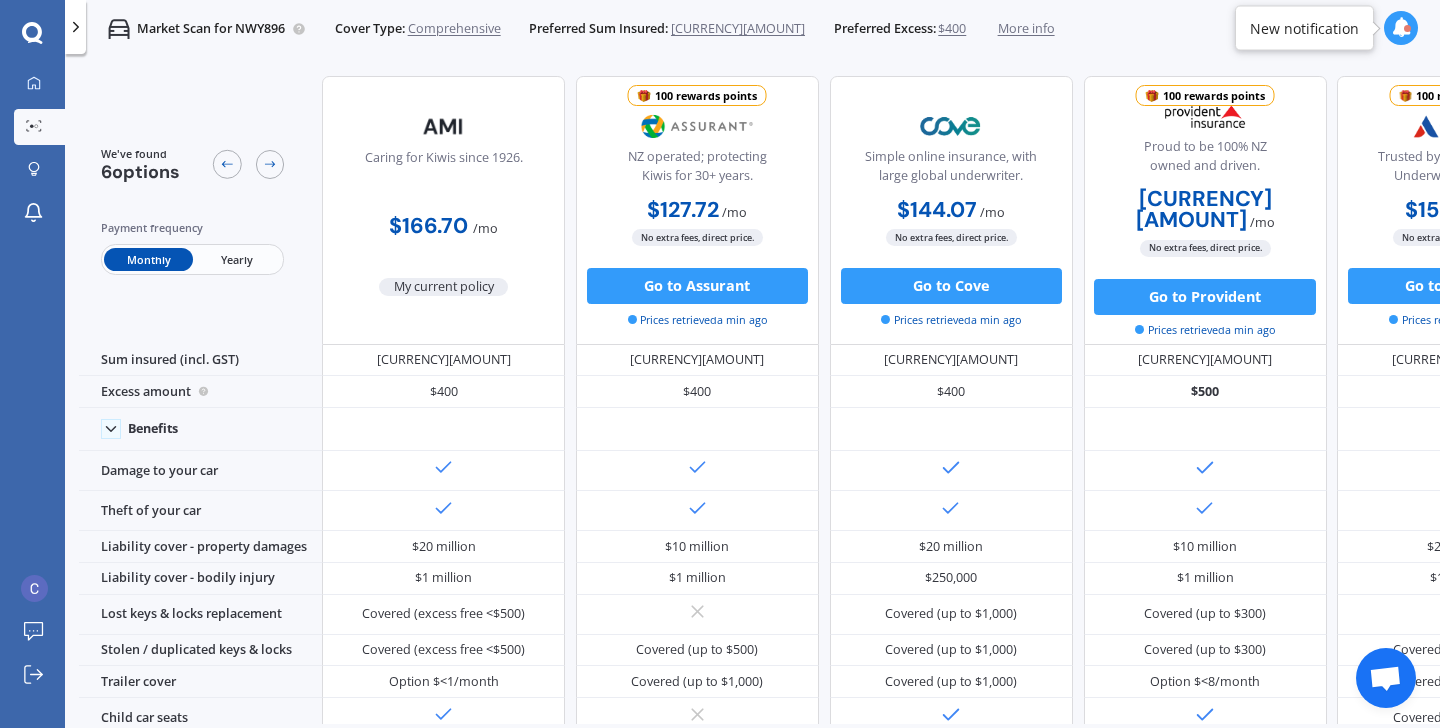click 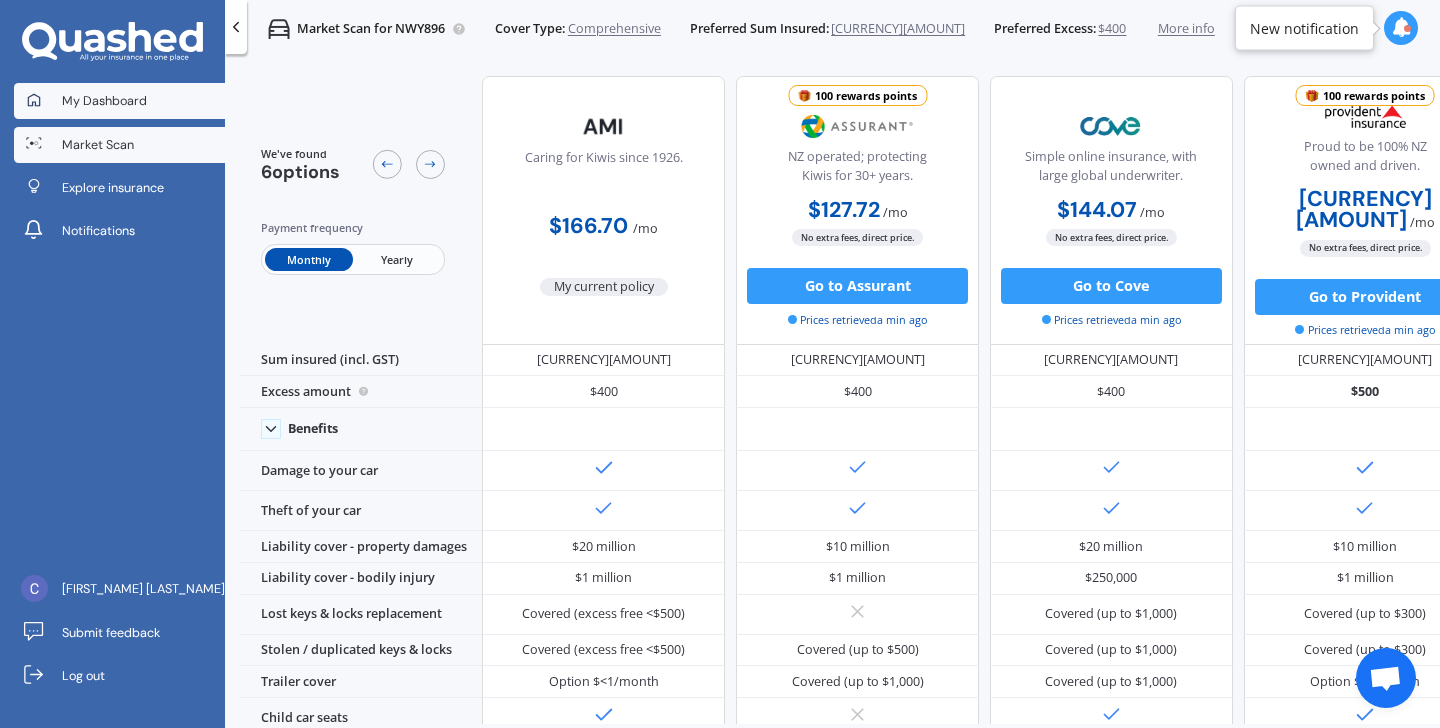 click on "My Dashboard" at bounding box center [104, 101] 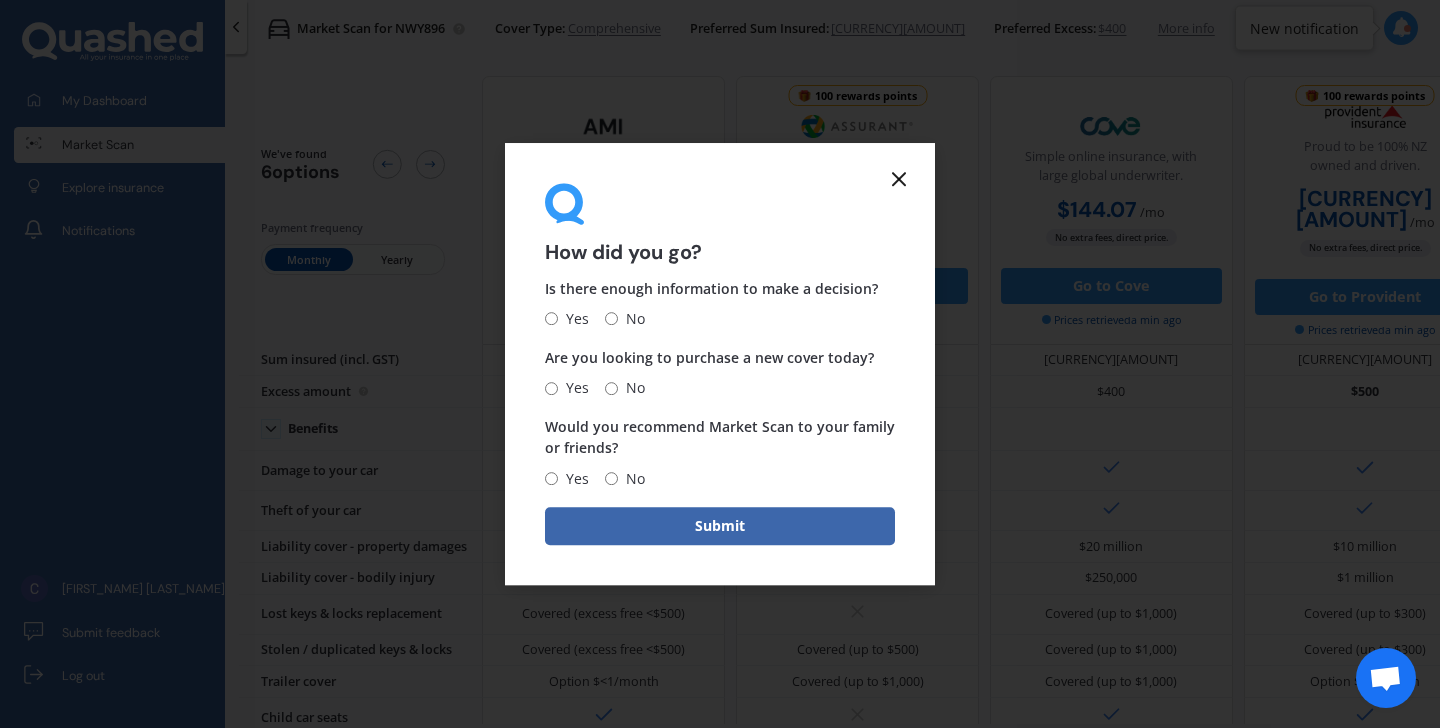 click on "Yes" at bounding box center [573, 319] 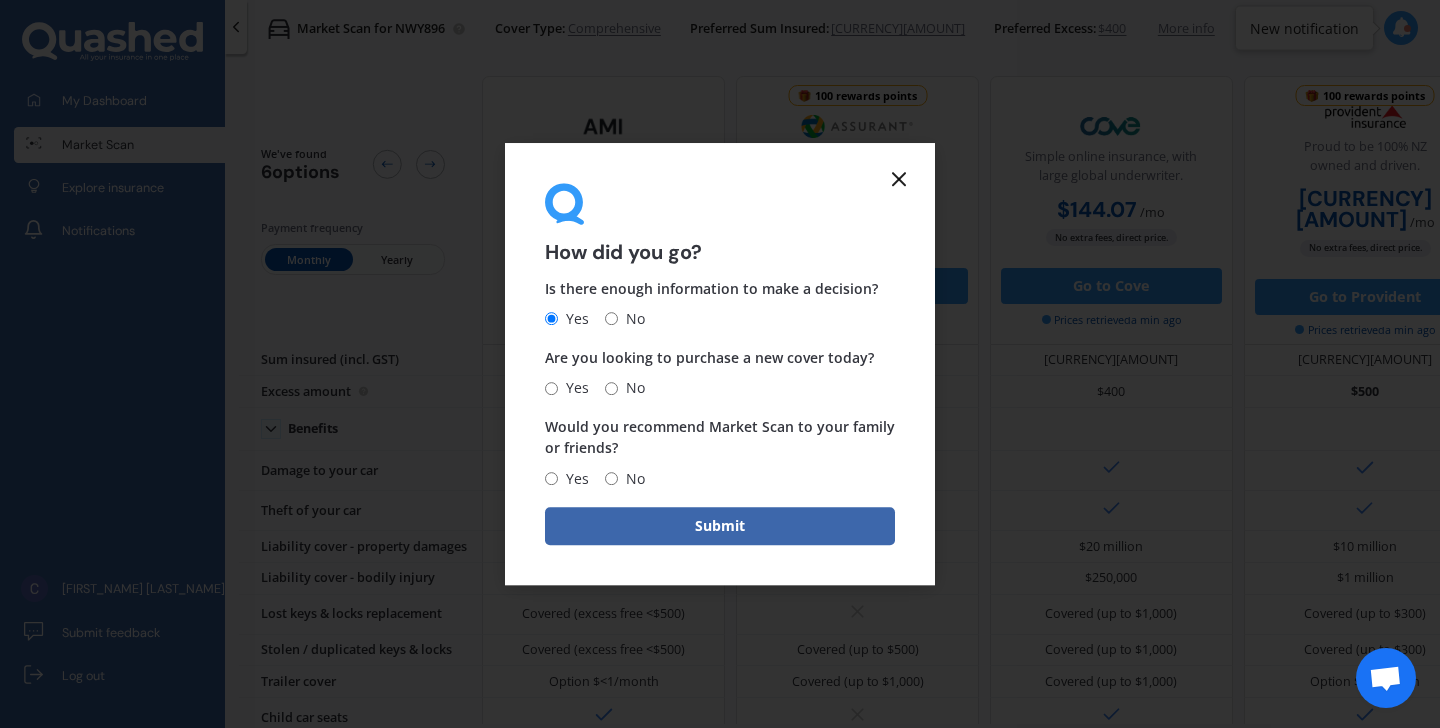 click on "No" at bounding box center (631, 319) 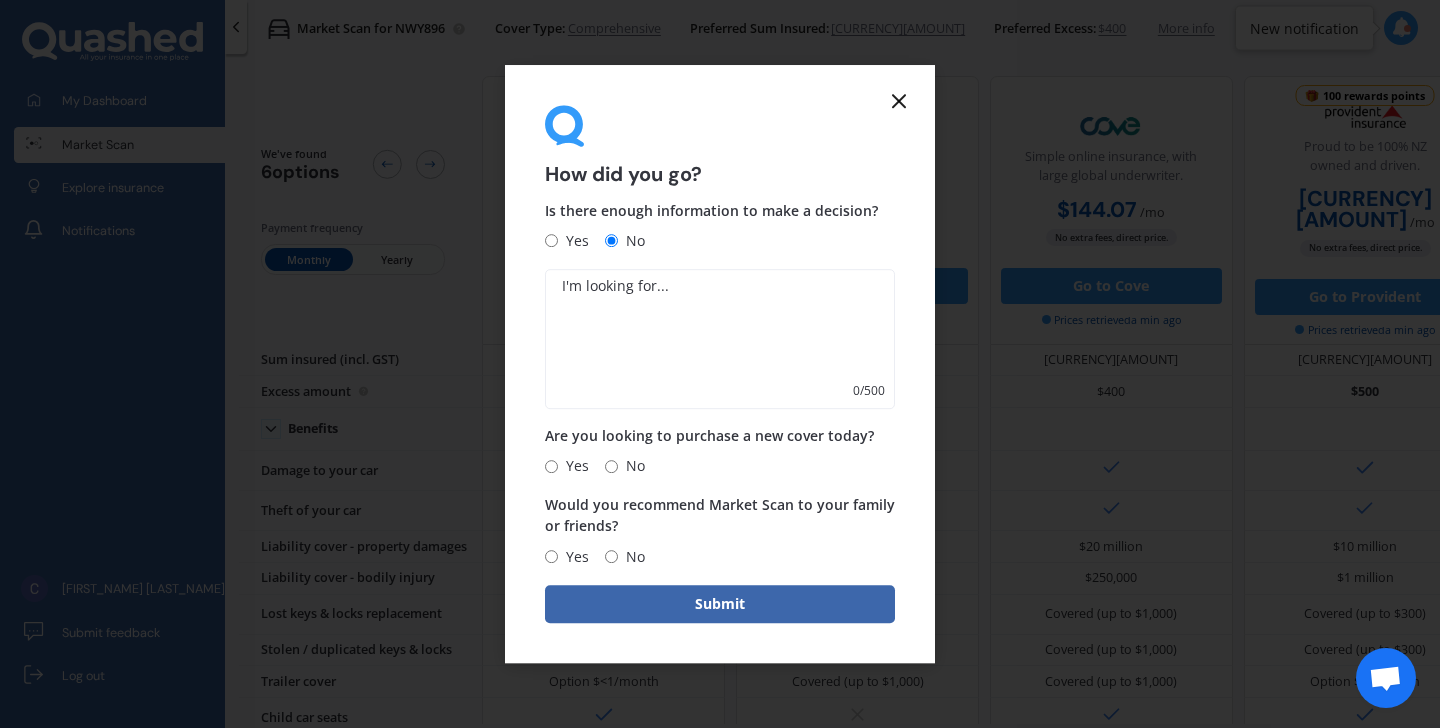 click on "Is there enough information to make a decision? Yes No 0  /  500 Are you looking to purchase a new cover today? Yes No Would you recommend Market Scan to your family or friends? Yes No" at bounding box center (720, 384) 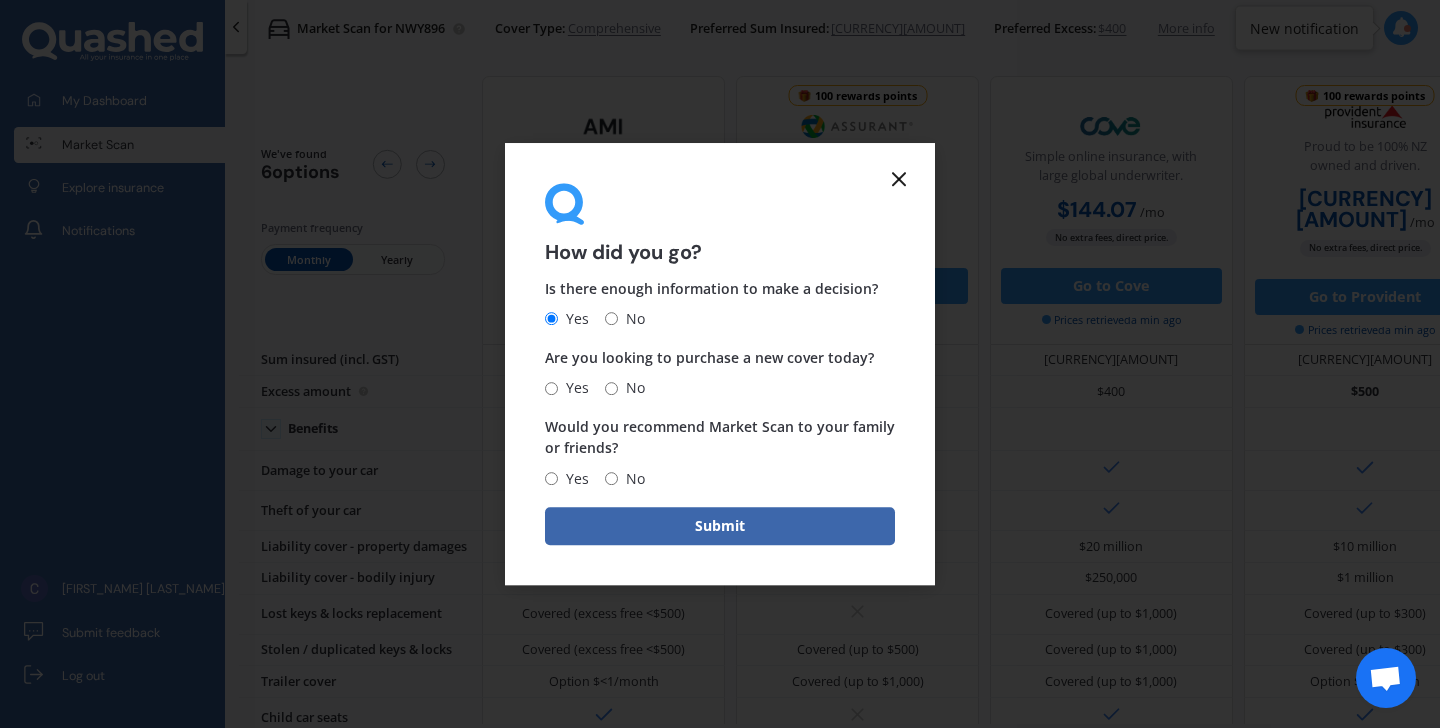 click on "Yes" at bounding box center (573, 388) 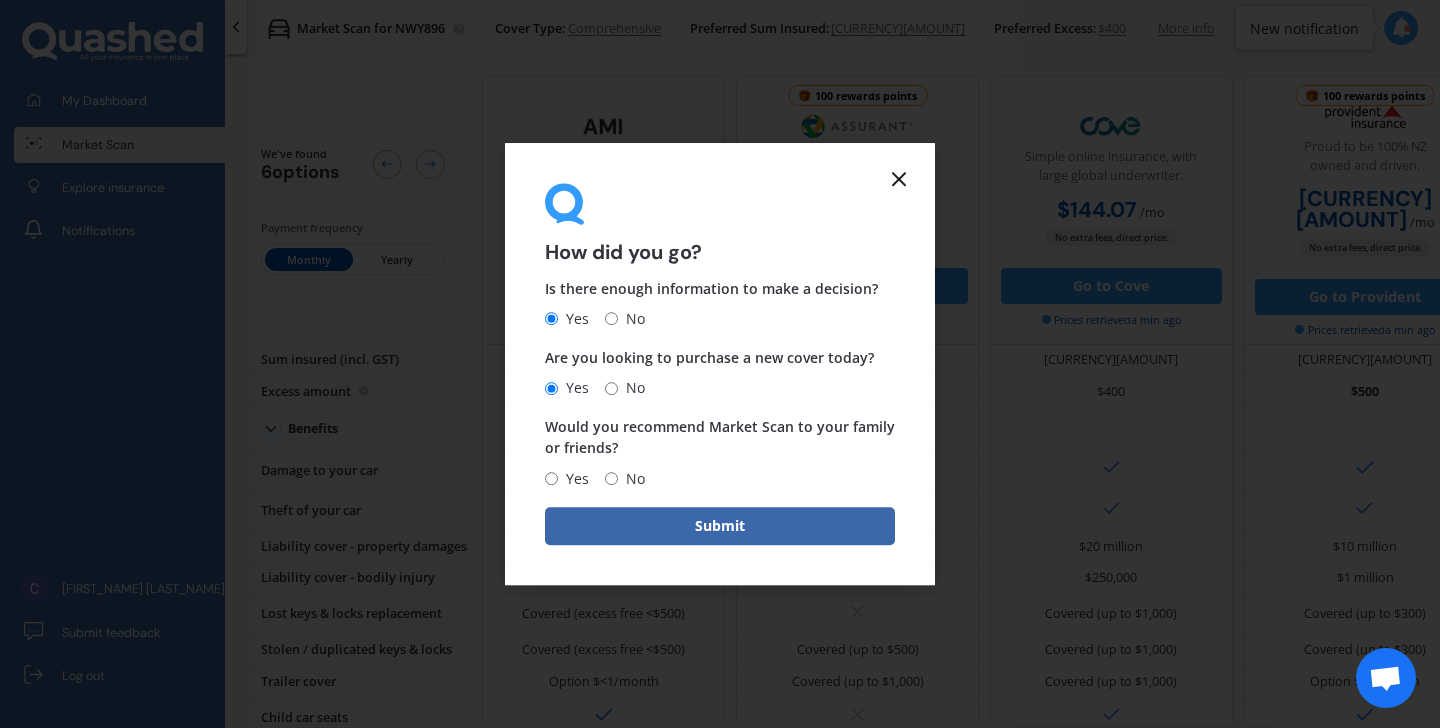 click on "Yes No" at bounding box center (595, 479) 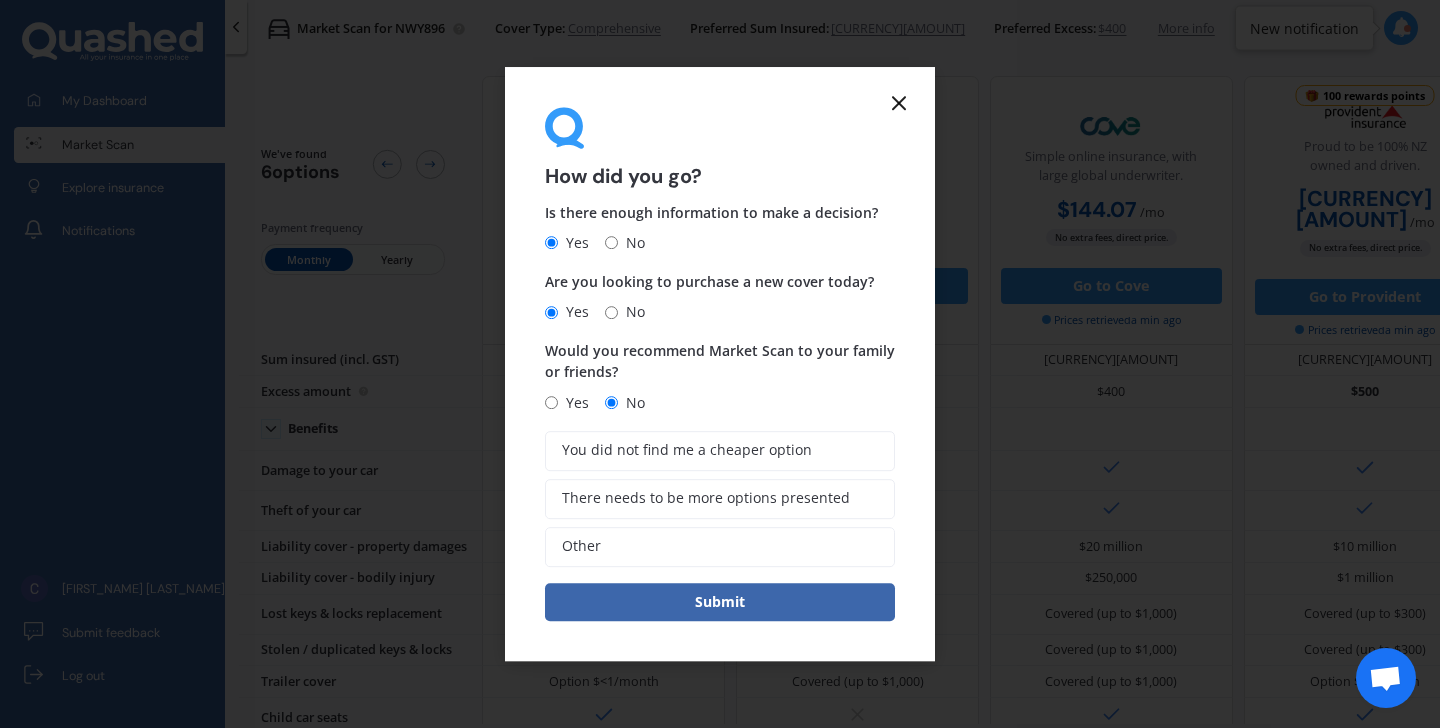 click on "Would you recommend Market Scan to your family or friends? Yes No" at bounding box center [720, 377] 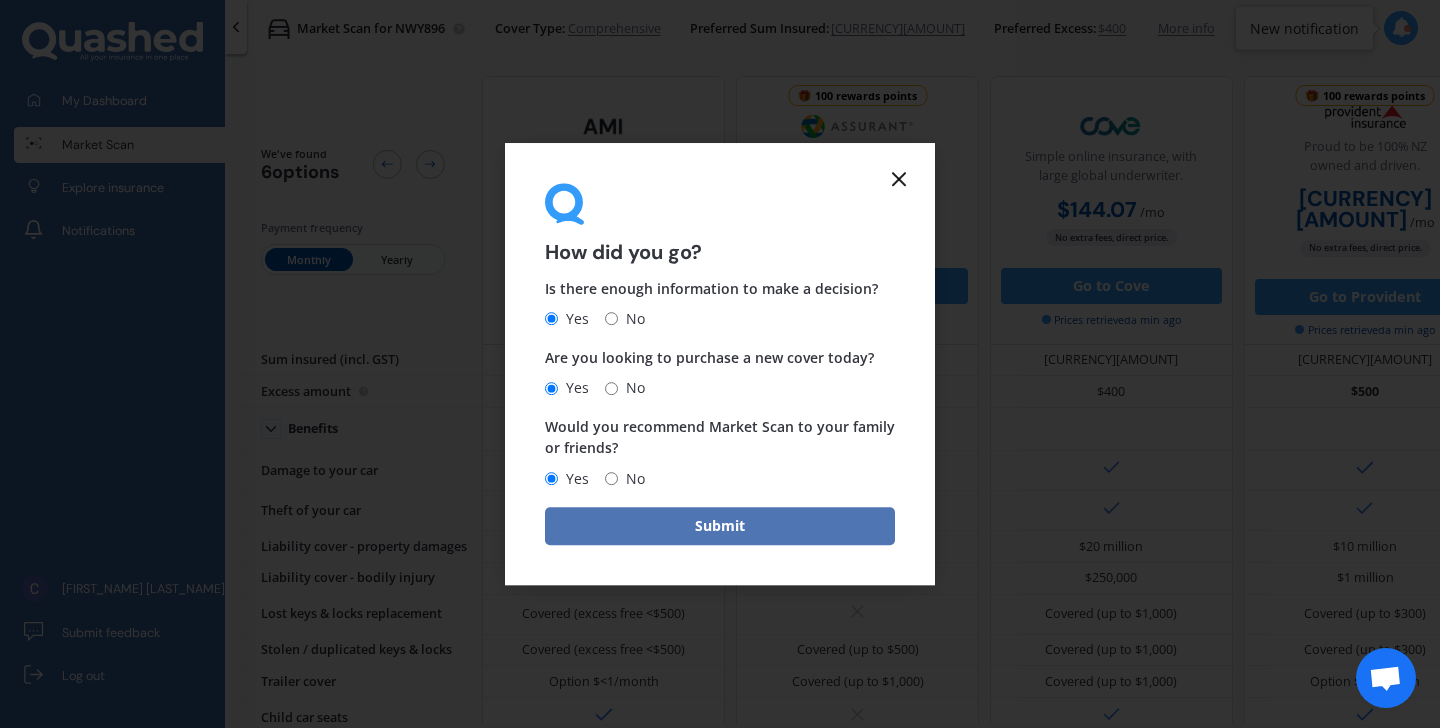 click on "Submit" at bounding box center [720, 526] 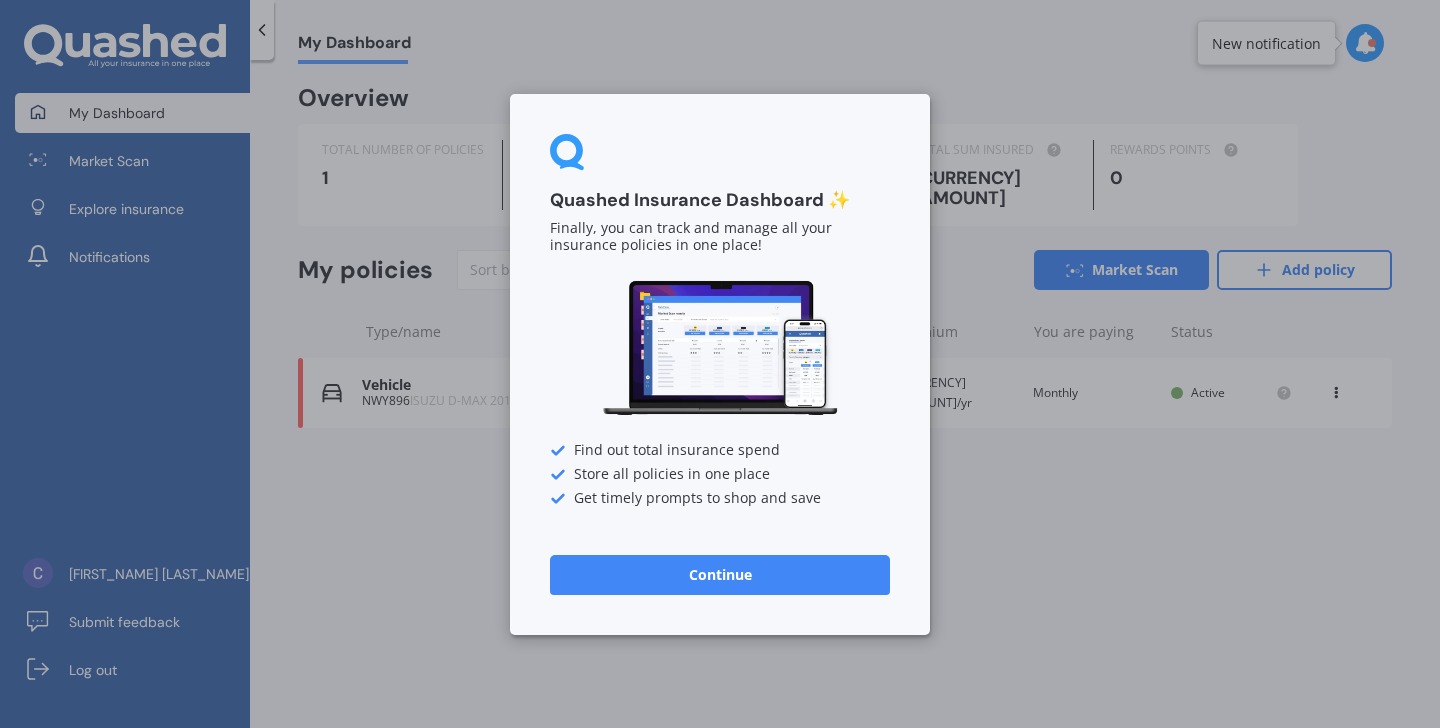 click on "Quashed Insurance Dashboard ✨ Finally, you can track and manage all your insurance policies in one place!  Find out total insurance spend  Store all policies in one place  Get timely prompts to shop and save Continue" at bounding box center (720, 364) 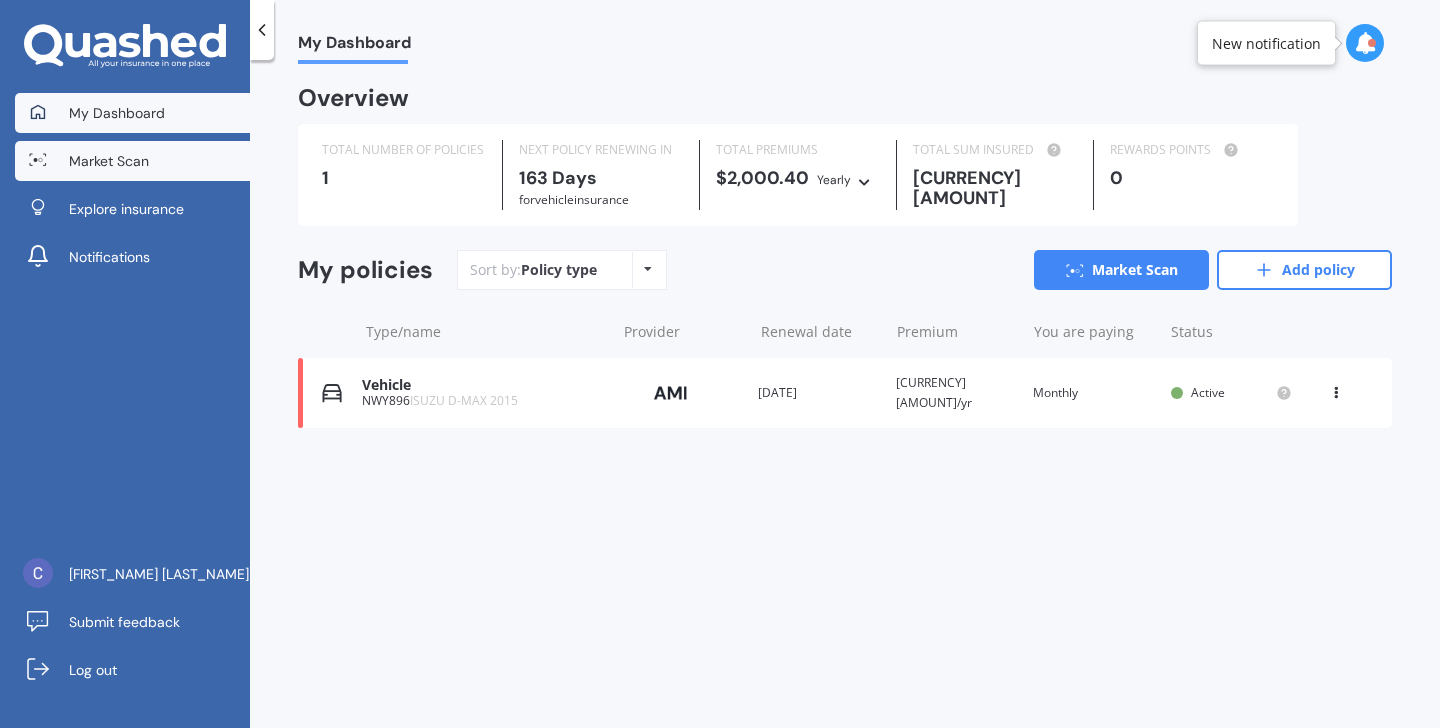 click on "Market Scan" at bounding box center (132, 161) 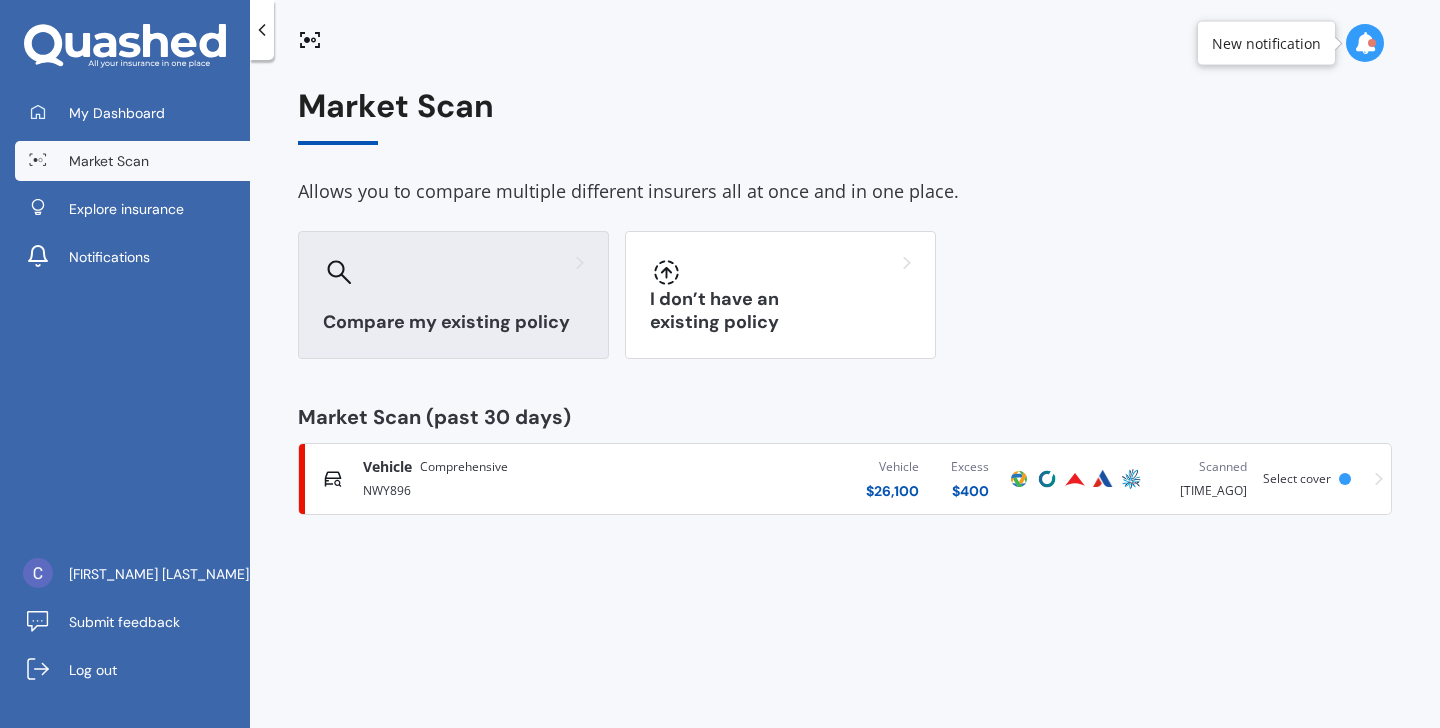 click on "Compare my existing policy" at bounding box center (453, 322) 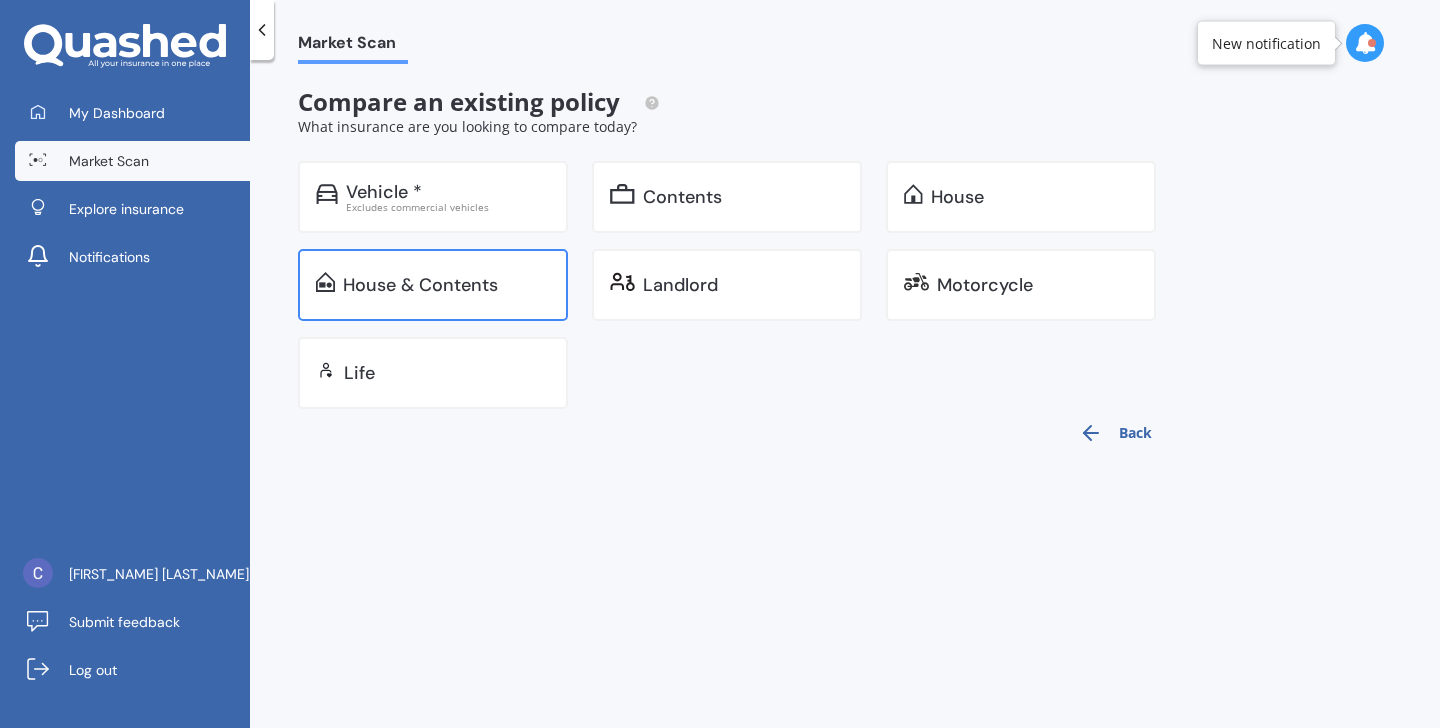 click on "House & Contents" at bounding box center [433, 285] 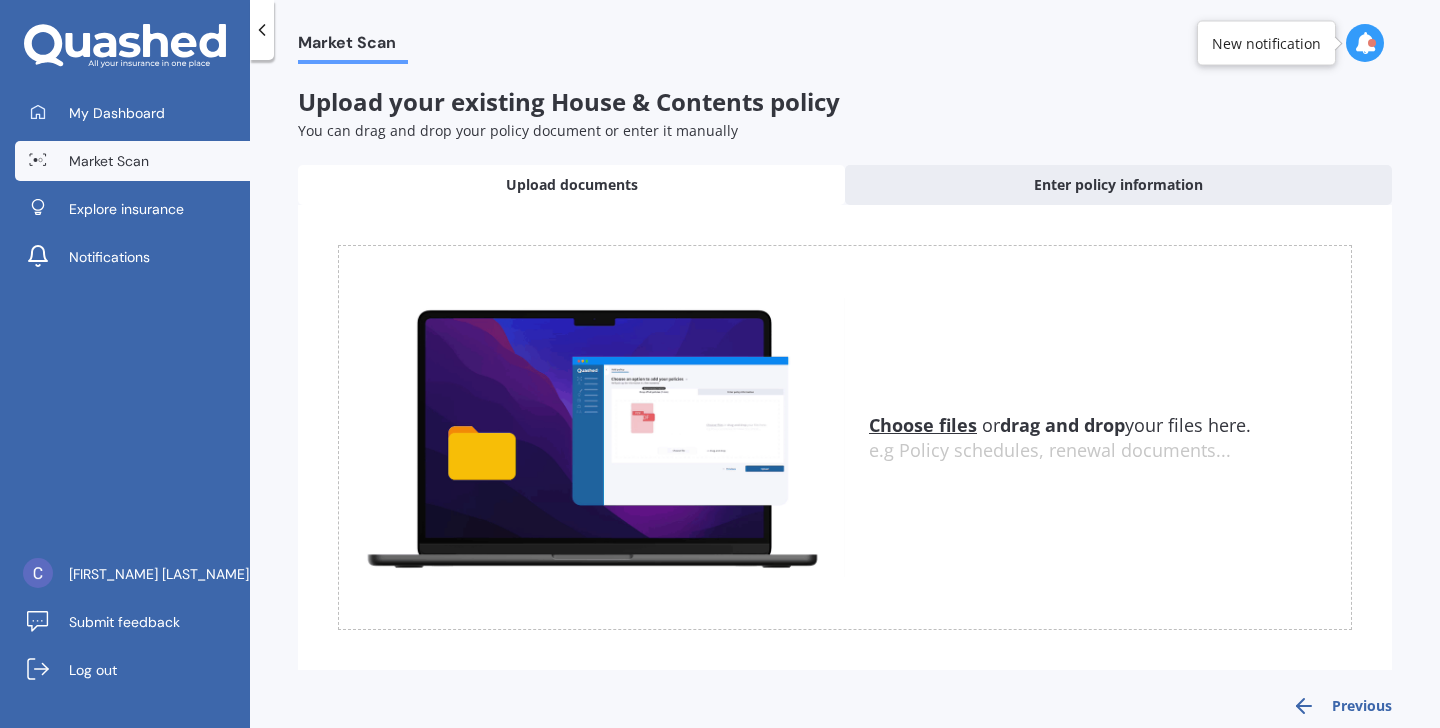 scroll, scrollTop: 26, scrollLeft: 0, axis: vertical 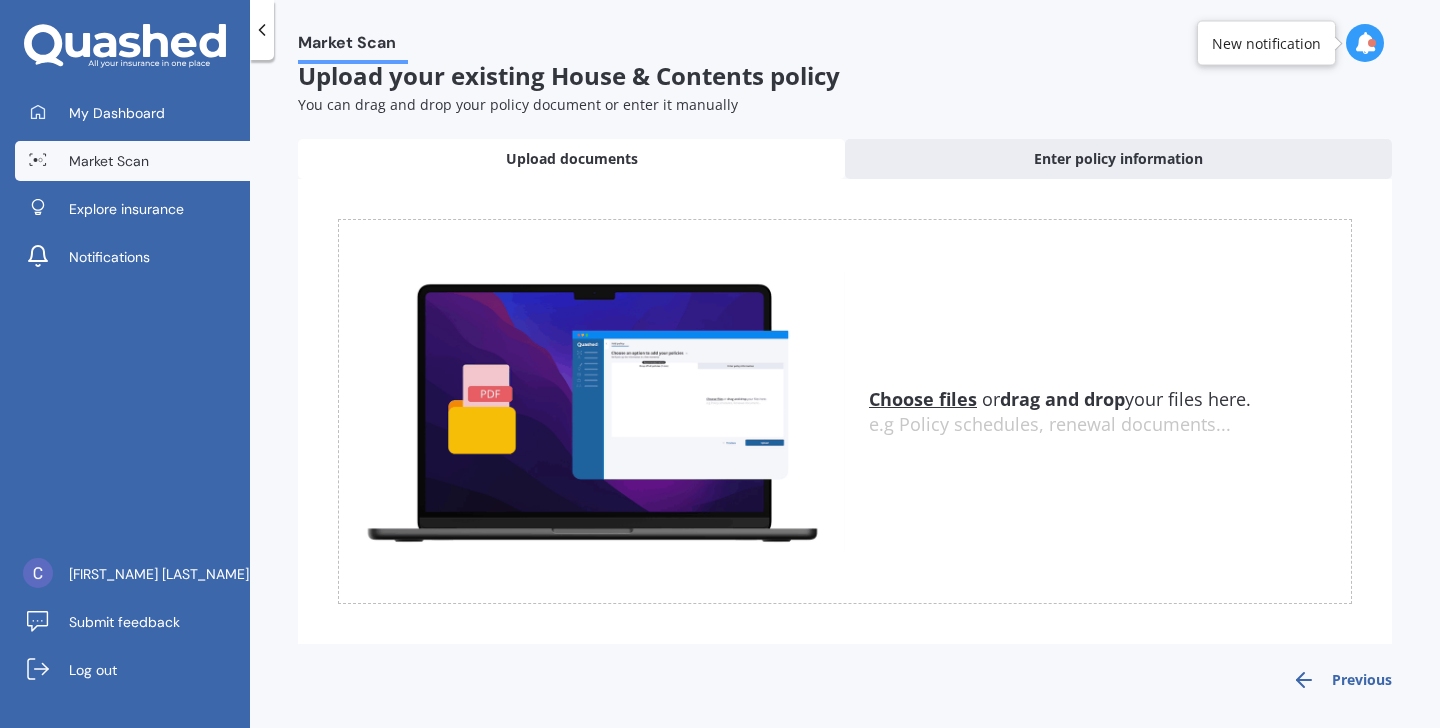click on "Market Scan" at bounding box center (132, 161) 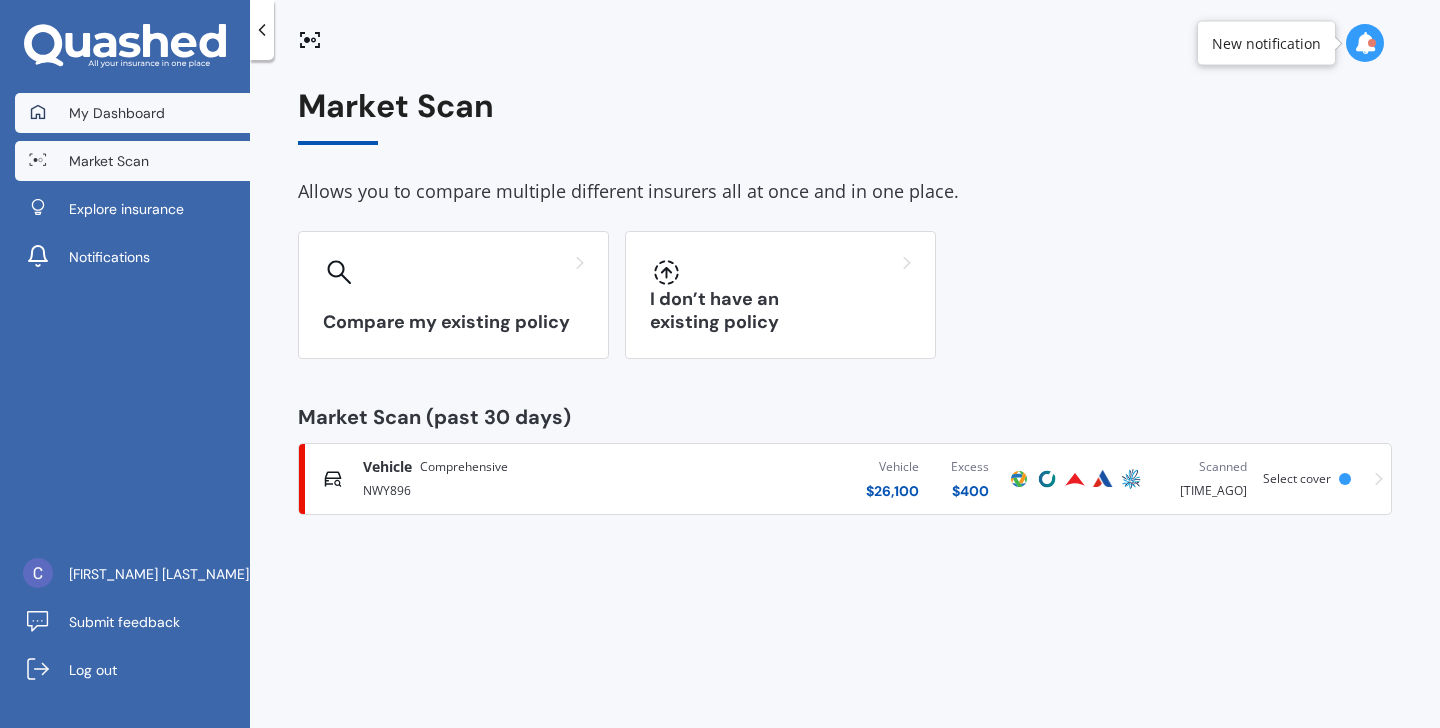 scroll, scrollTop: 0, scrollLeft: 0, axis: both 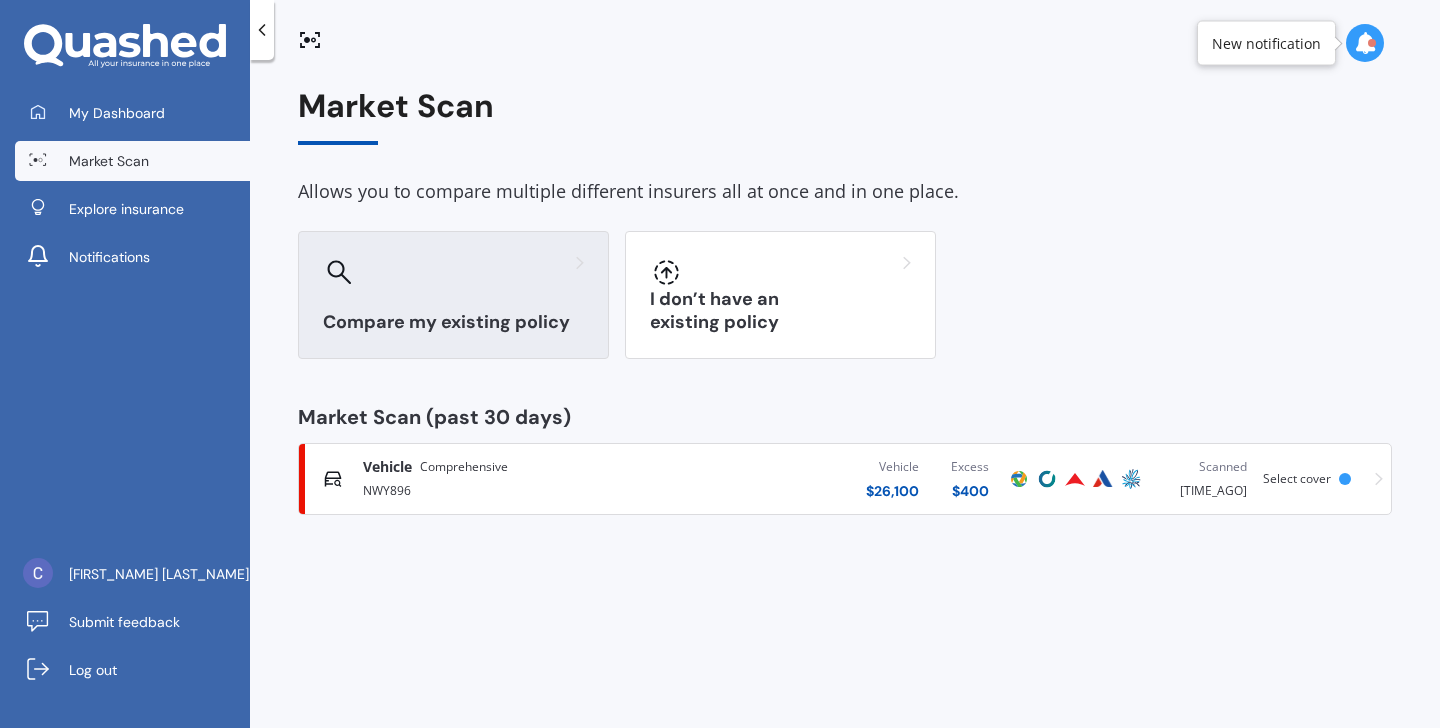 click at bounding box center [453, 272] 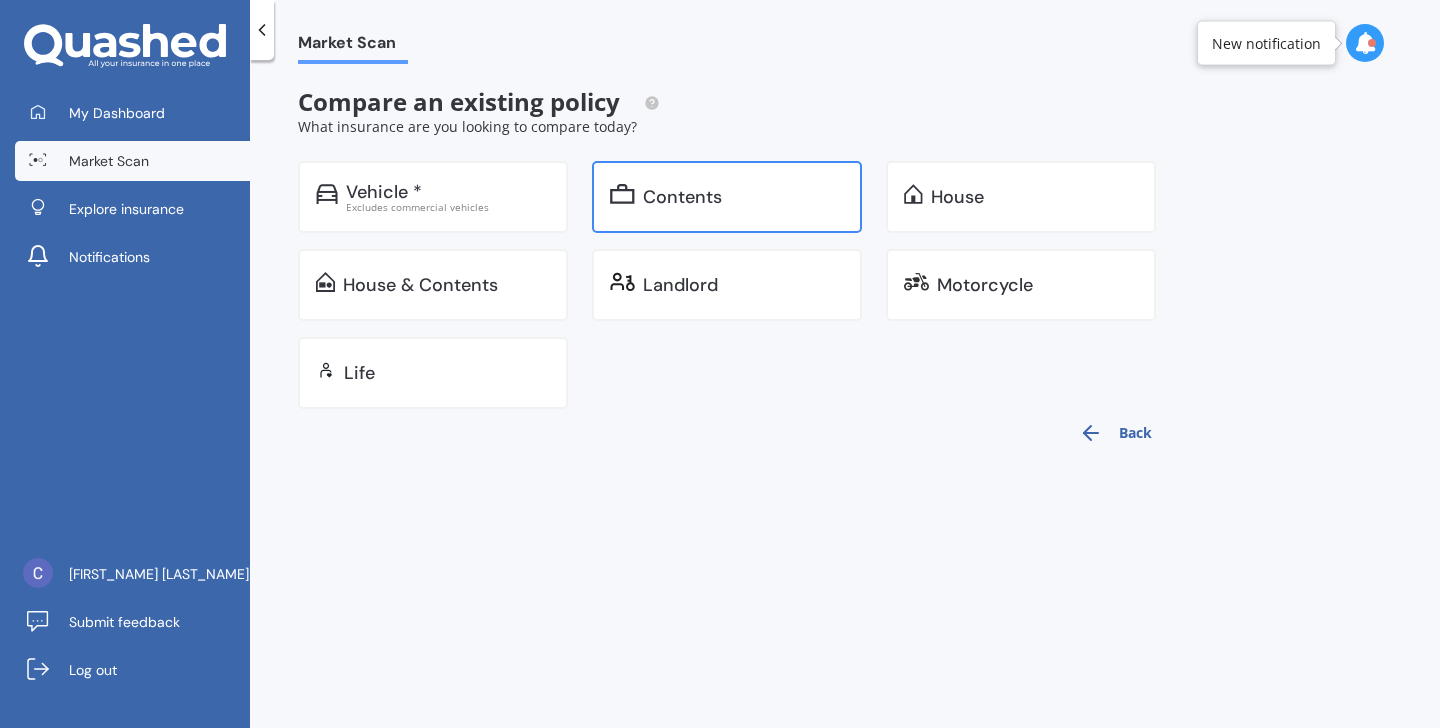 click on "Contents" at bounding box center [682, 197] 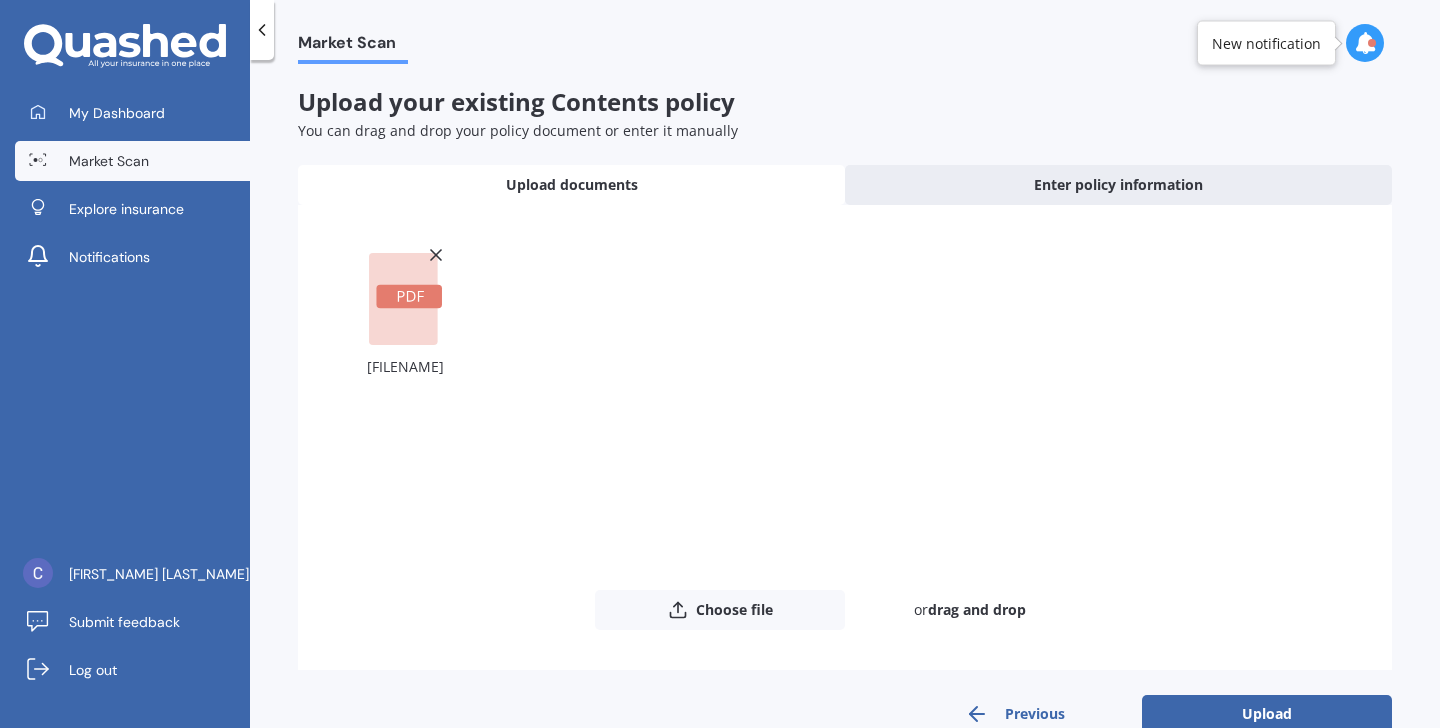 scroll, scrollTop: 42, scrollLeft: 0, axis: vertical 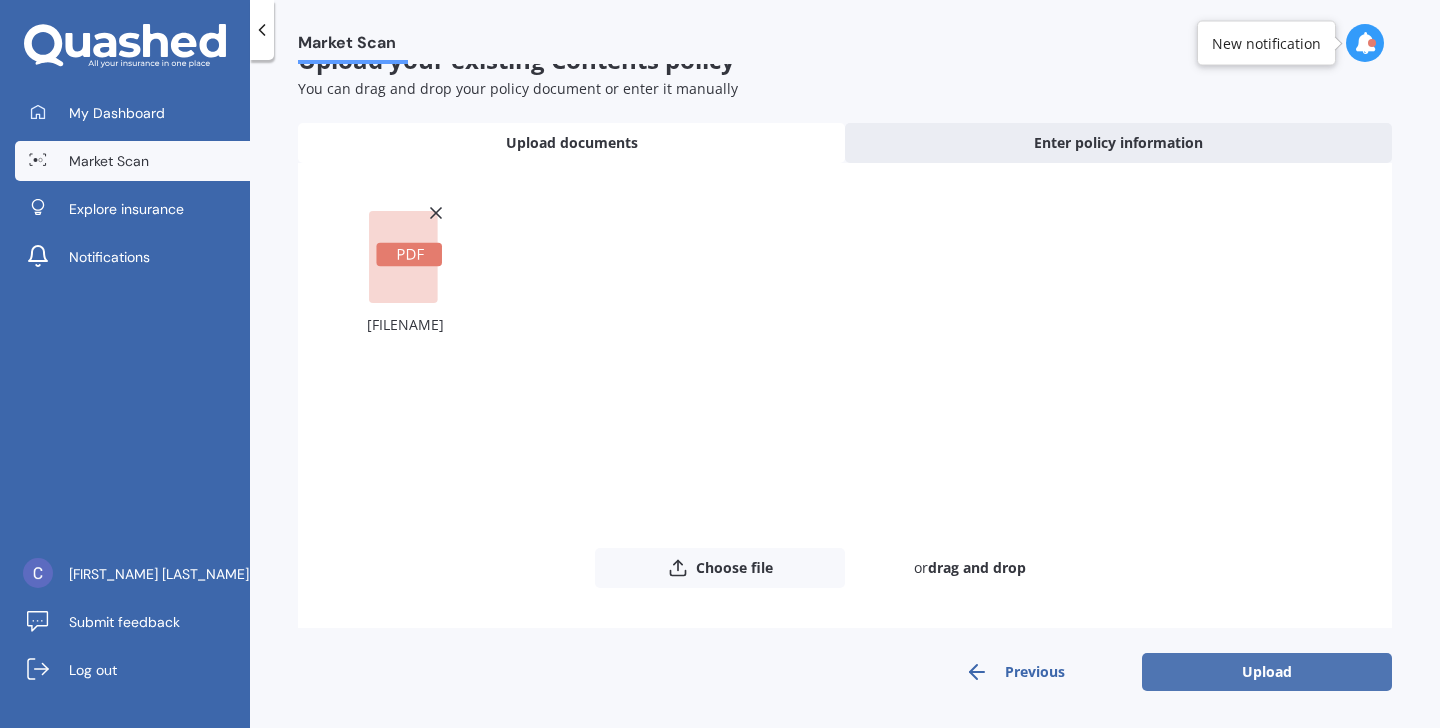 click on "Upload" at bounding box center [1267, 672] 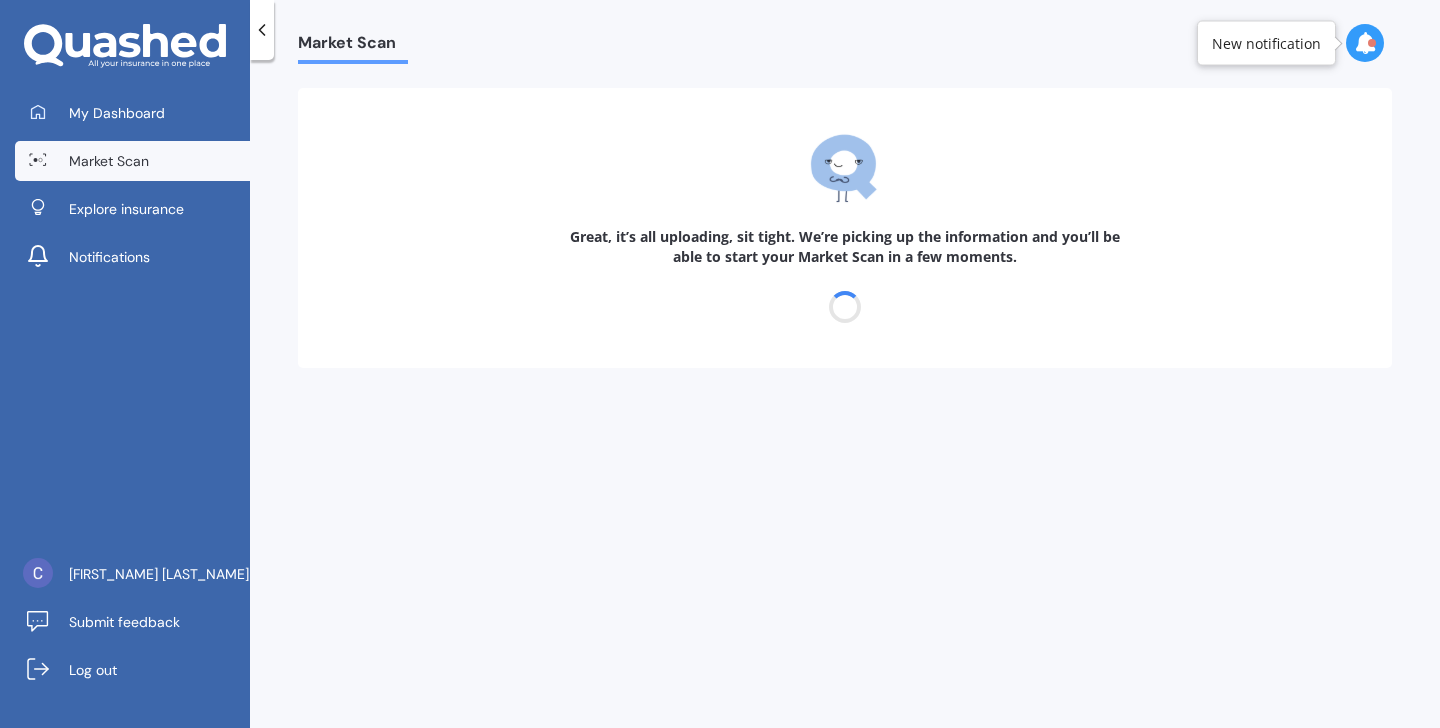 scroll, scrollTop: 0, scrollLeft: 0, axis: both 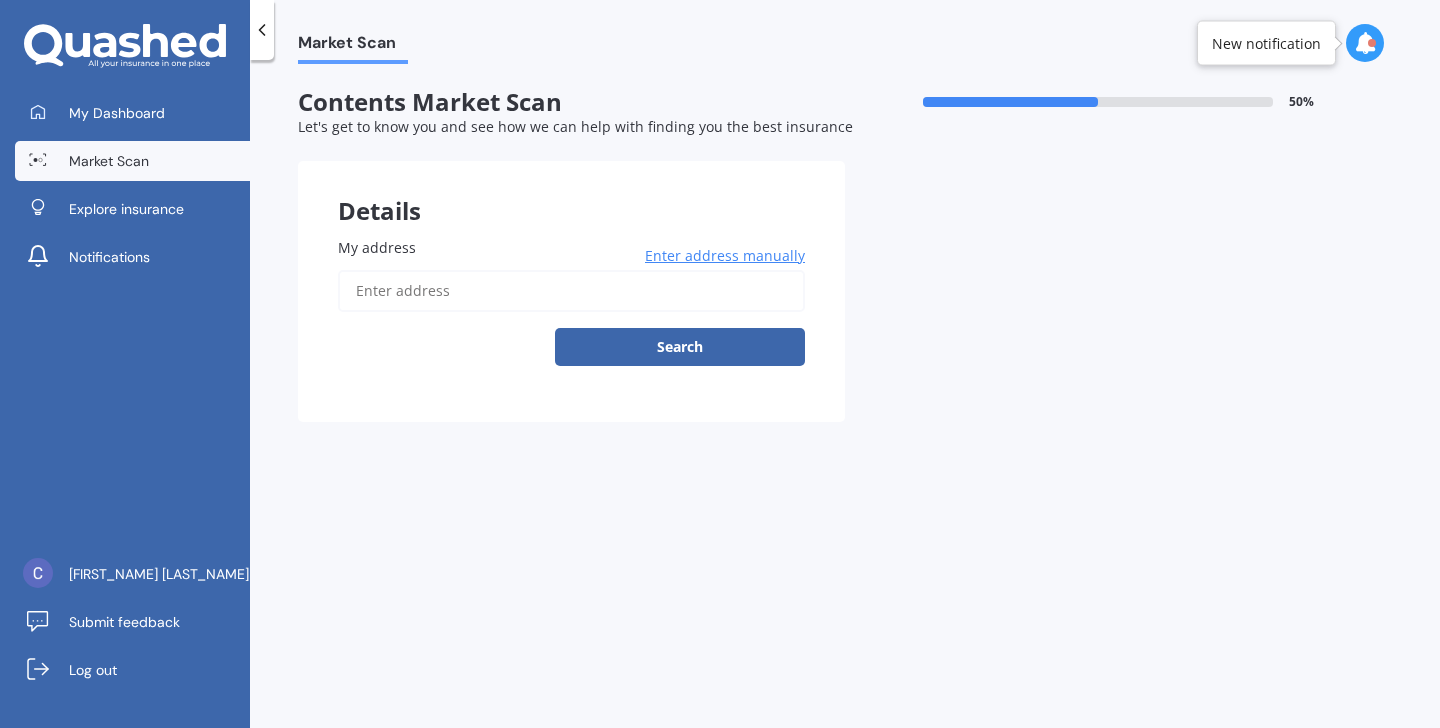 click on "Enter address manually Search" at bounding box center [571, 318] 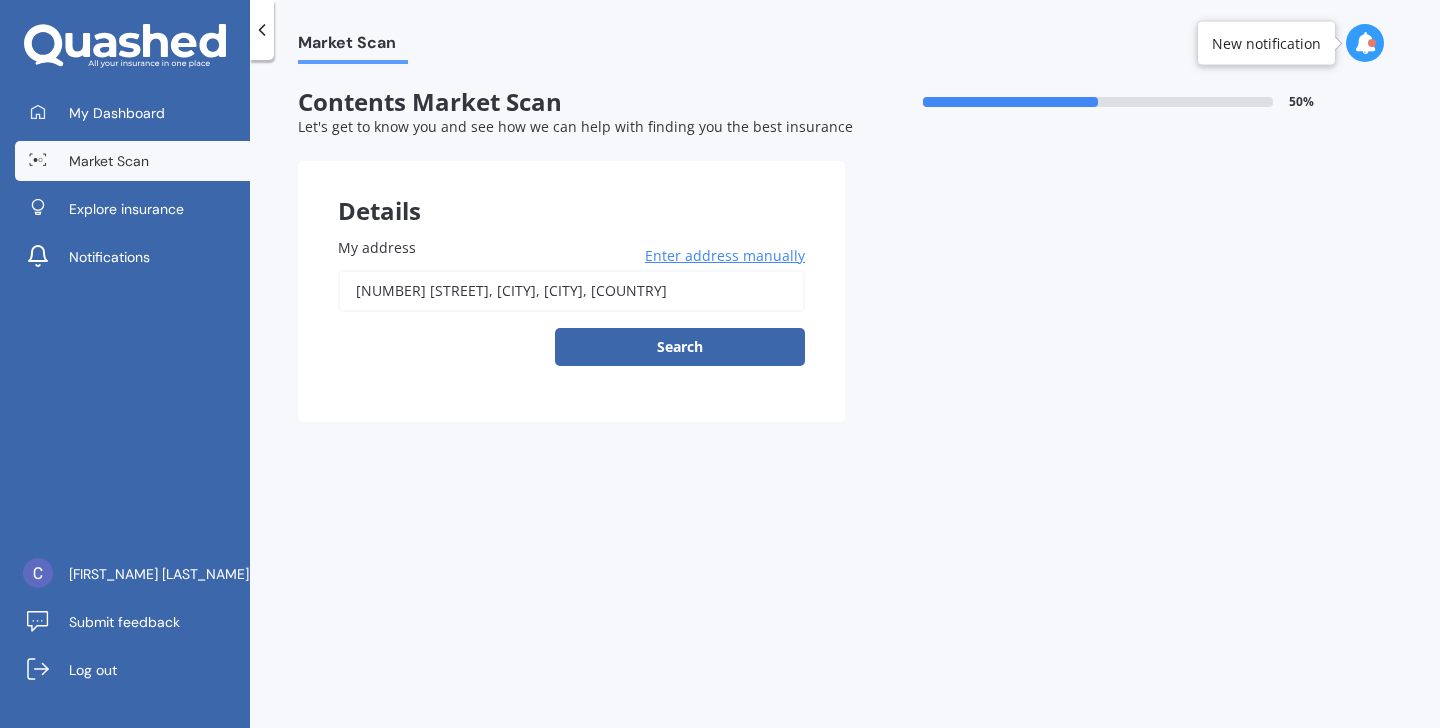 type on "[NUMBER] [STREET], [CITY], [CITY] [POSTAL_CODE]" 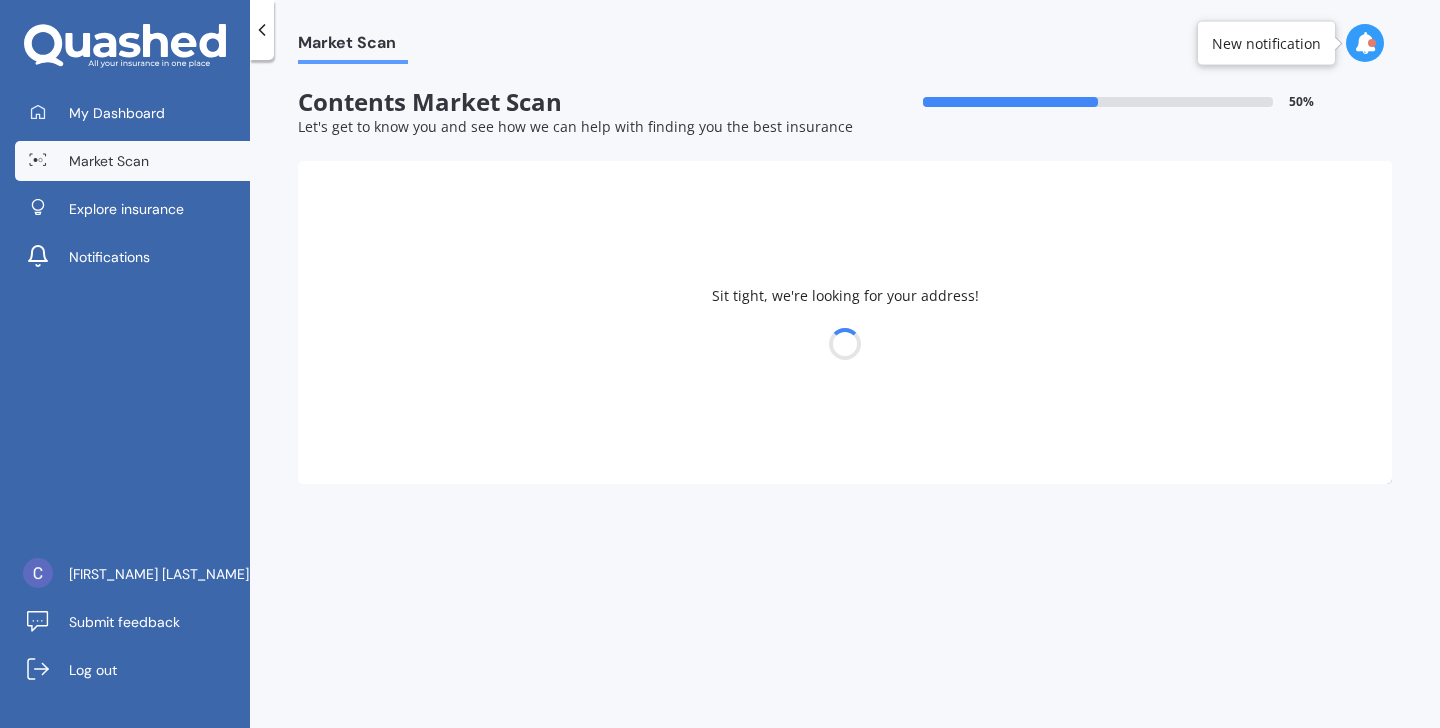 select on "01" 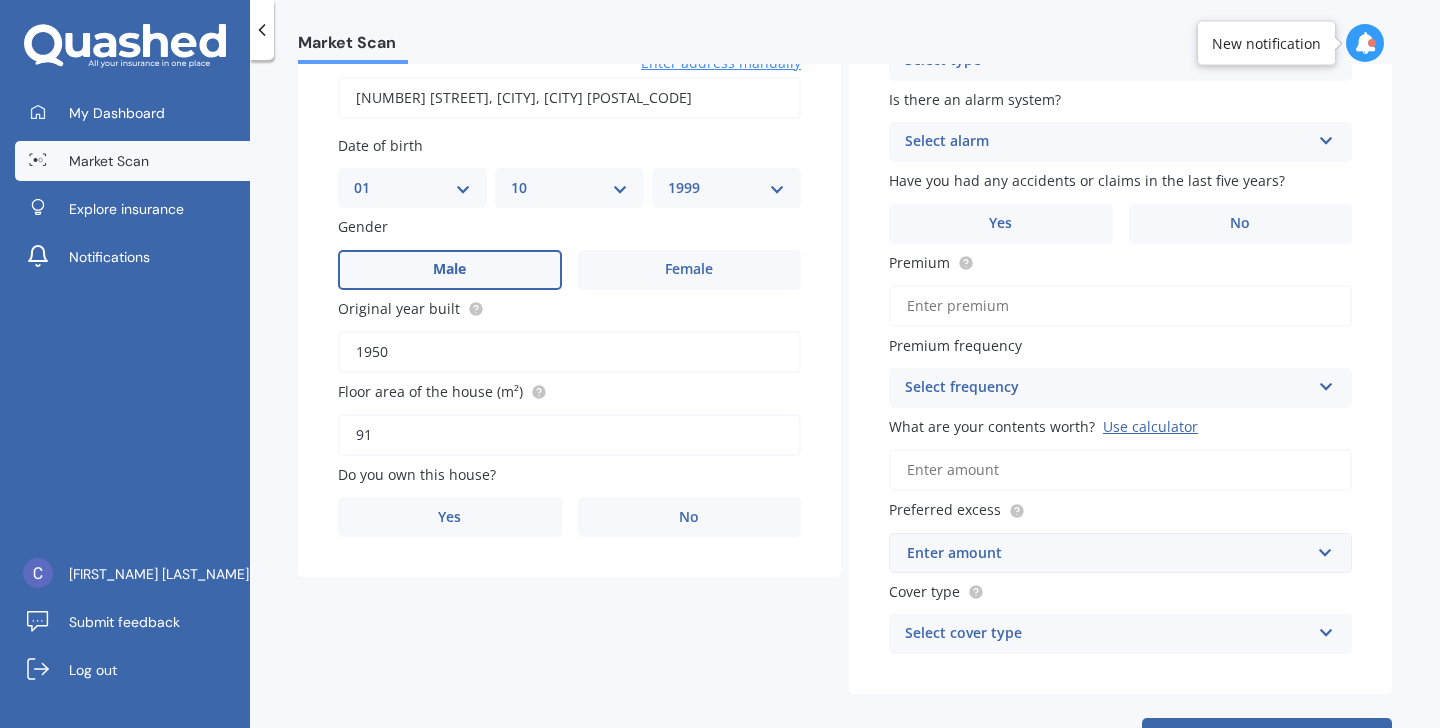 scroll, scrollTop: 194, scrollLeft: 0, axis: vertical 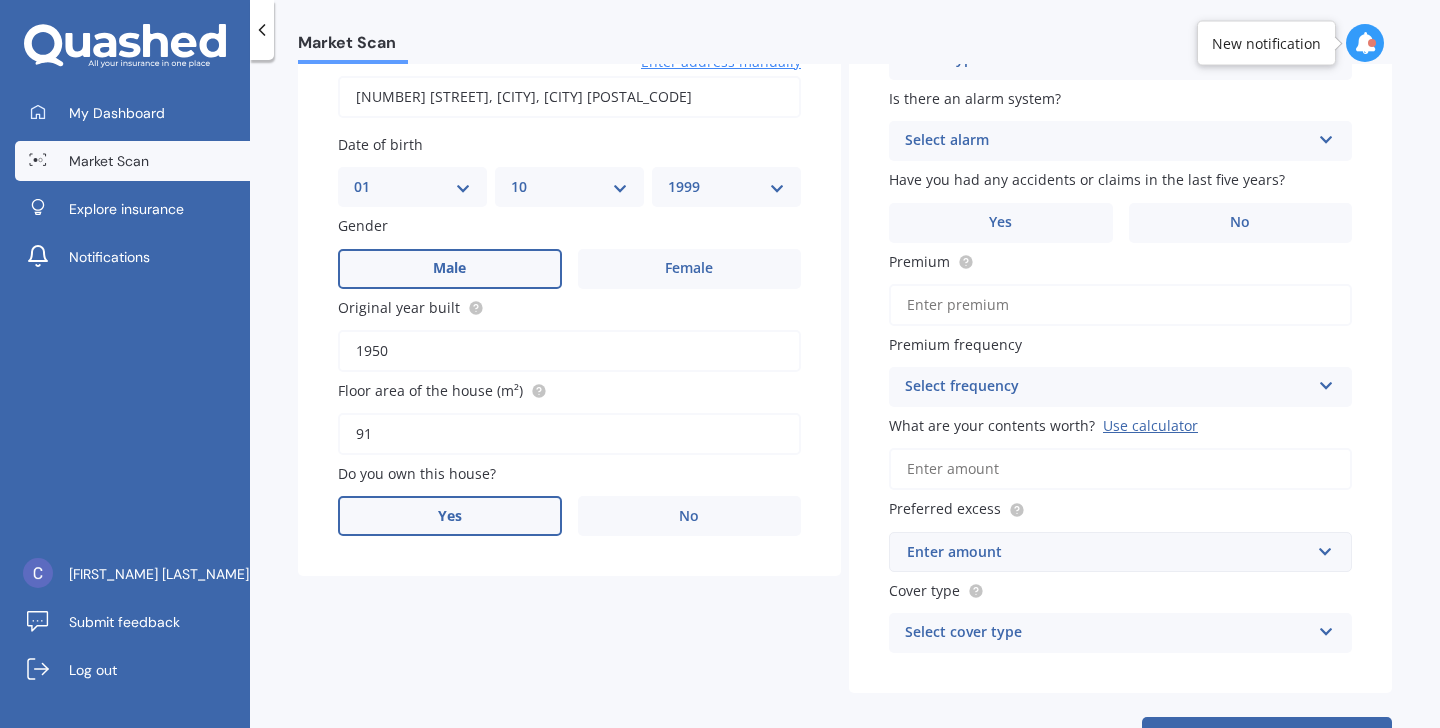 click on "Yes" at bounding box center (450, 516) 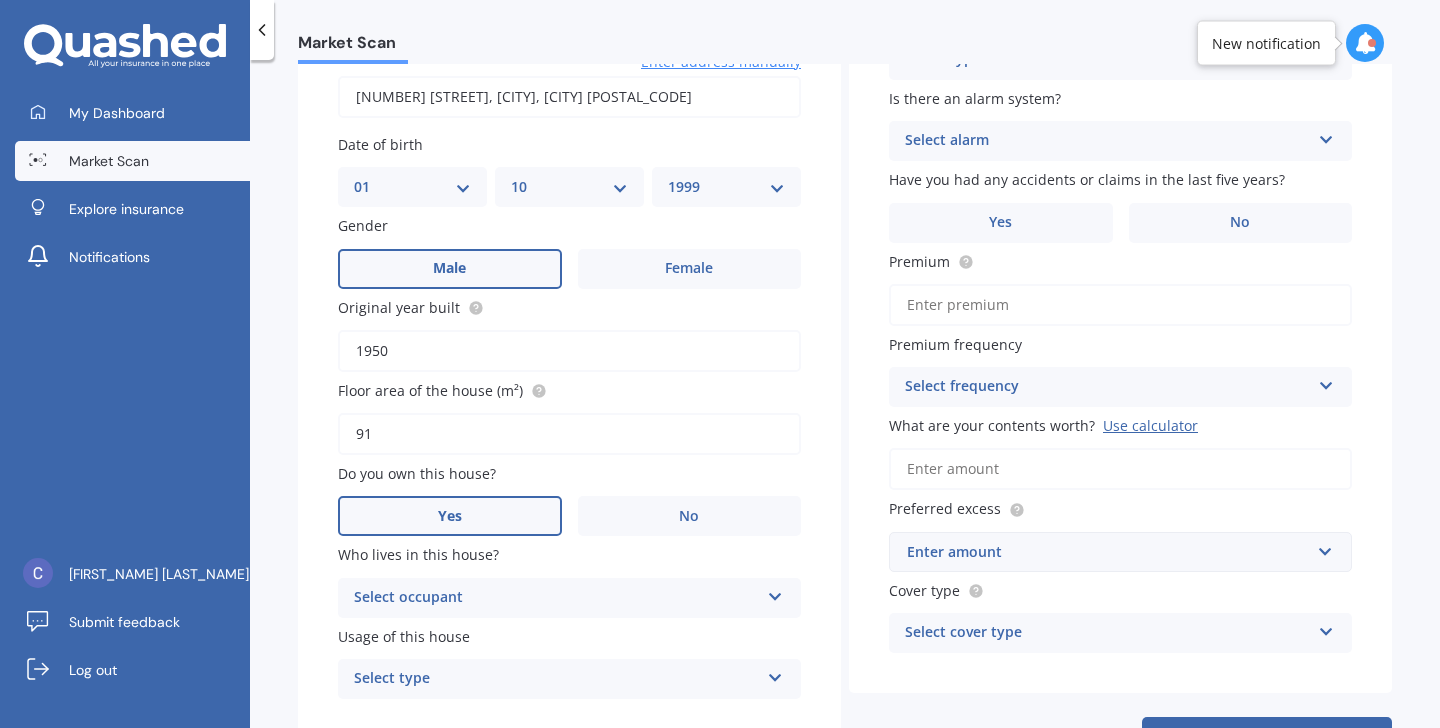 click on "Select occupant" at bounding box center [556, 598] 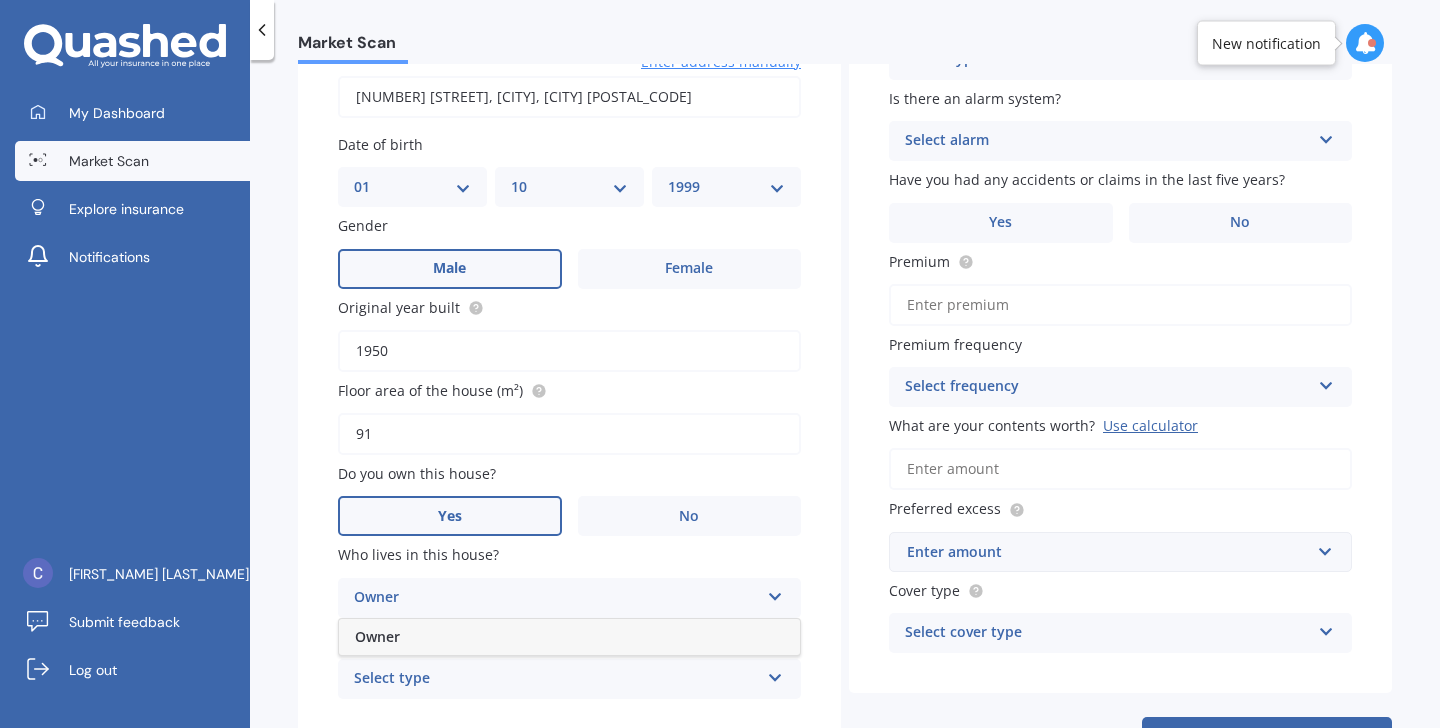 click on "Owner" at bounding box center [569, 637] 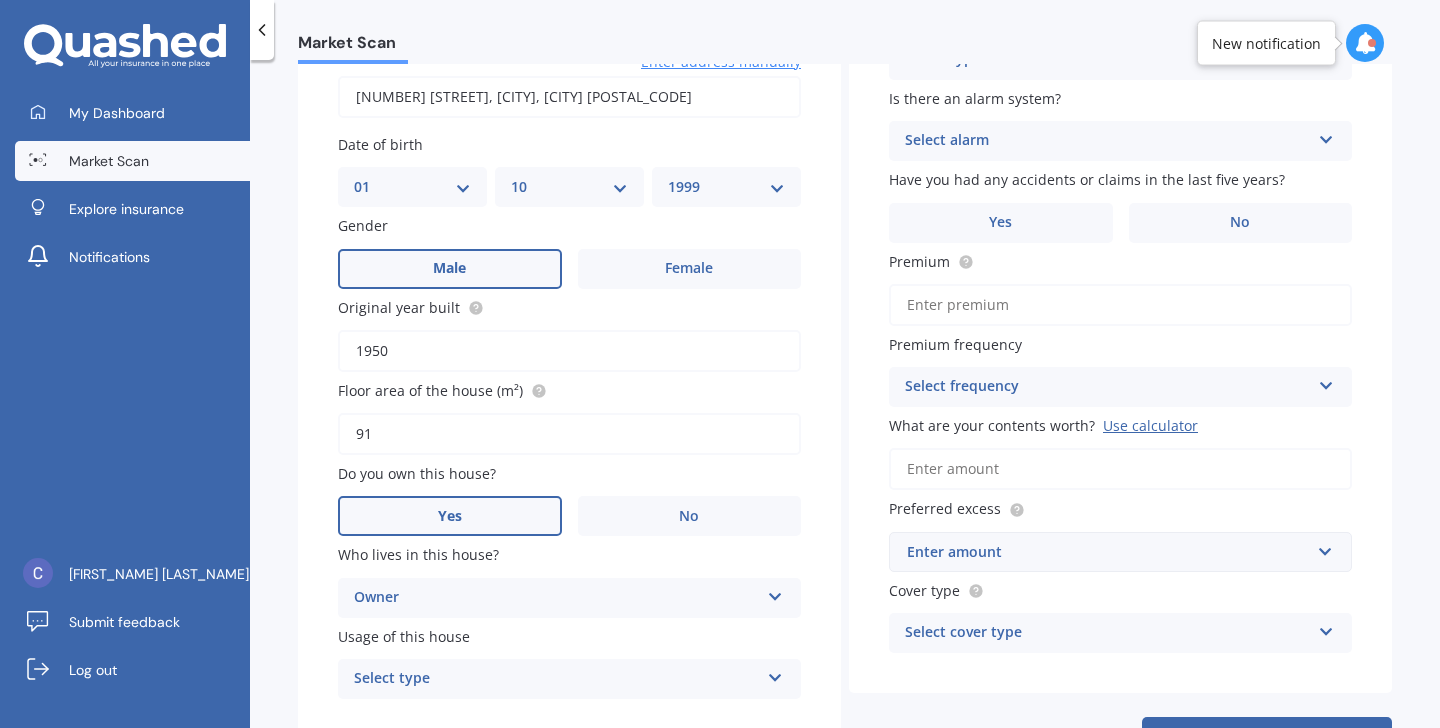 scroll, scrollTop: 277, scrollLeft: 0, axis: vertical 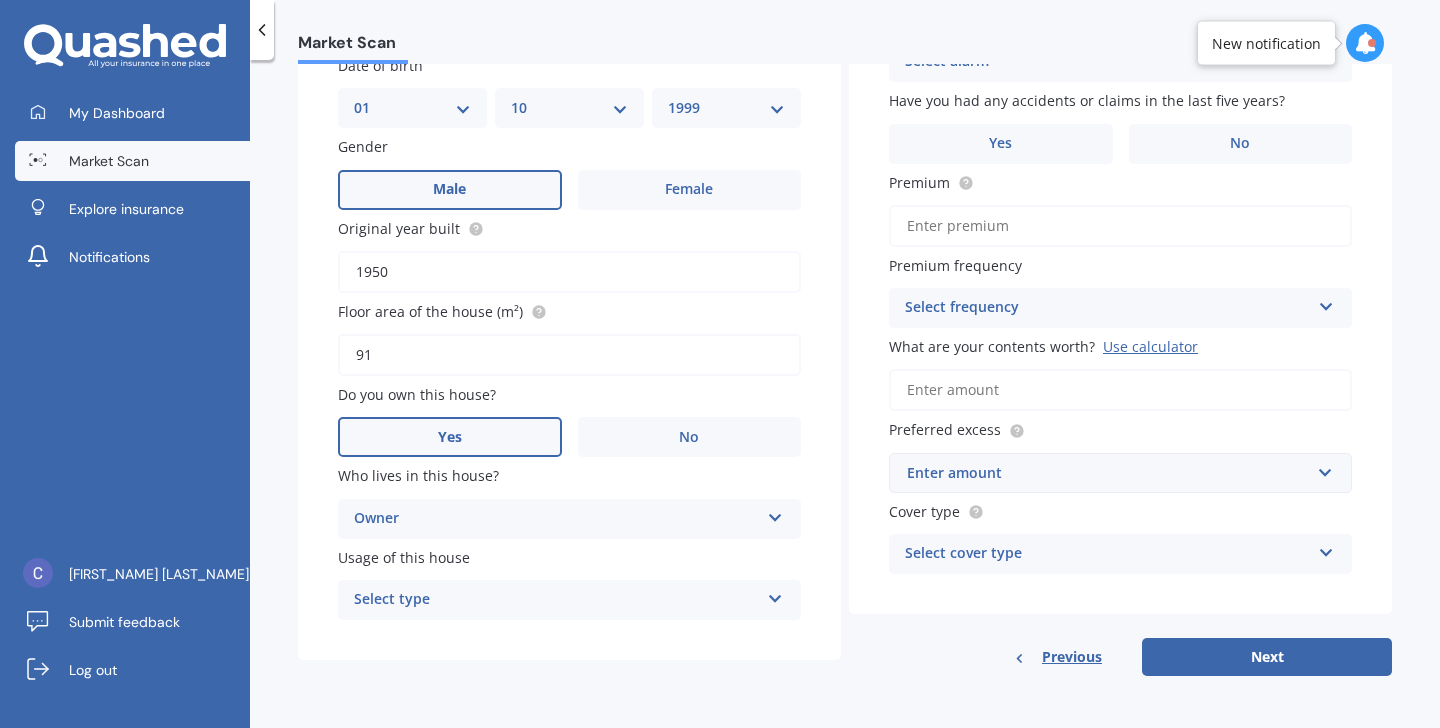 click on "Select type Permanent Holiday (without tenancy)" at bounding box center (569, 600) 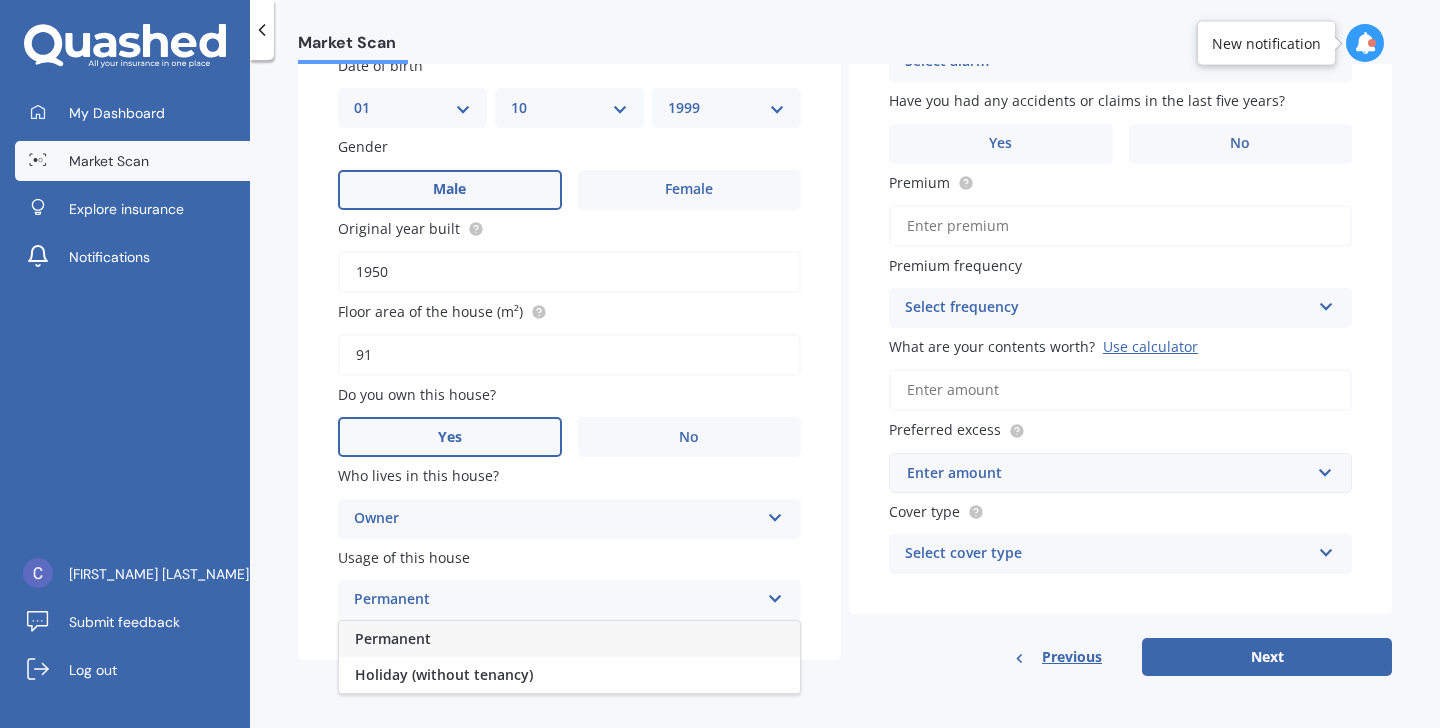 click on "Permanent" at bounding box center (569, 639) 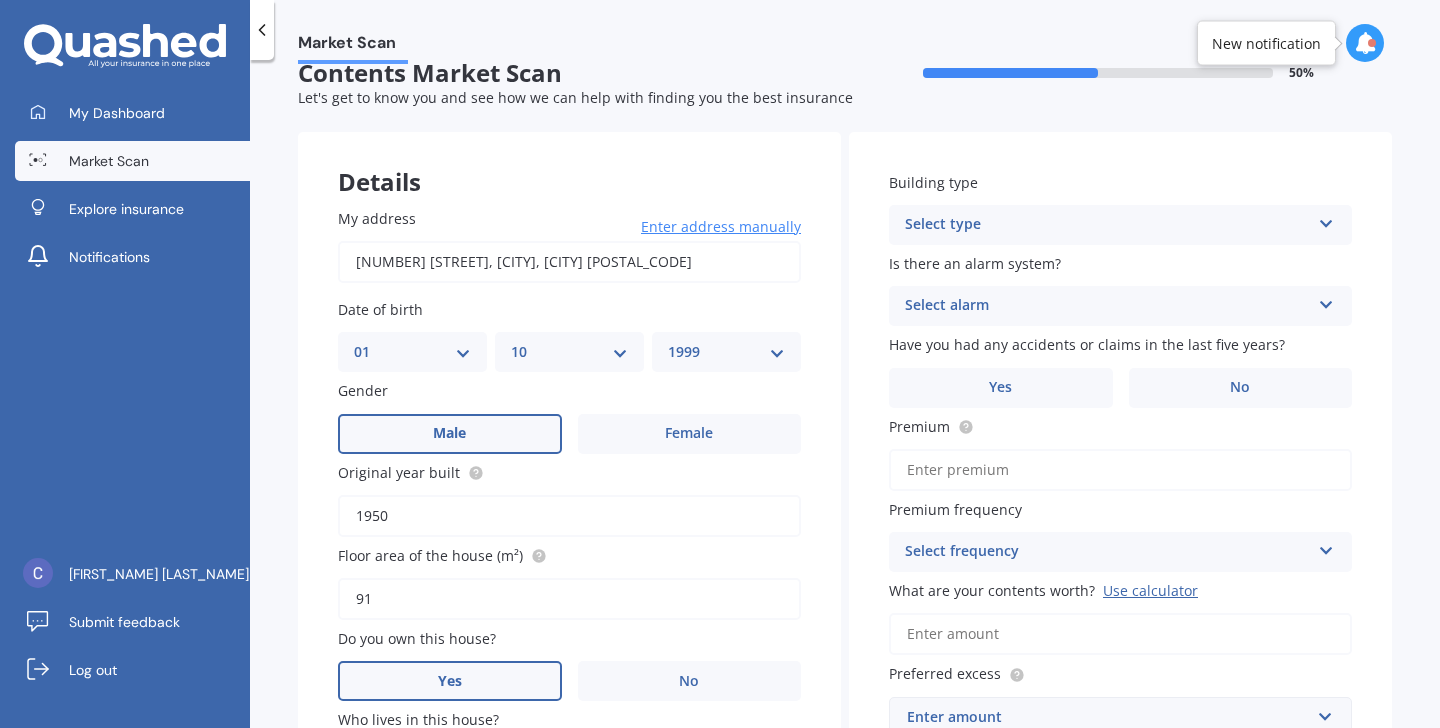 scroll, scrollTop: 0, scrollLeft: 0, axis: both 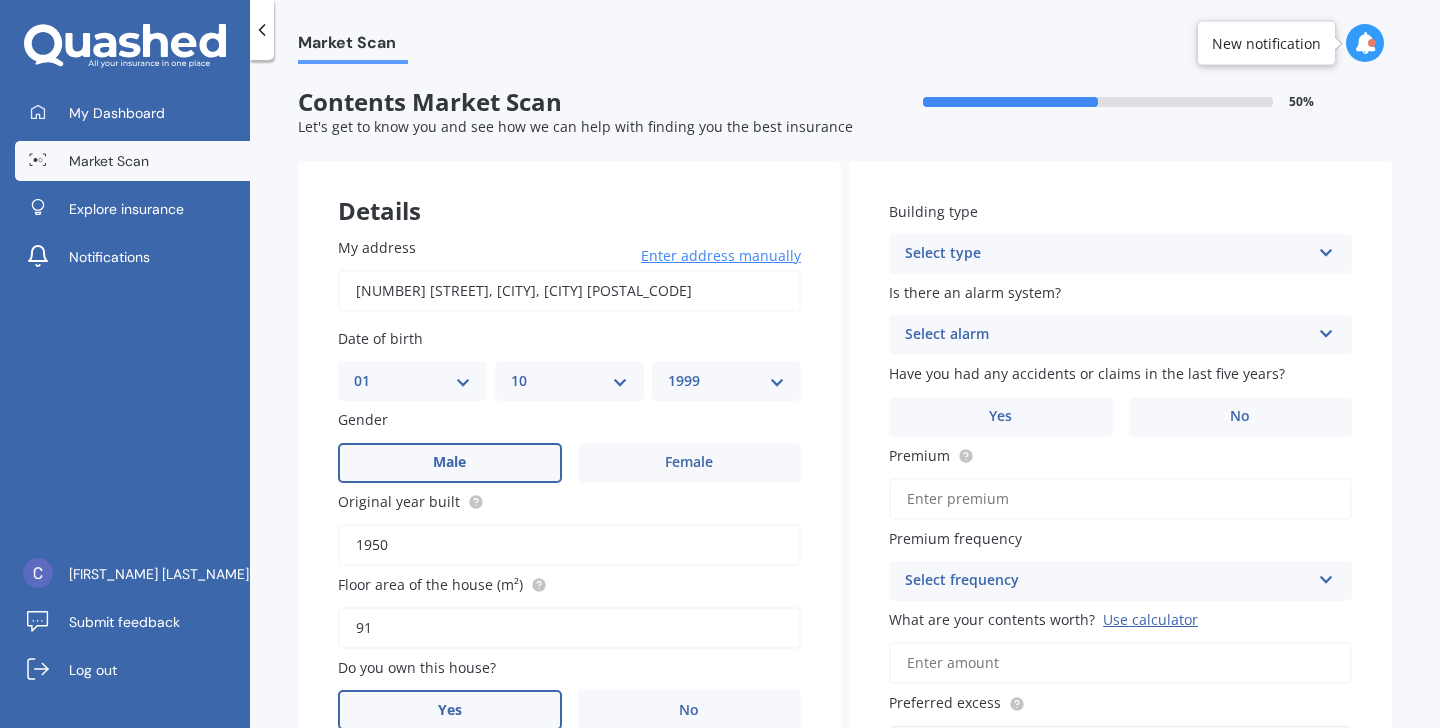 click on "Select type" at bounding box center (1107, 254) 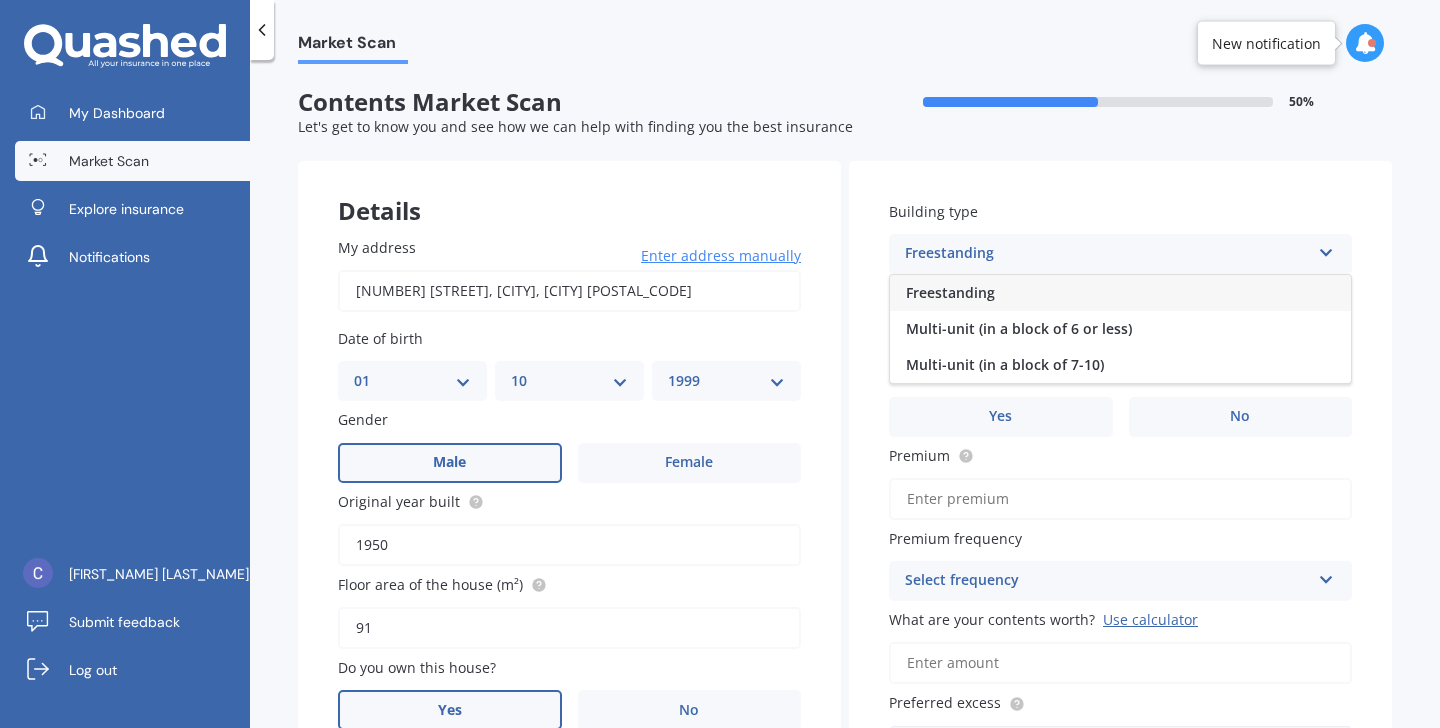 click on "Freestanding" at bounding box center (1120, 293) 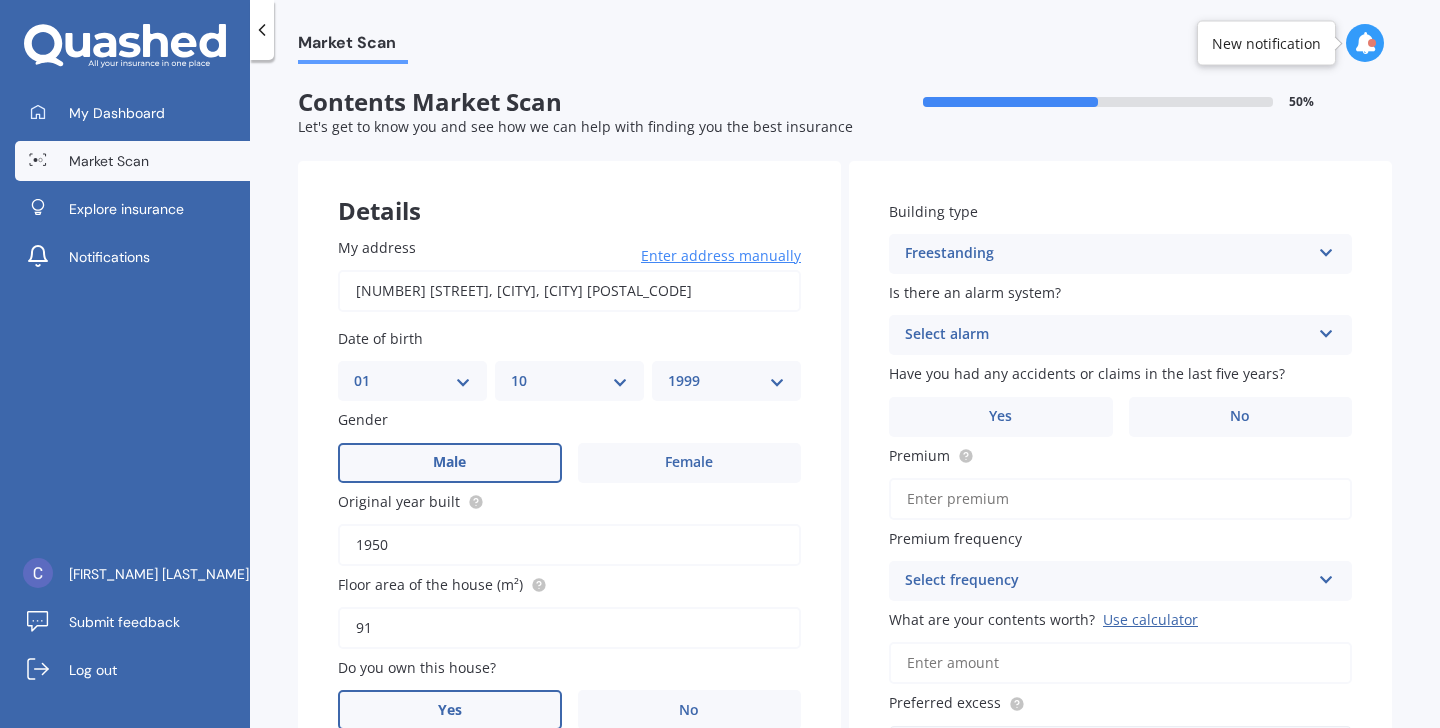 click on "Select alarm Yes, monitored Yes, not monitored No" at bounding box center (1120, 335) 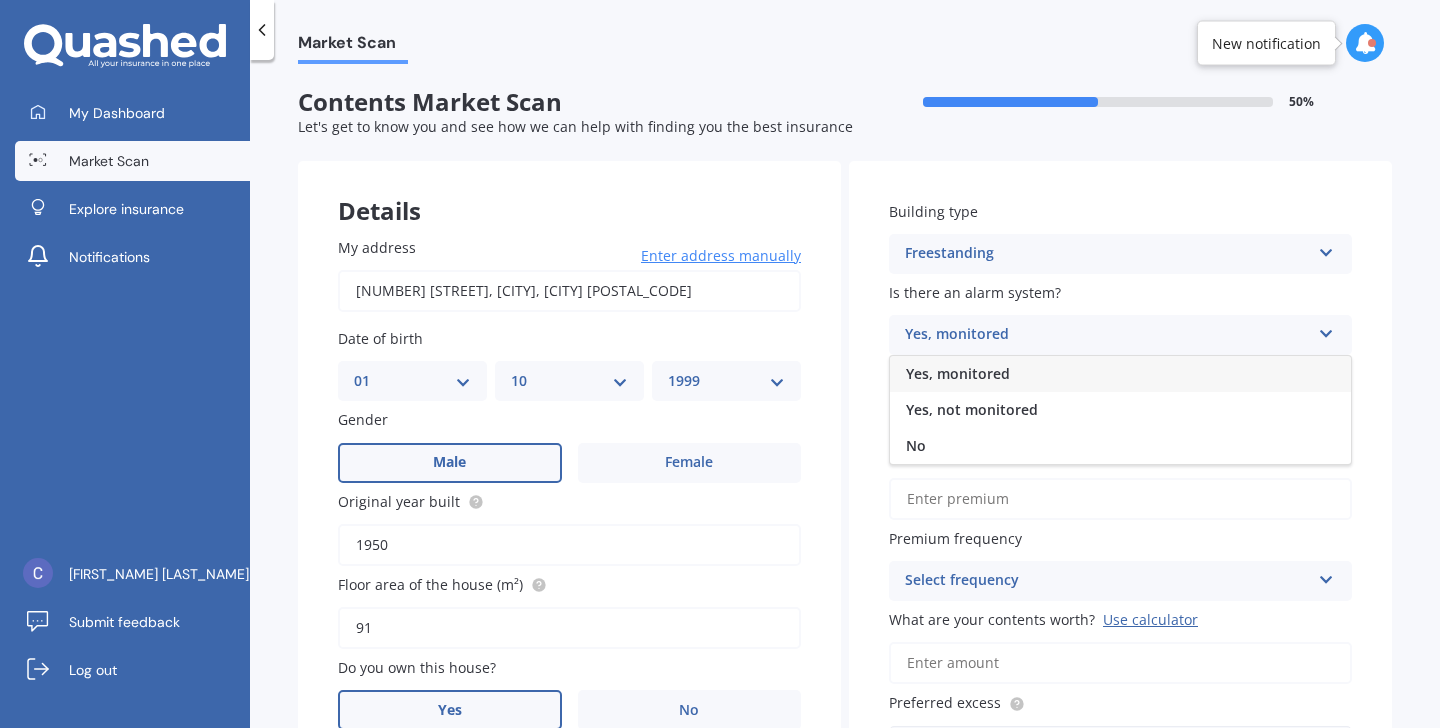 click on "Yes, monitored" at bounding box center [1120, 374] 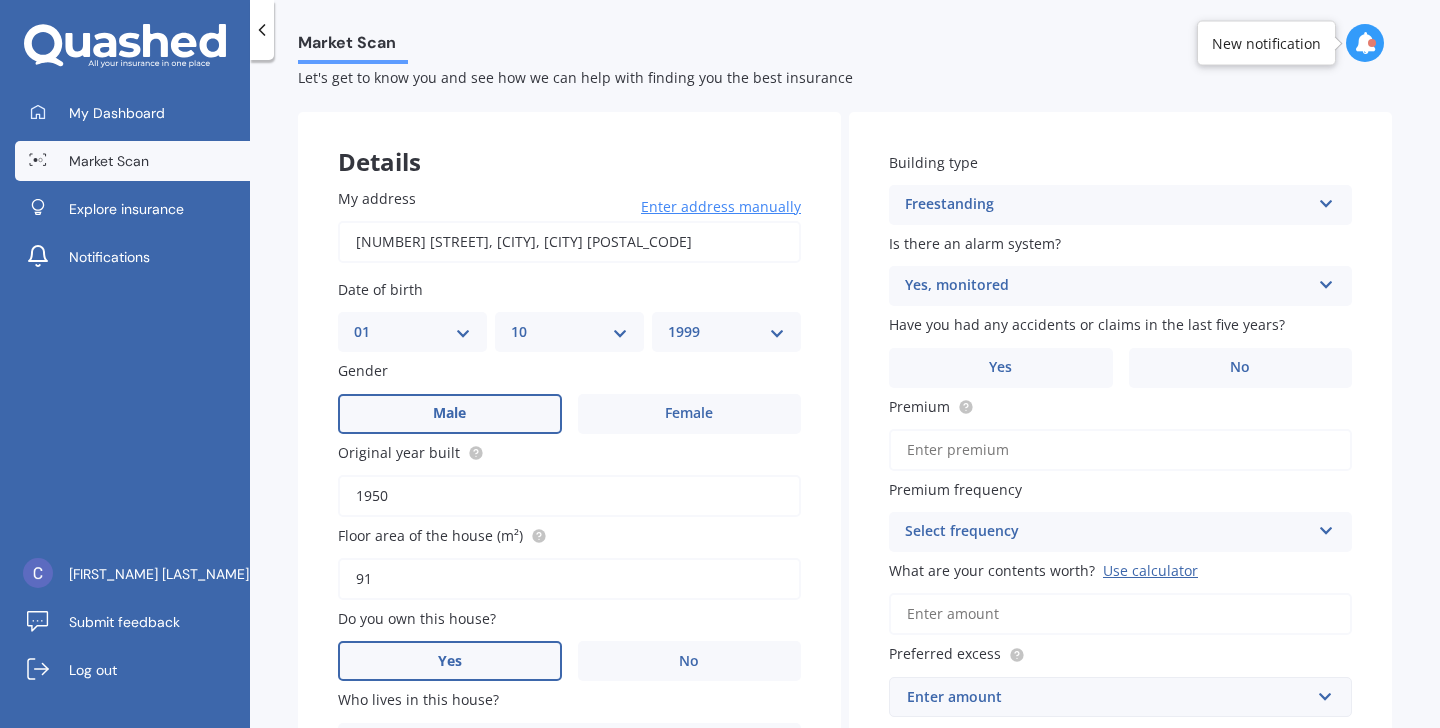 scroll, scrollTop: 54, scrollLeft: 0, axis: vertical 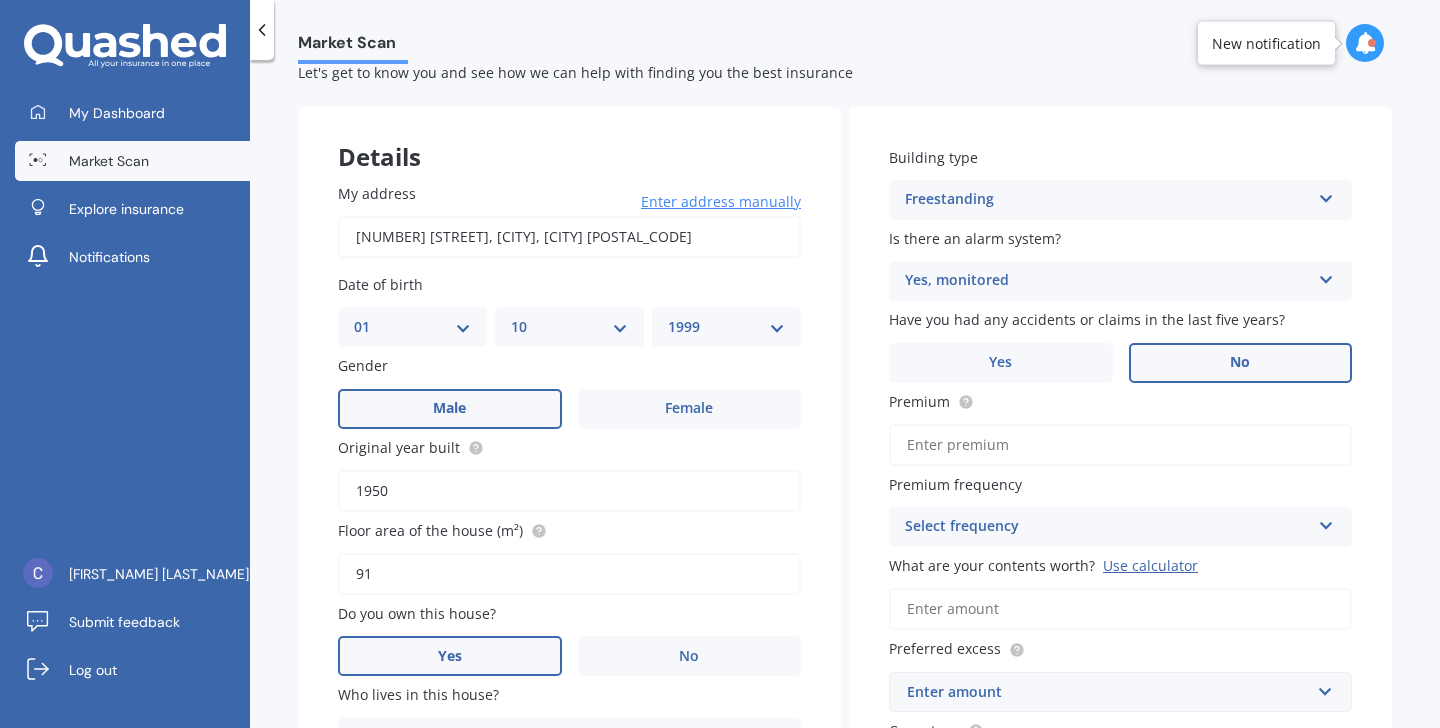 click on "No" at bounding box center (1241, 363) 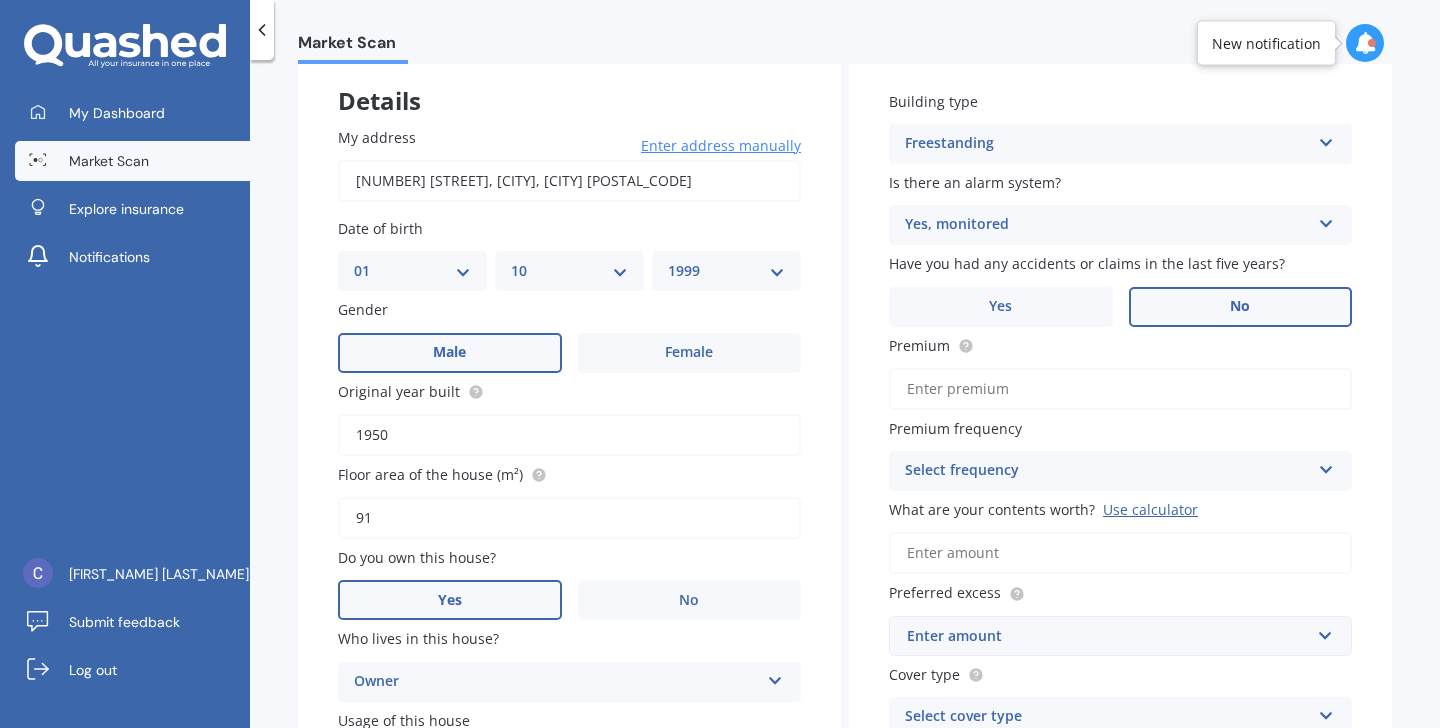 scroll, scrollTop: 112, scrollLeft: 0, axis: vertical 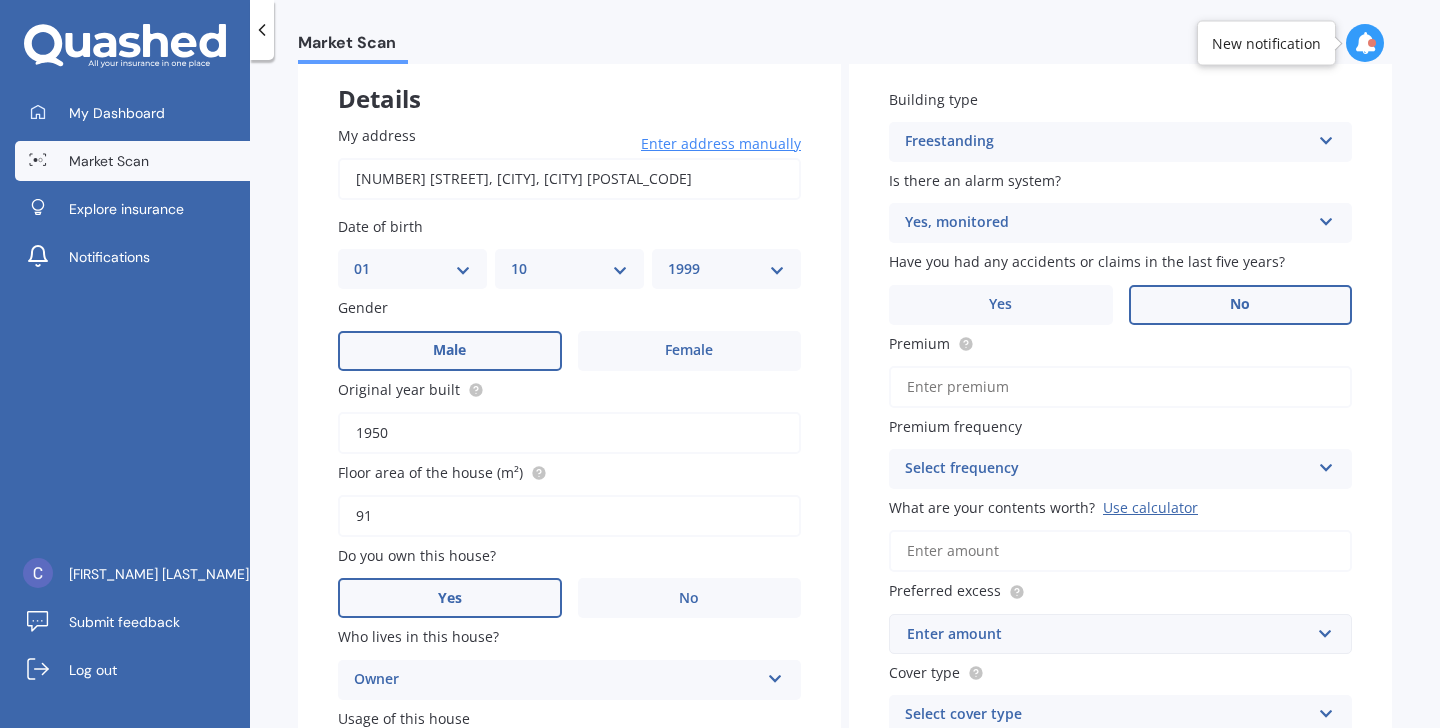 click on "Premium" at bounding box center [1120, 387] 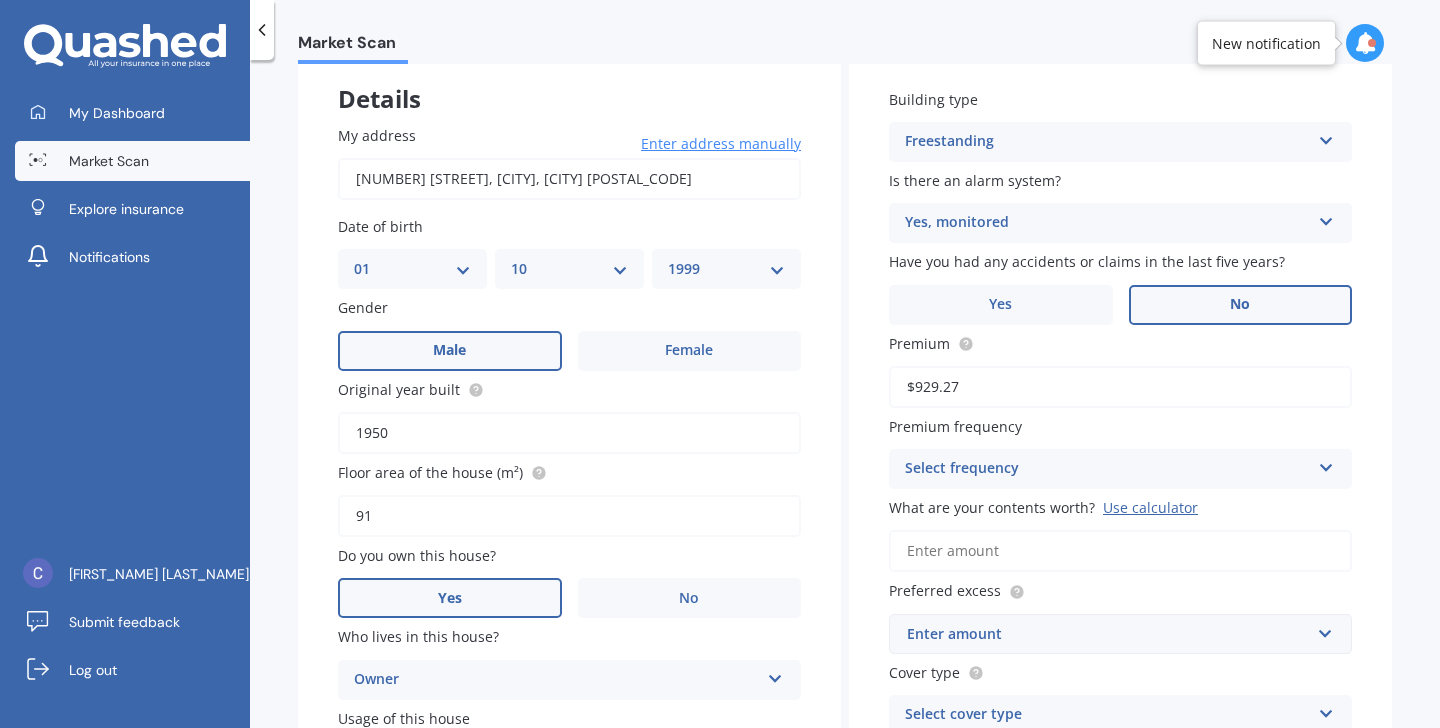 type on "$929.27" 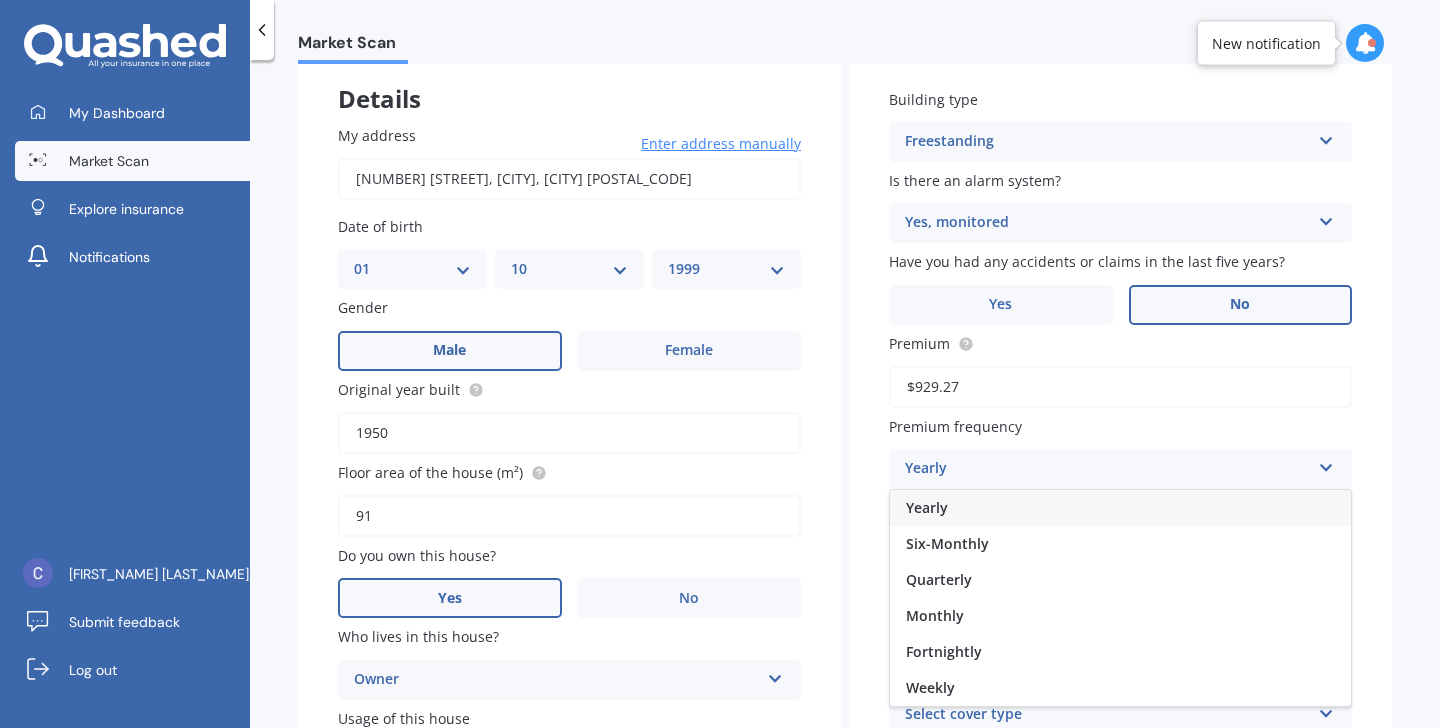 click on "Yearly" at bounding box center (1120, 508) 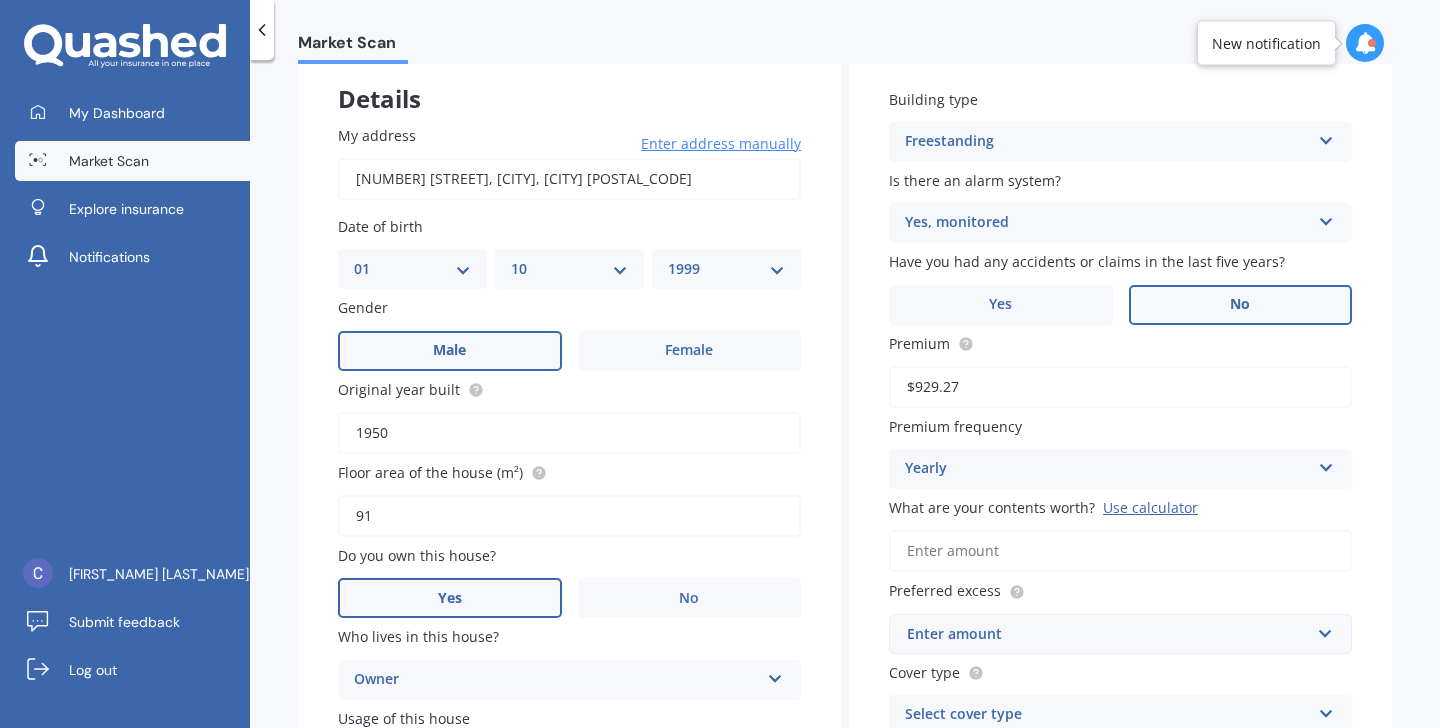 scroll, scrollTop: 194, scrollLeft: 0, axis: vertical 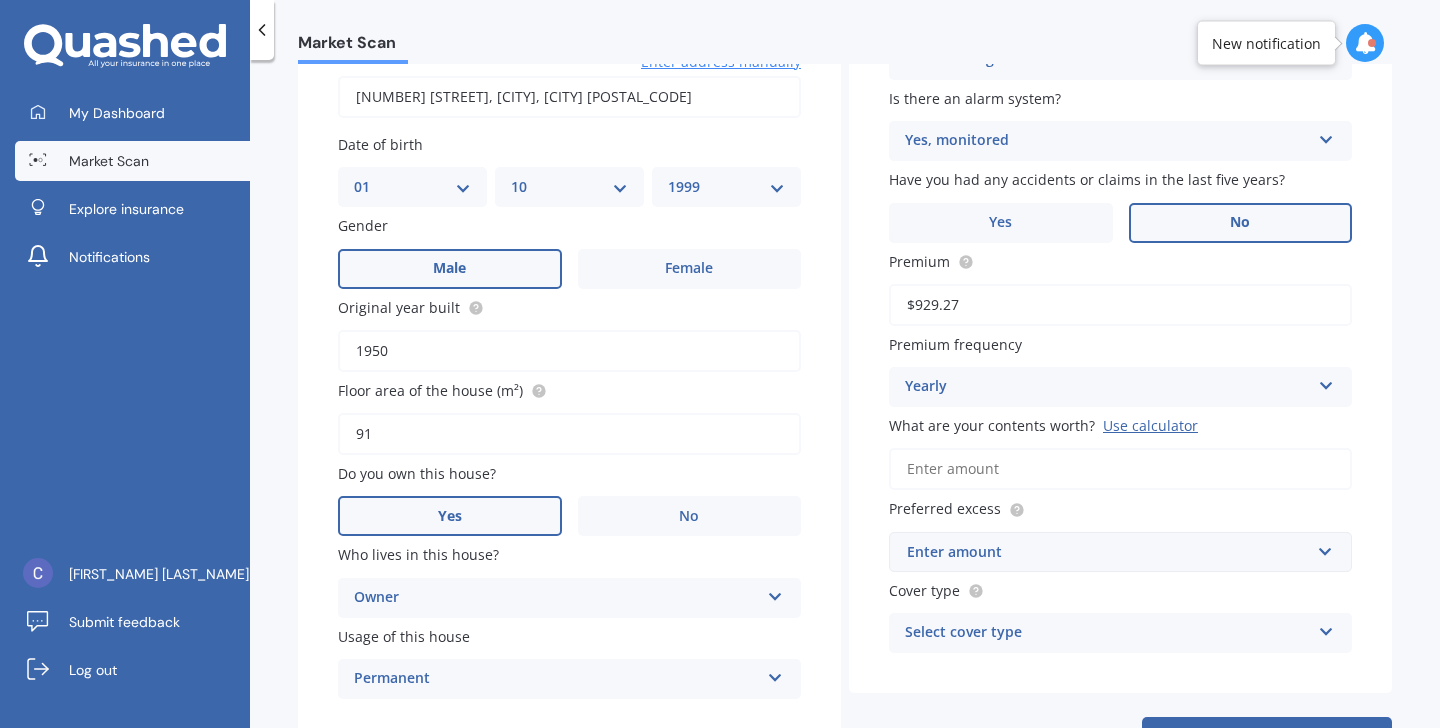 click on "What are your contents worth? Use calculator" at bounding box center [1120, 469] 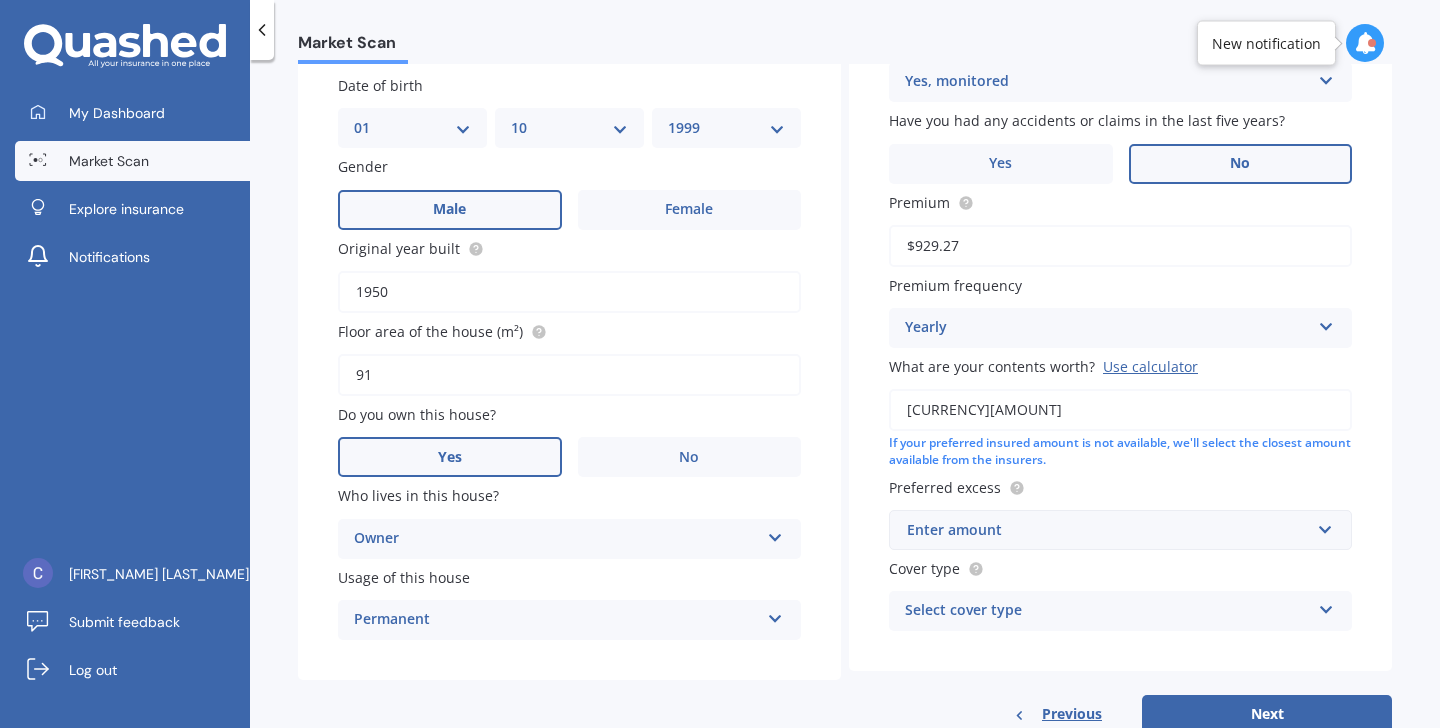 scroll, scrollTop: 314, scrollLeft: 0, axis: vertical 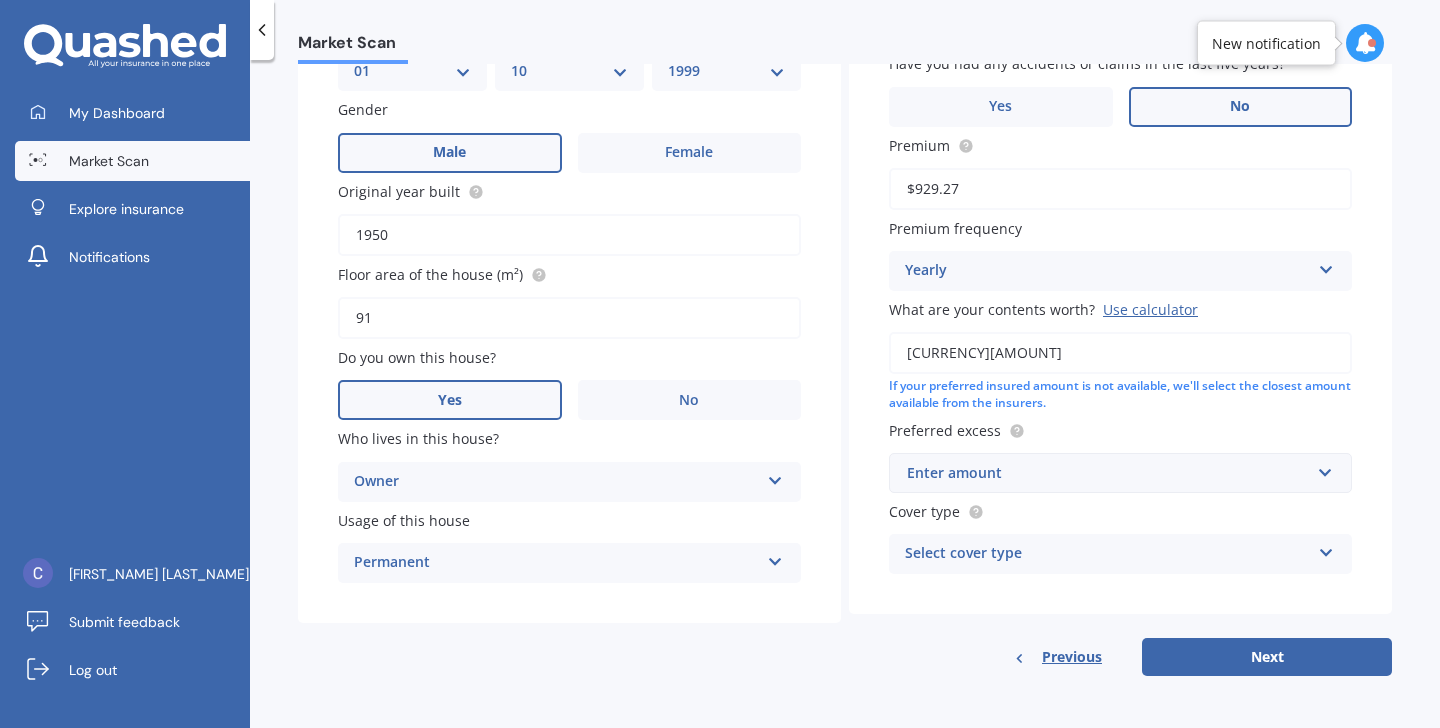 type on "[CURRENCY][AMOUNT]" 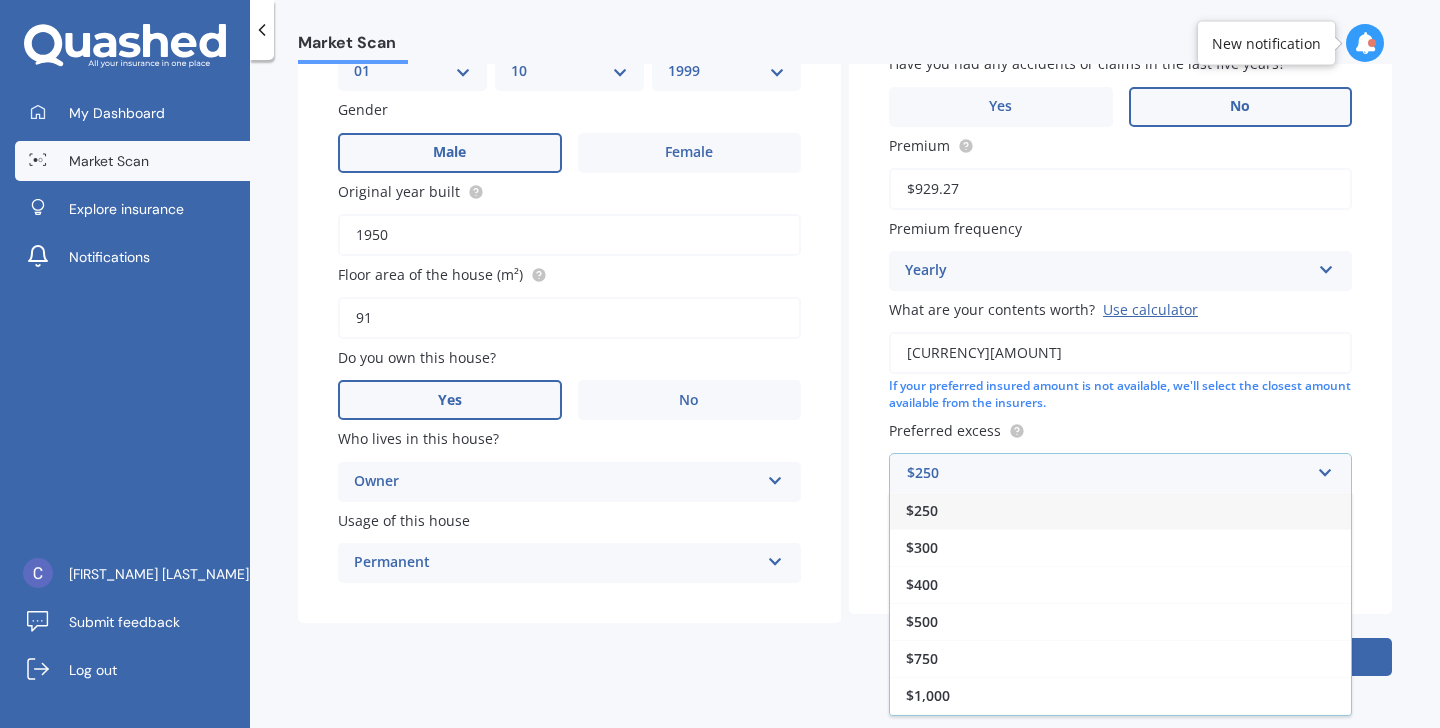 click on "$250" at bounding box center [1120, 510] 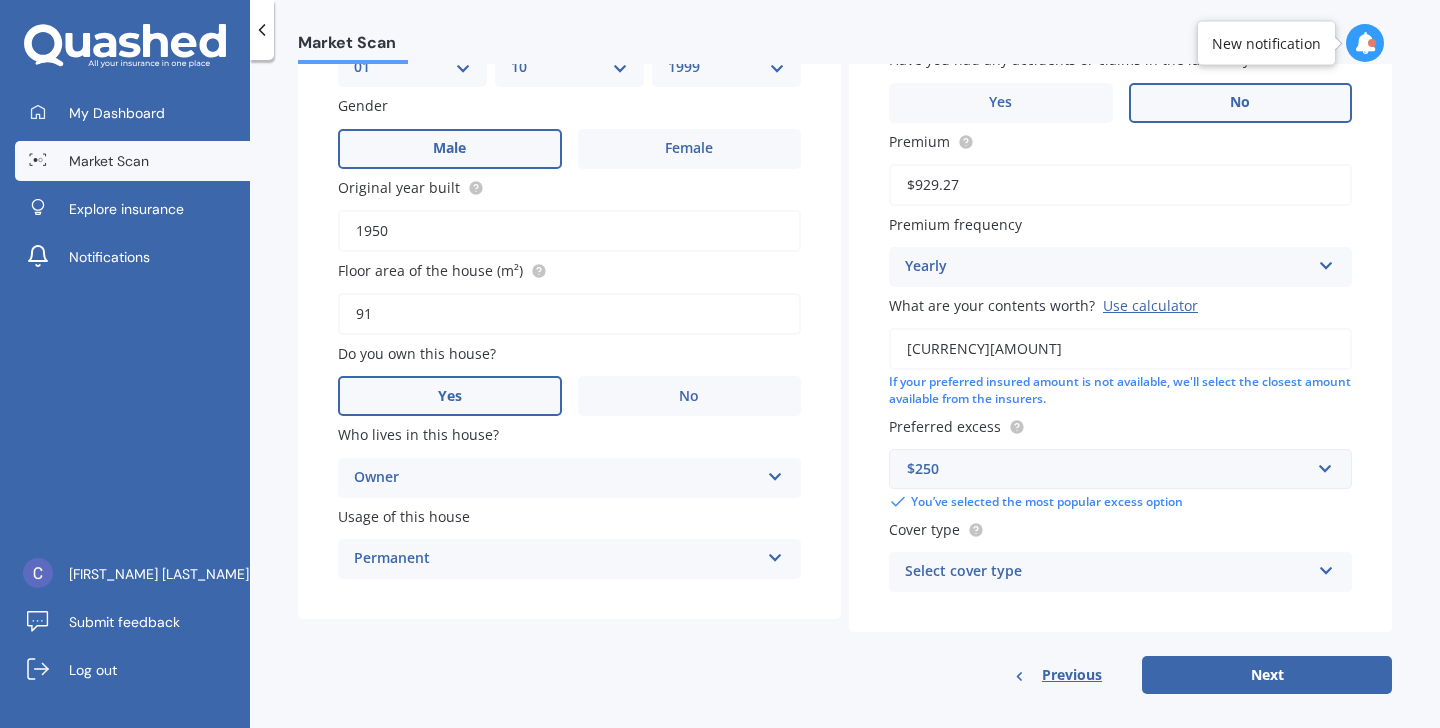 click on "Building type Freestanding Freestanding Multi-unit (in a block of 6 or less) Multi-unit (in a block of 7-10) Is there an alarm system? Yes, monitored Yes, monitored Yes, not monitored No Have you had any accidents or claims in the last five years? Yes No Premium [CURRENCY][AMOUNT] Premium frequency Yearly Yearly Six-Monthly Quarterly Monthly Fortnightly Weekly What are your contents worth? Use calculator [CURRENCY][AMOUNT] If your preferred insured amount is not available, we'll select the closest amount available from the insurers. Preferred excess [CURRENCY][AMOUNT] [CURRENCY][AMOUNT] [CURRENCY][AMOUNT] [CURRENCY][AMOUNT] [CURRENCY][AMOUNT] [CURRENCY][AMOUNT] [CURRENCY][AMOUNT] You’ve selected the most popular excess option Cover type Select cover type High Medium Limited" at bounding box center [1120, 240] 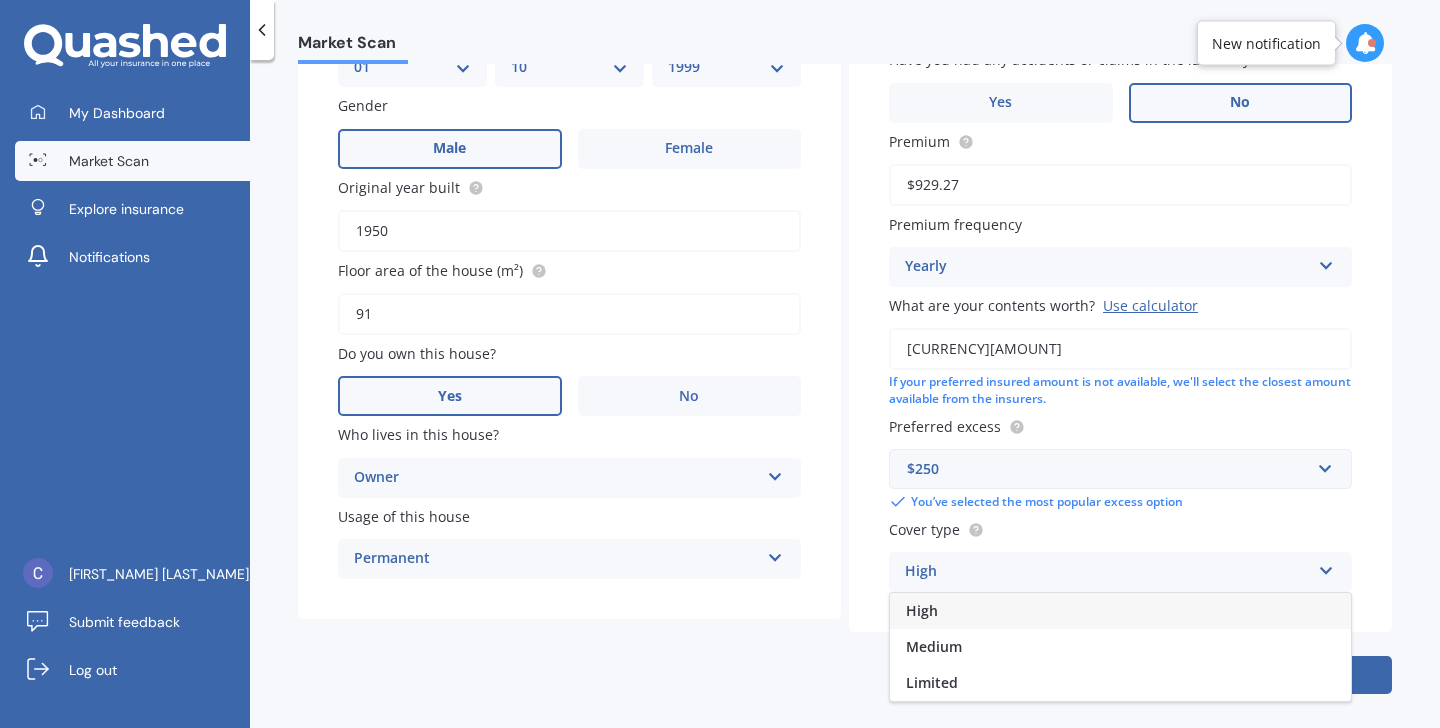 click on "High" at bounding box center [1120, 611] 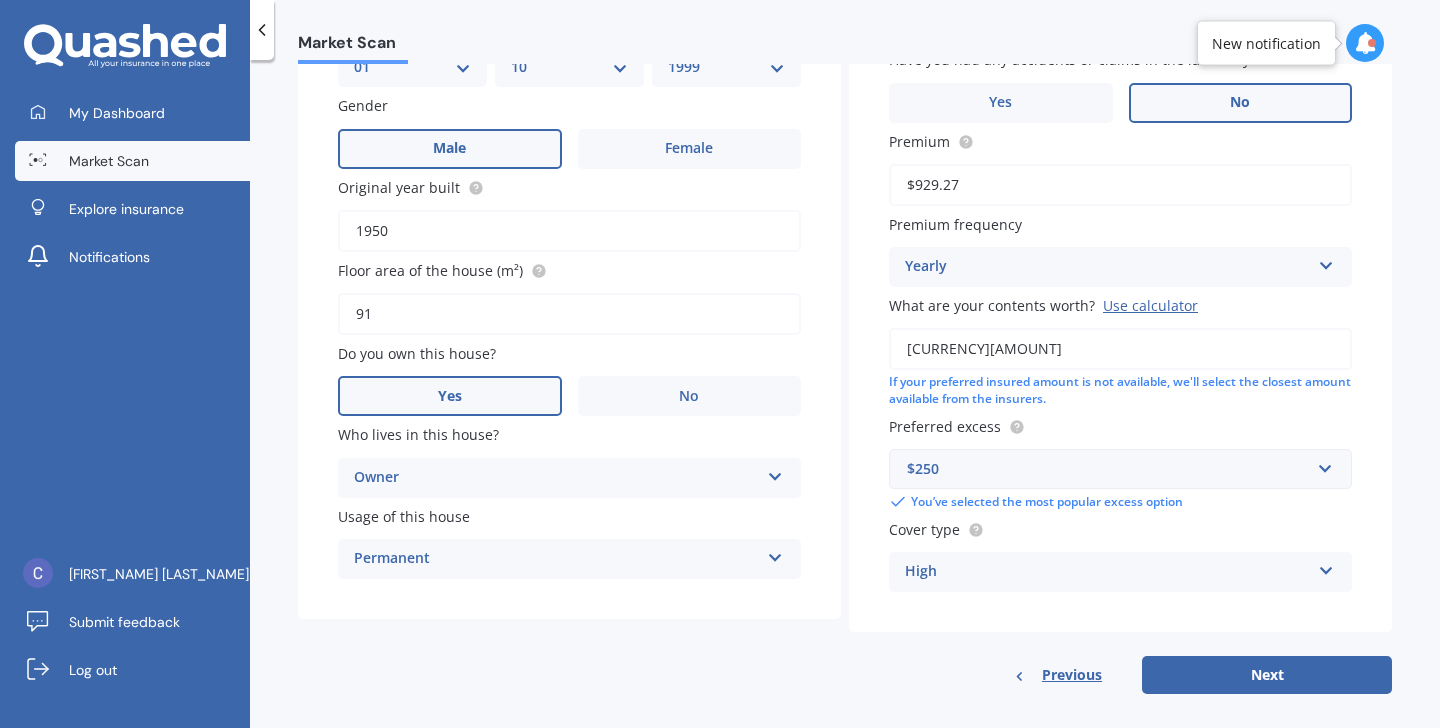 click on "Cover type" at bounding box center [1116, 529] 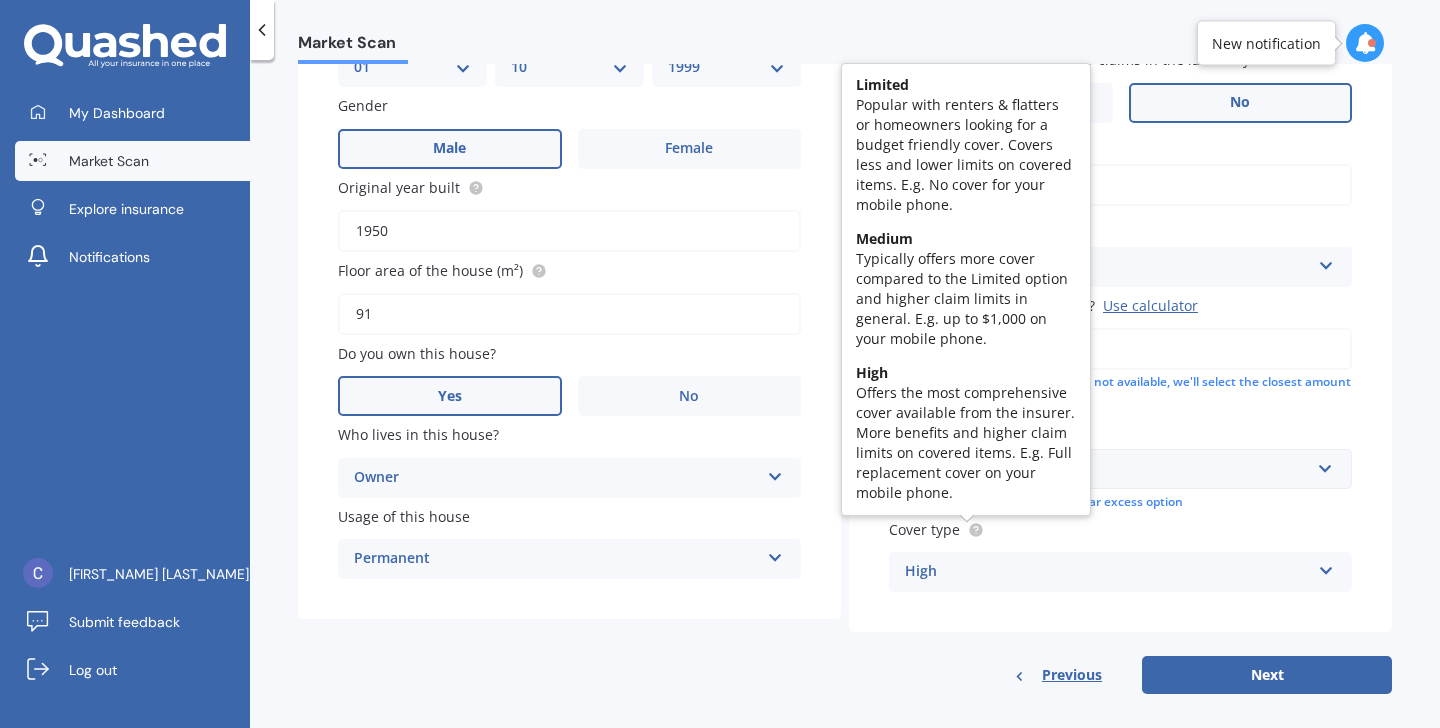 click 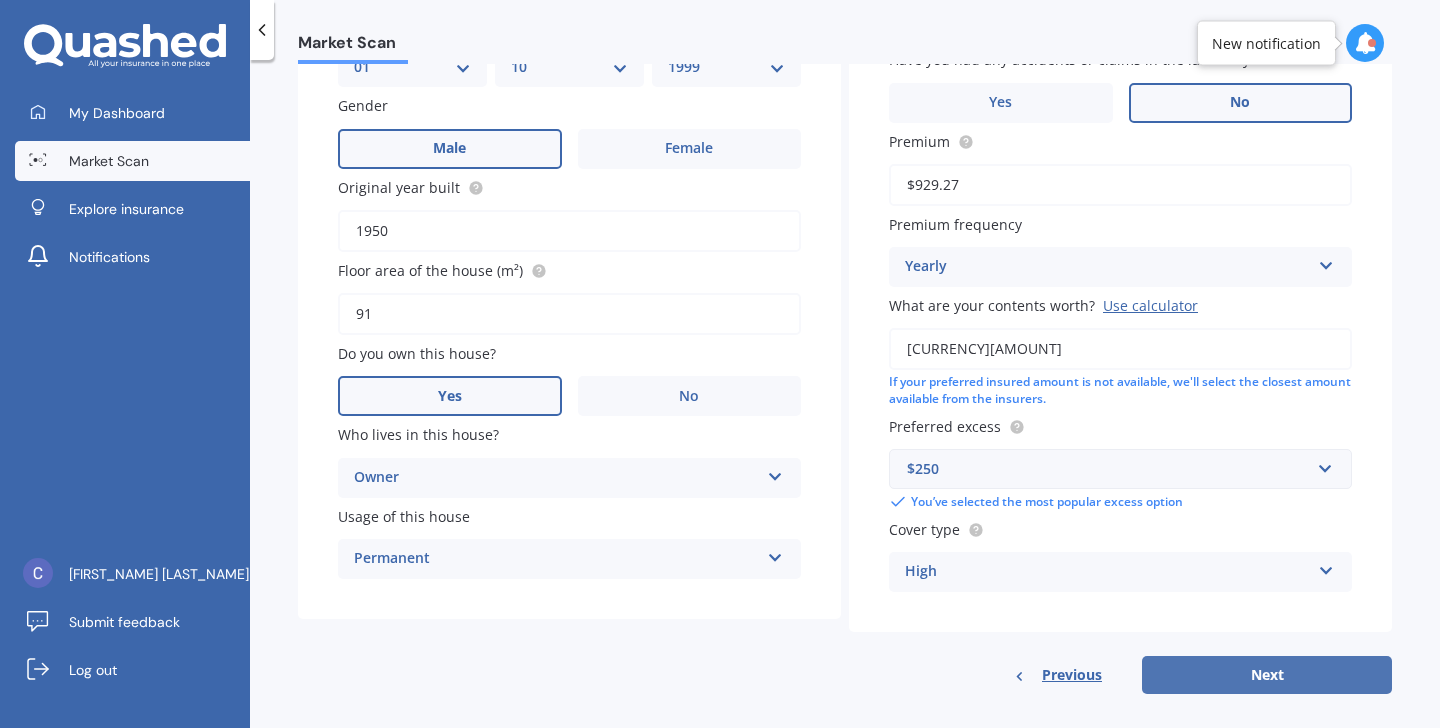 click on "Next" at bounding box center [1267, 675] 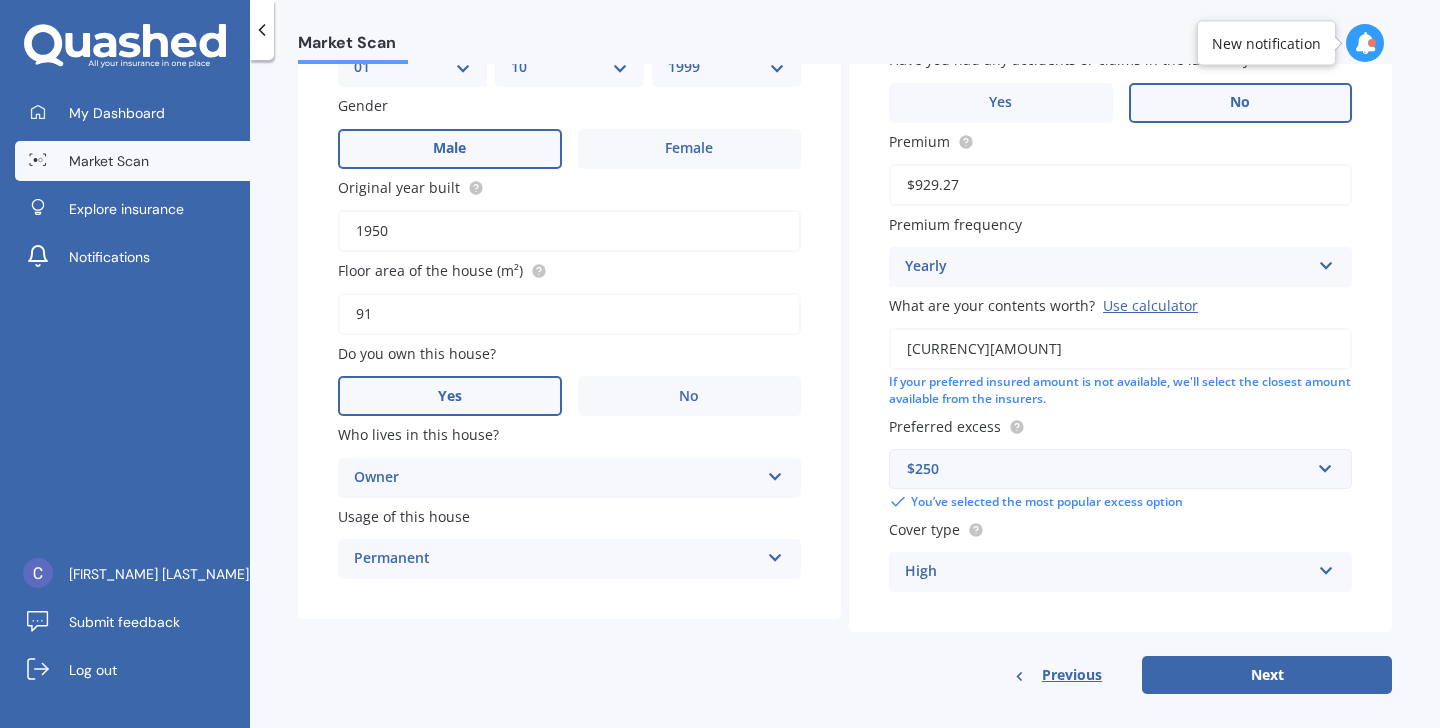 select on "01" 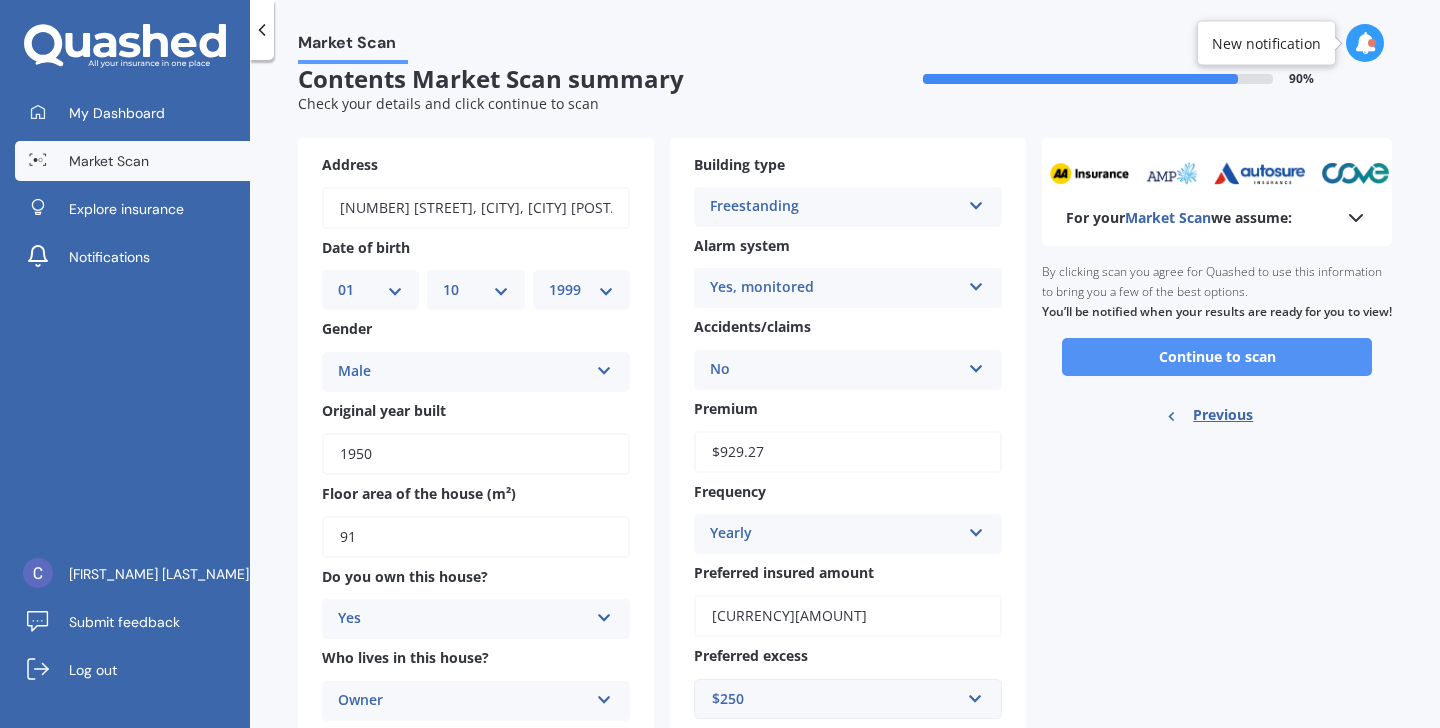 scroll, scrollTop: 21, scrollLeft: 0, axis: vertical 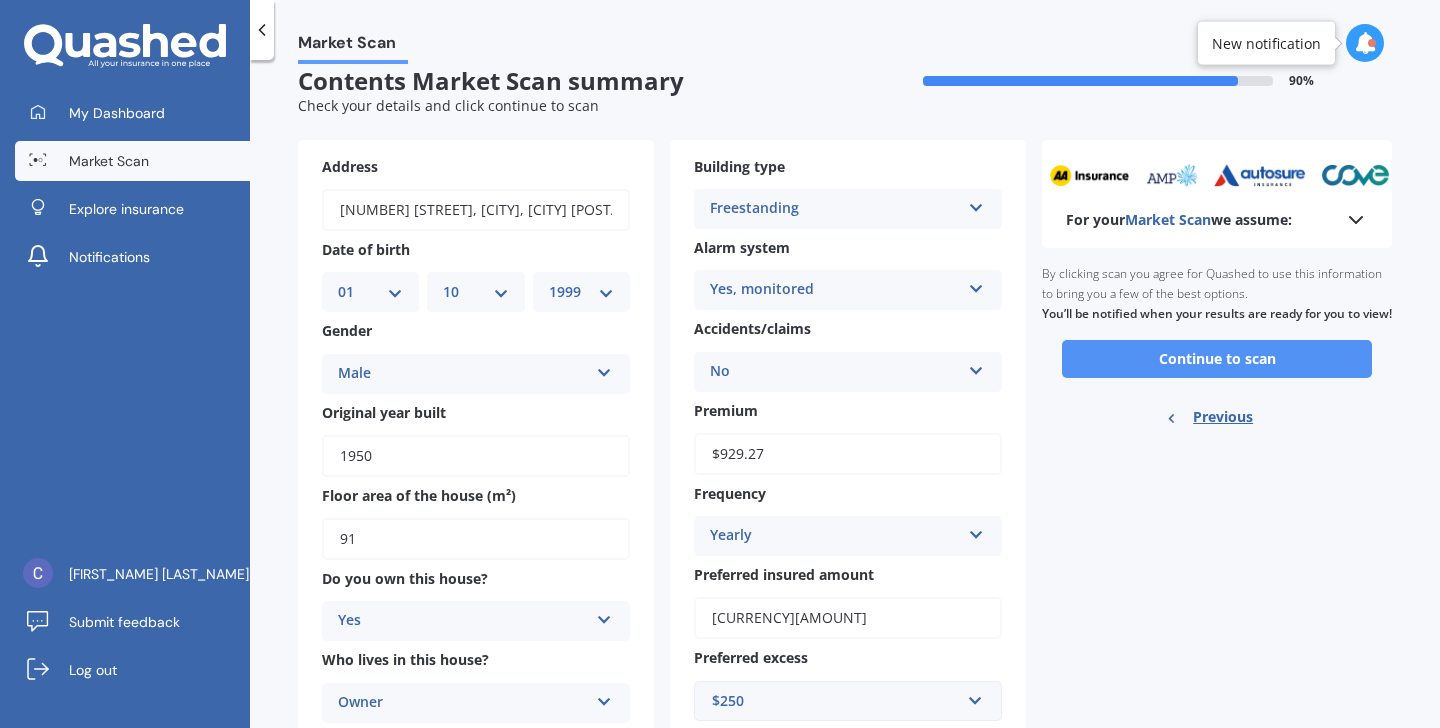 click on "Continue to scan" at bounding box center (1217, 359) 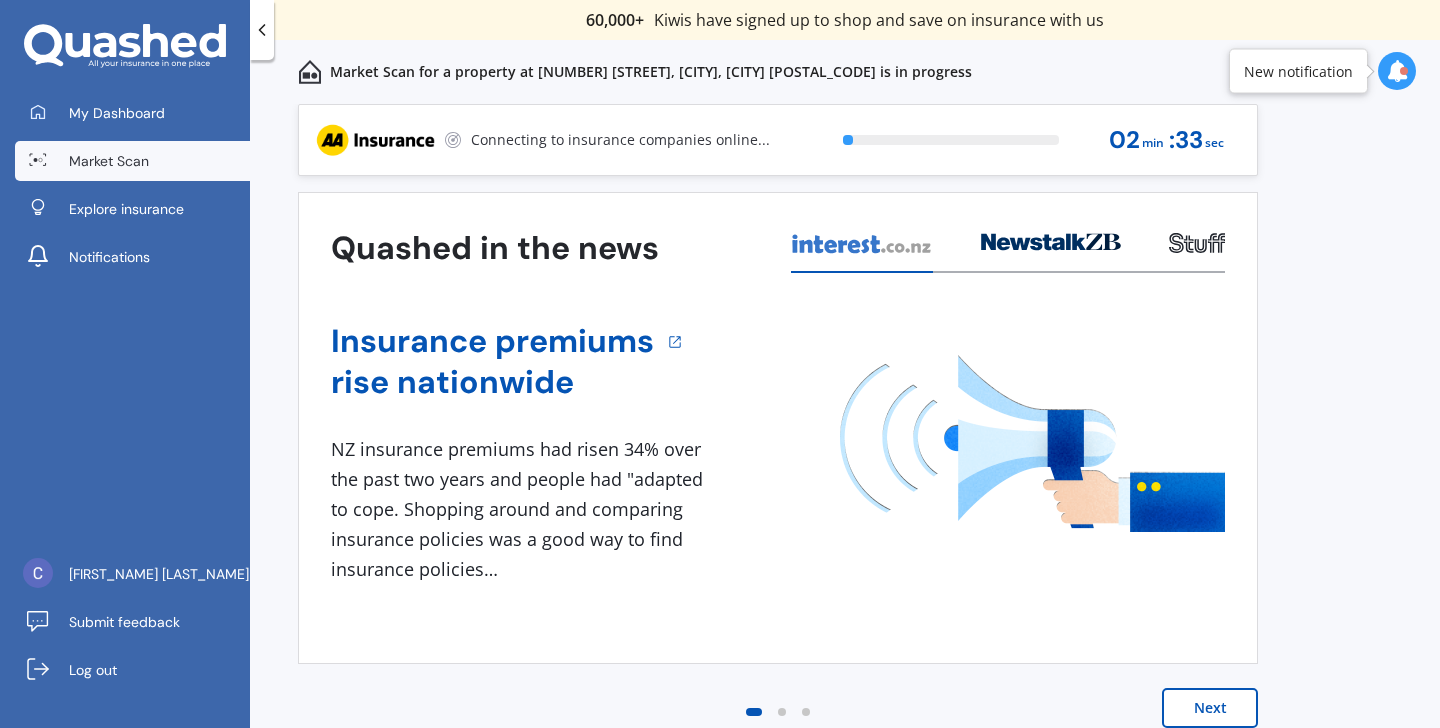 scroll, scrollTop: 0, scrollLeft: 0, axis: both 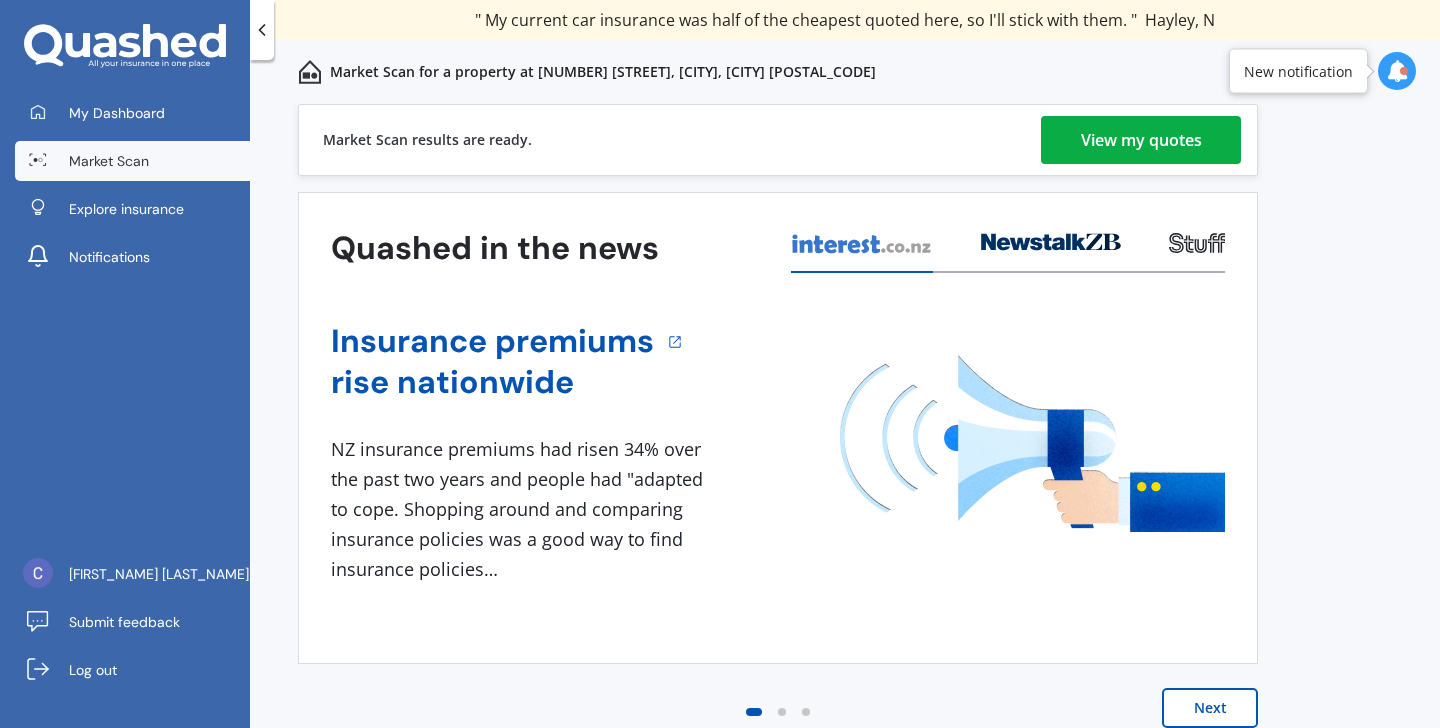 click on "View my quotes" at bounding box center [1141, 140] 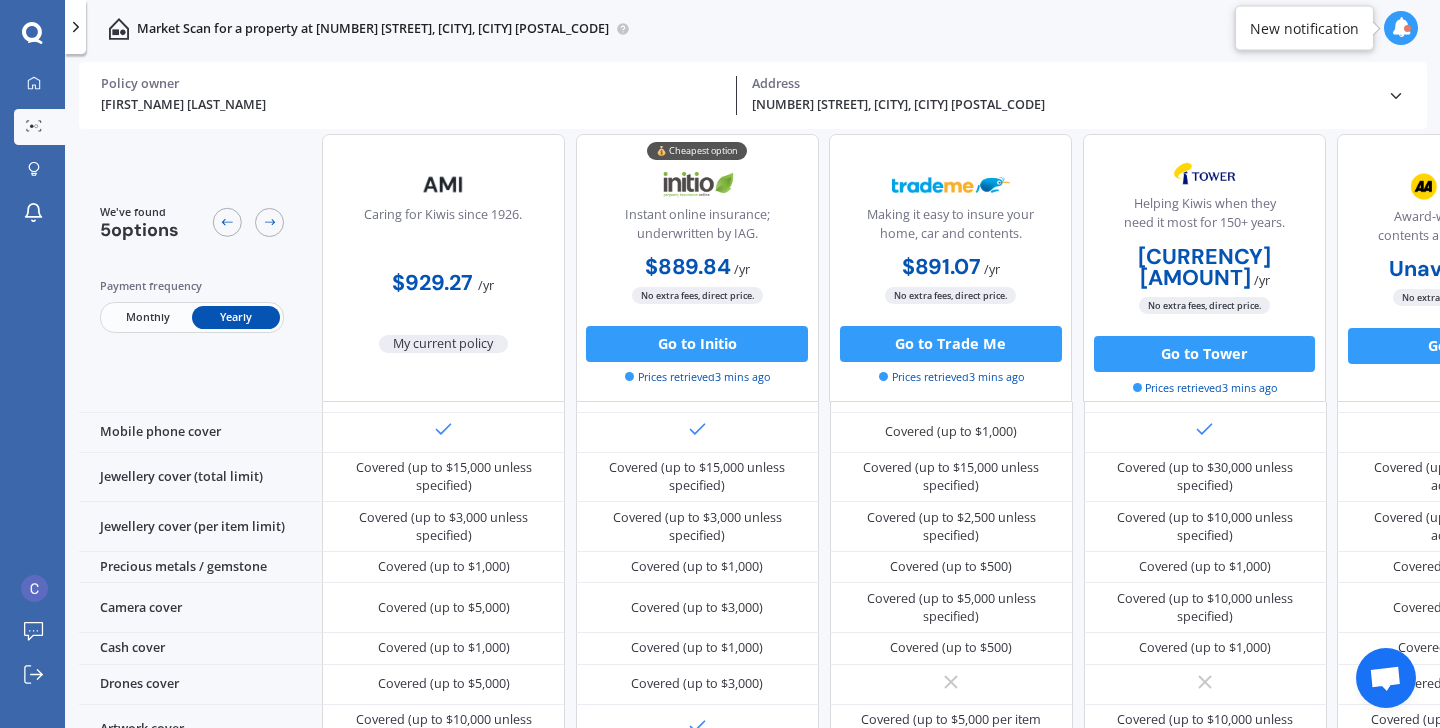 scroll, scrollTop: 457, scrollLeft: 0, axis: vertical 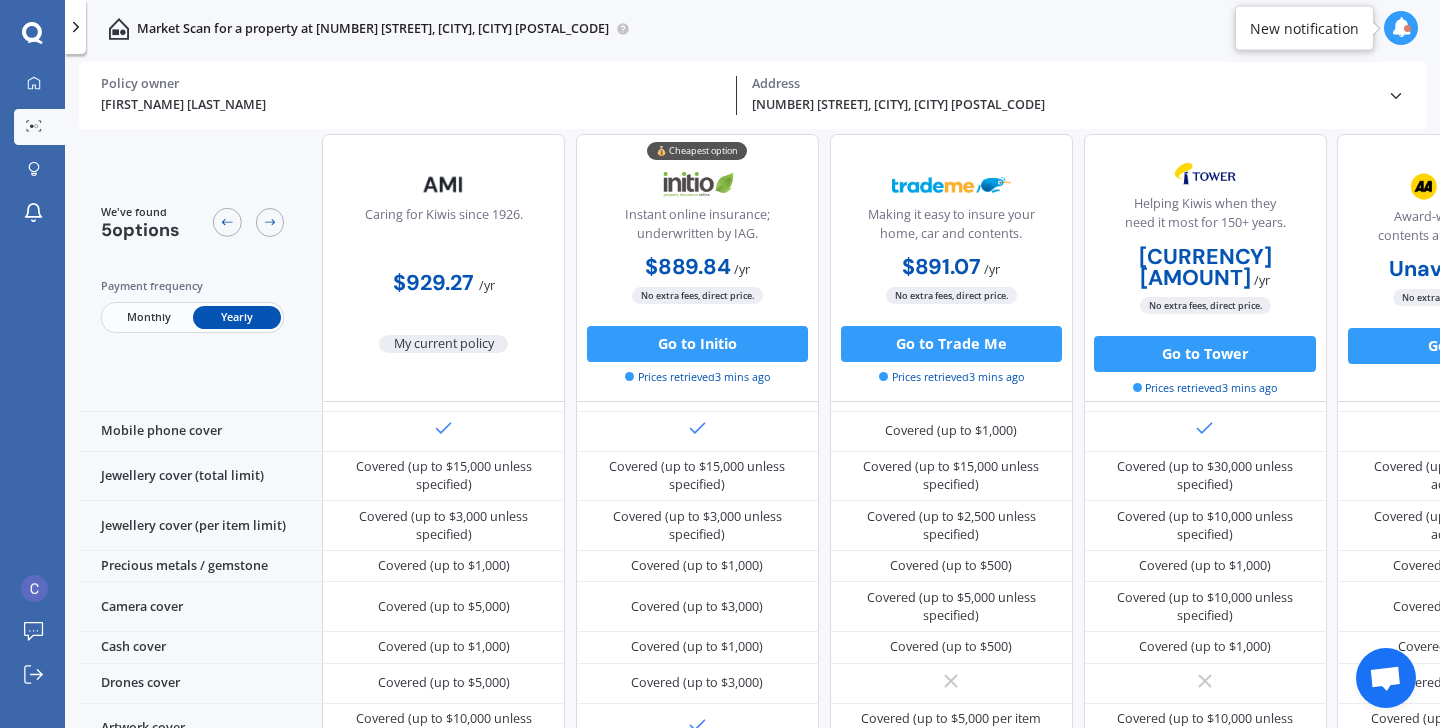 click on "Monthly" at bounding box center [148, 316] 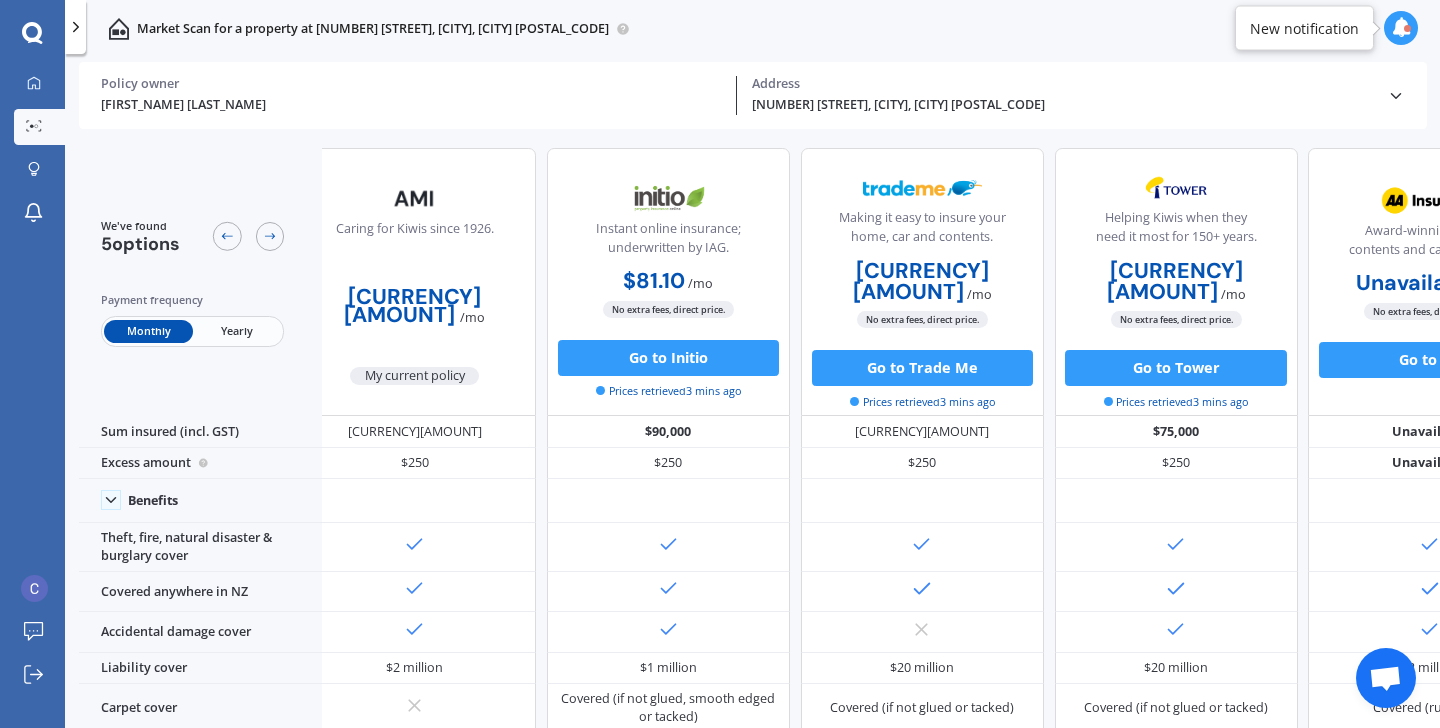 scroll, scrollTop: 0, scrollLeft: 0, axis: both 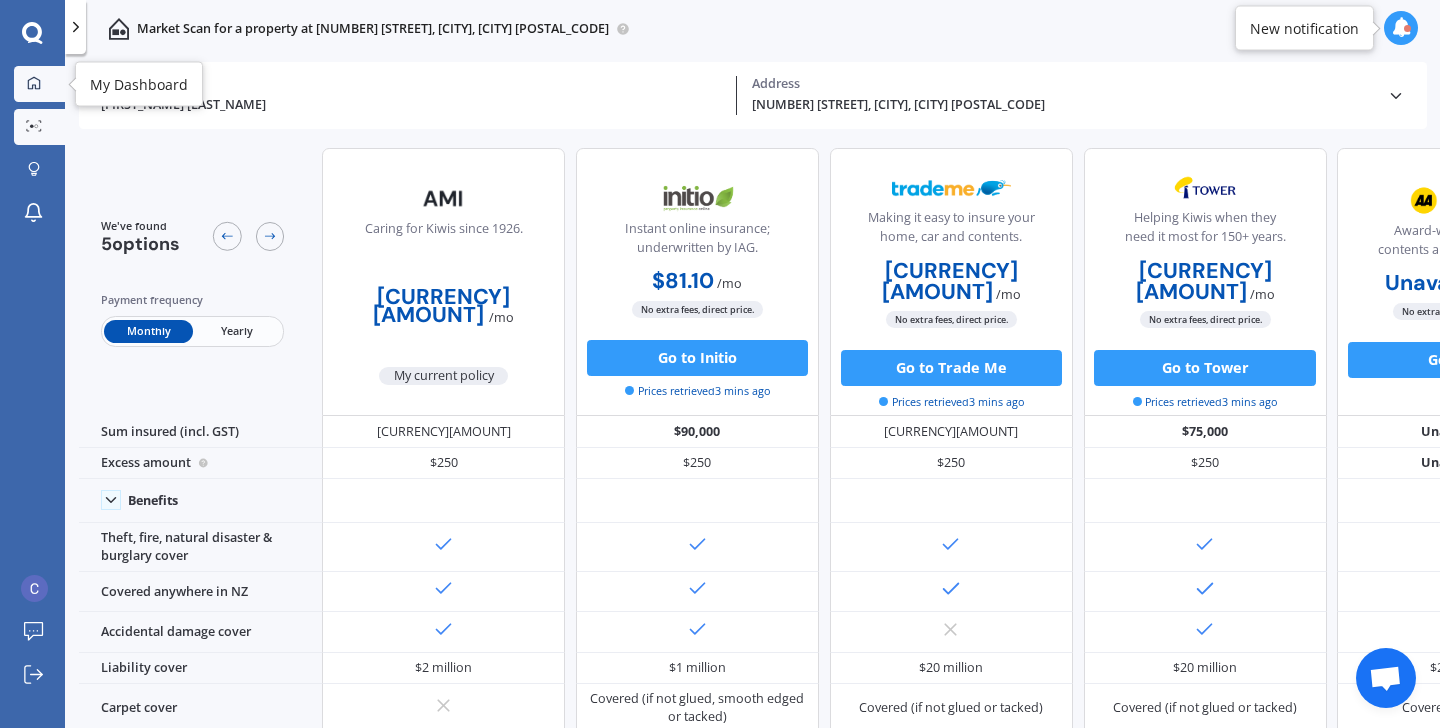 click on "My Dashboard" at bounding box center (39, 84) 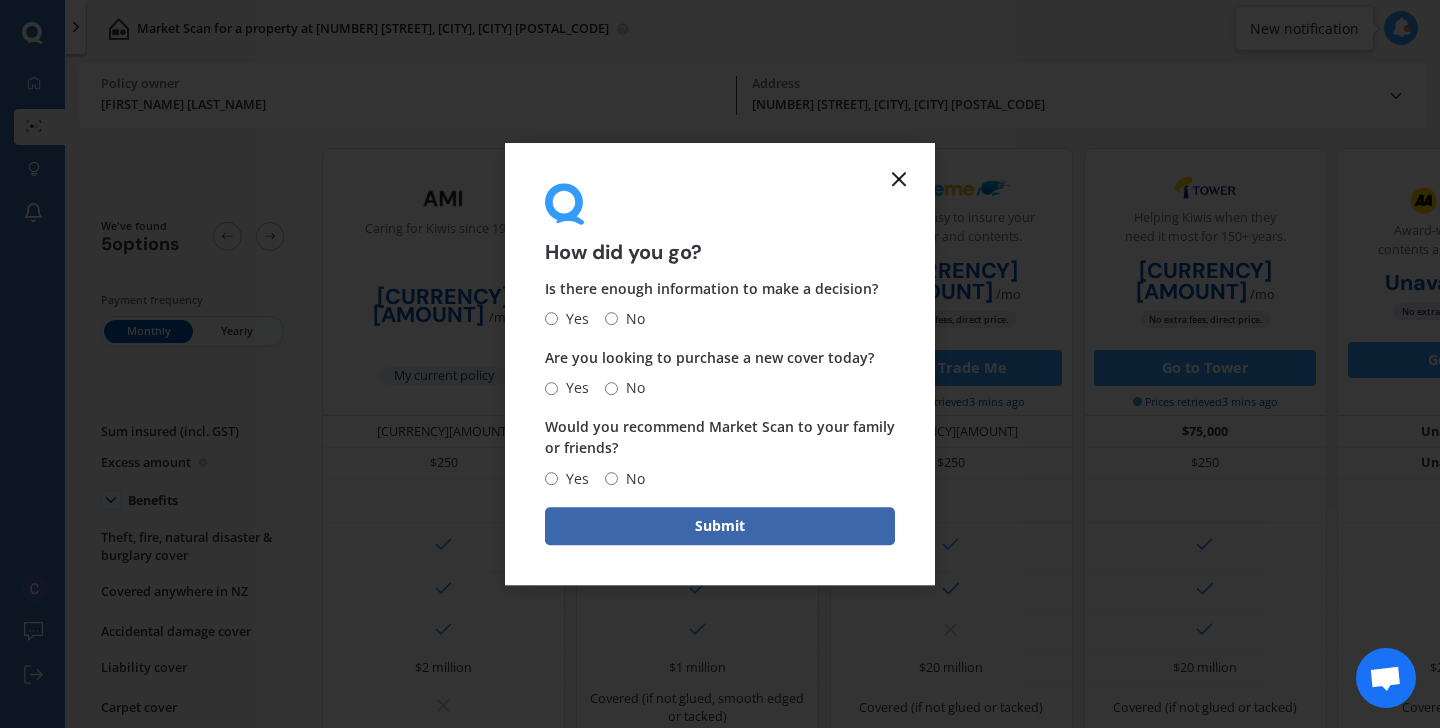 click on "How did you go? Is there enough information to make a decision? Yes No Are you looking to purchase a new cover today? Yes No Would you recommend Market Scan to your family or friends? Yes No Submit" at bounding box center (720, 364) 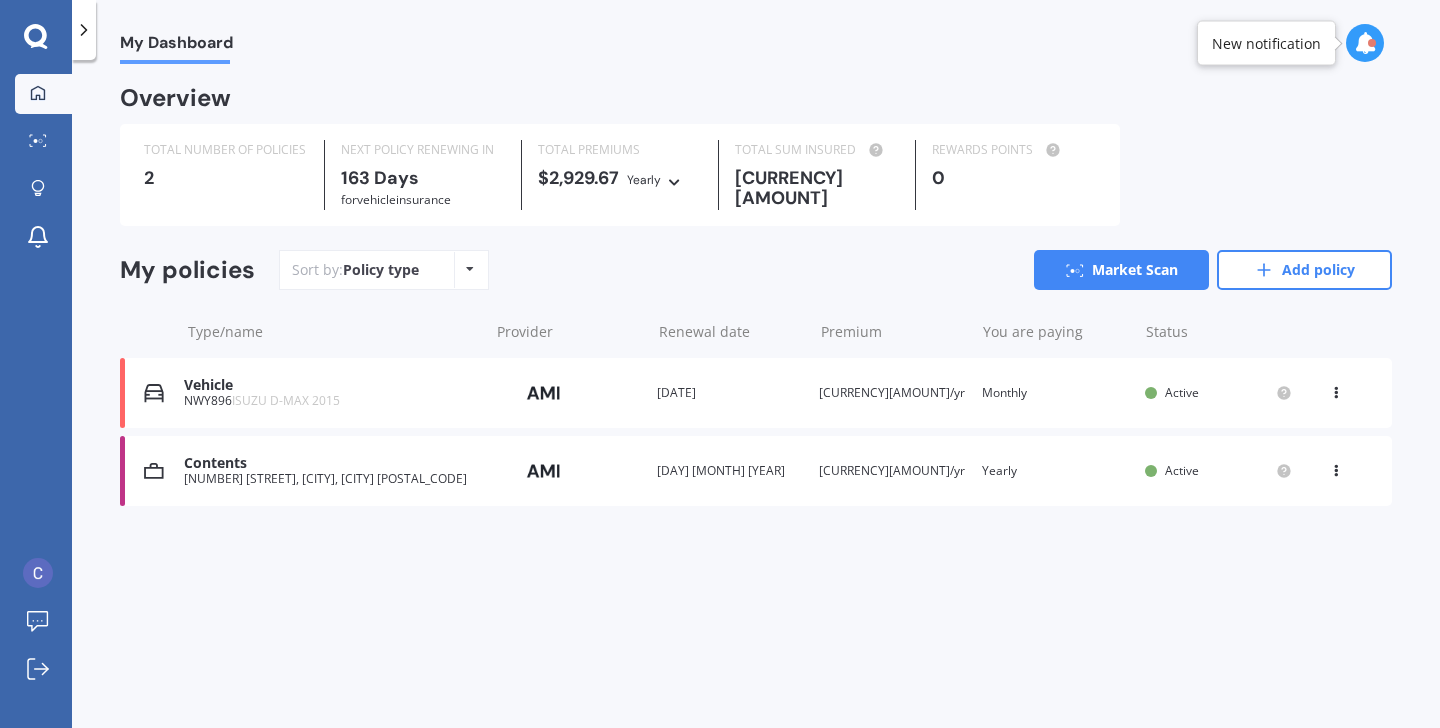 click on "[CURRENCY][AMOUNT]/yr" at bounding box center [892, 470] 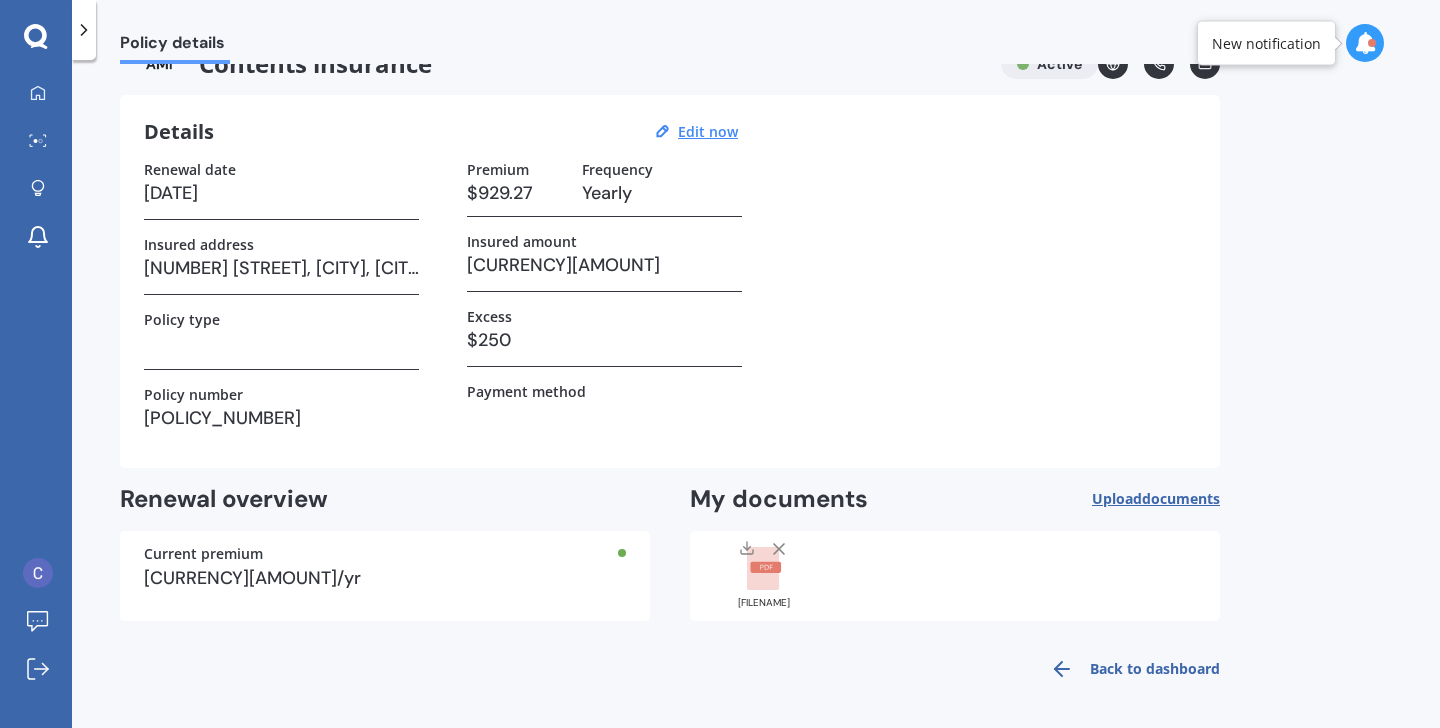 scroll, scrollTop: 0, scrollLeft: 0, axis: both 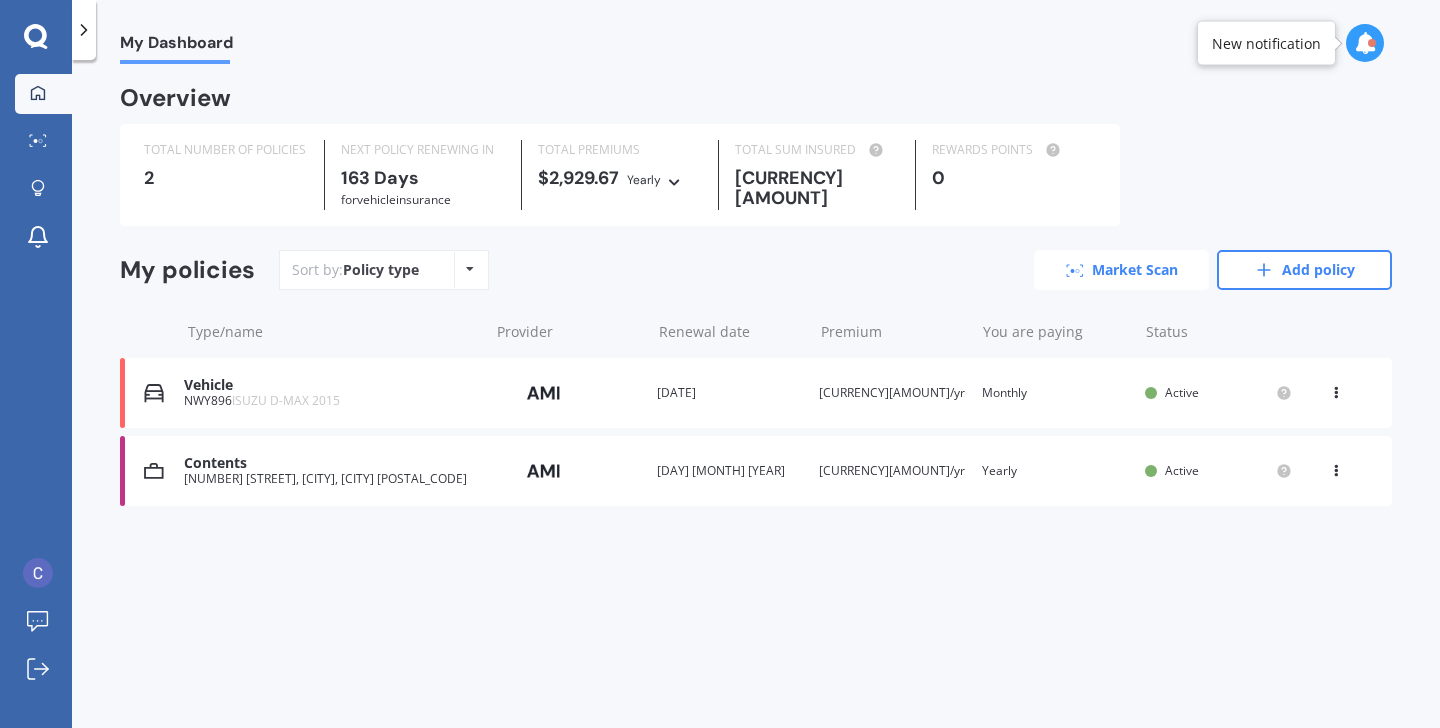 click 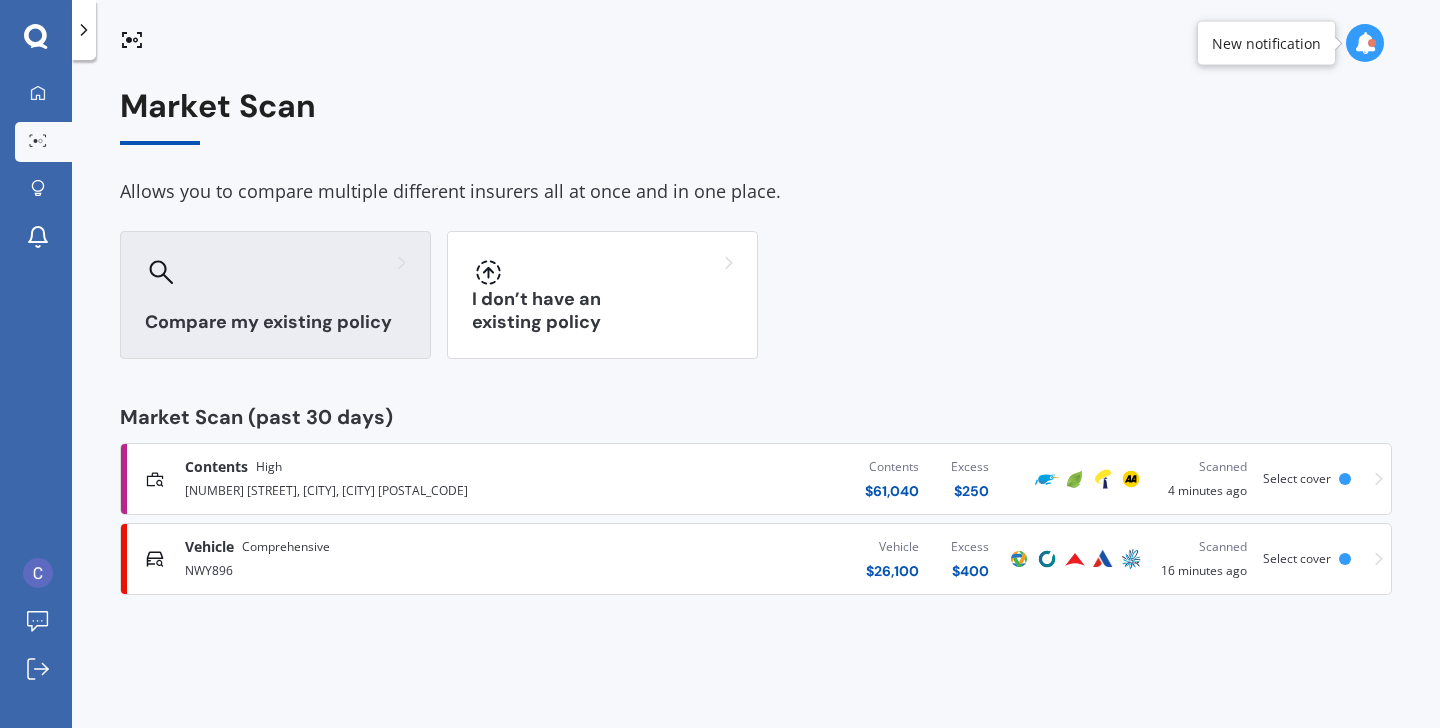 click at bounding box center [275, 272] 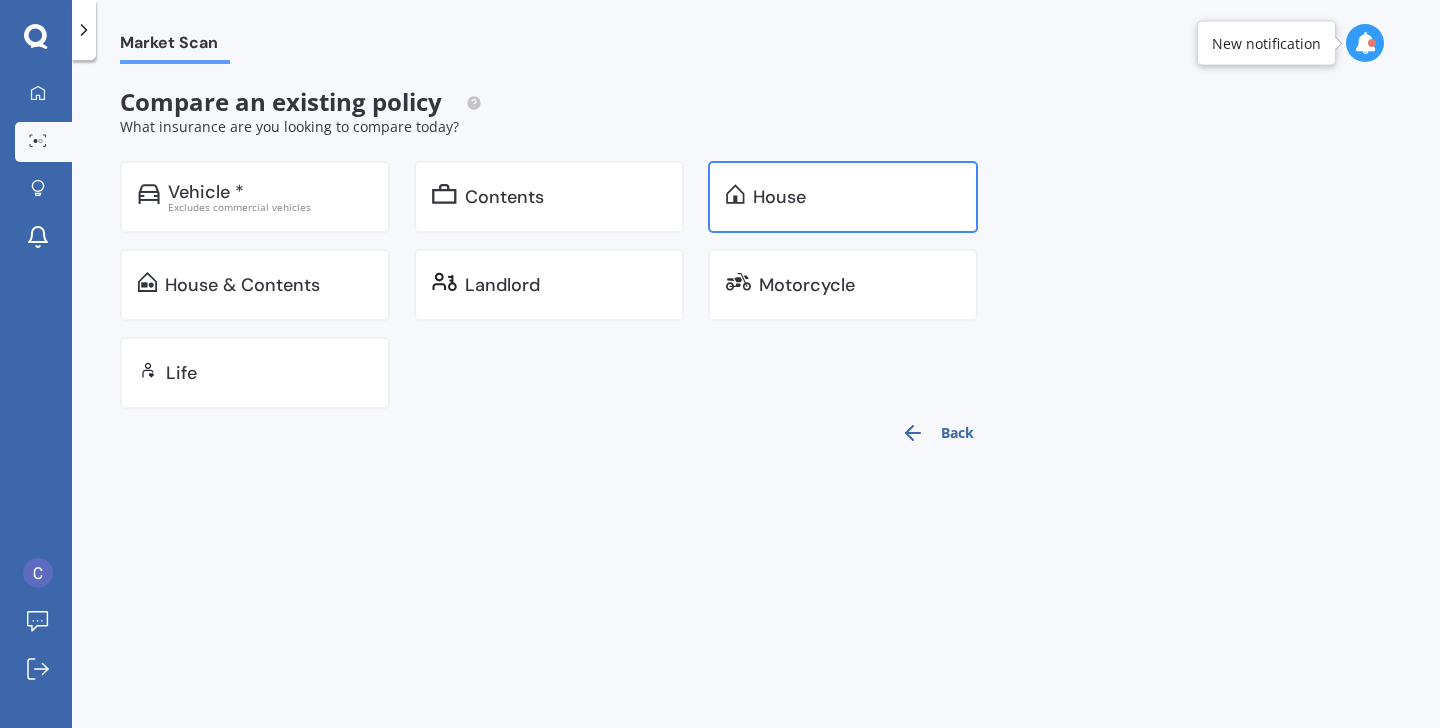 click on "House" at bounding box center (843, 197) 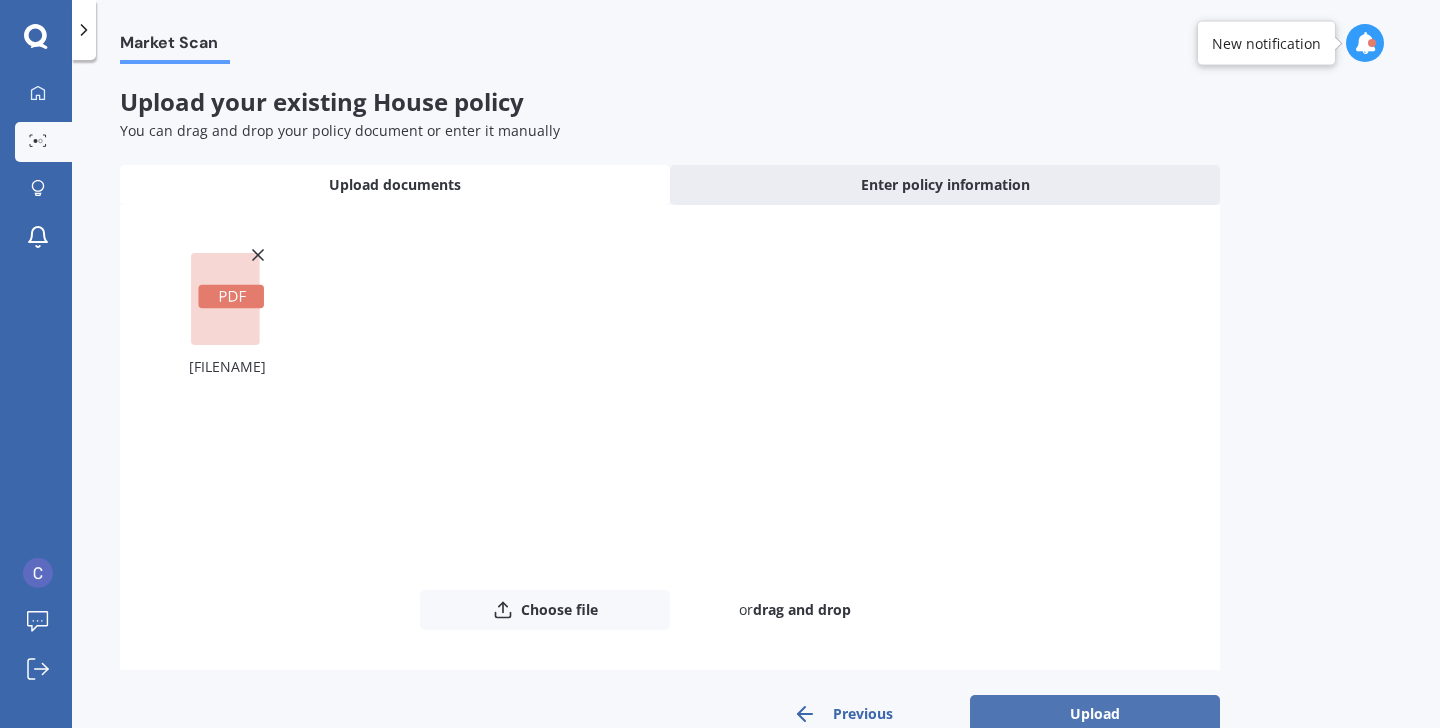 click on "Upload" at bounding box center (1095, 714) 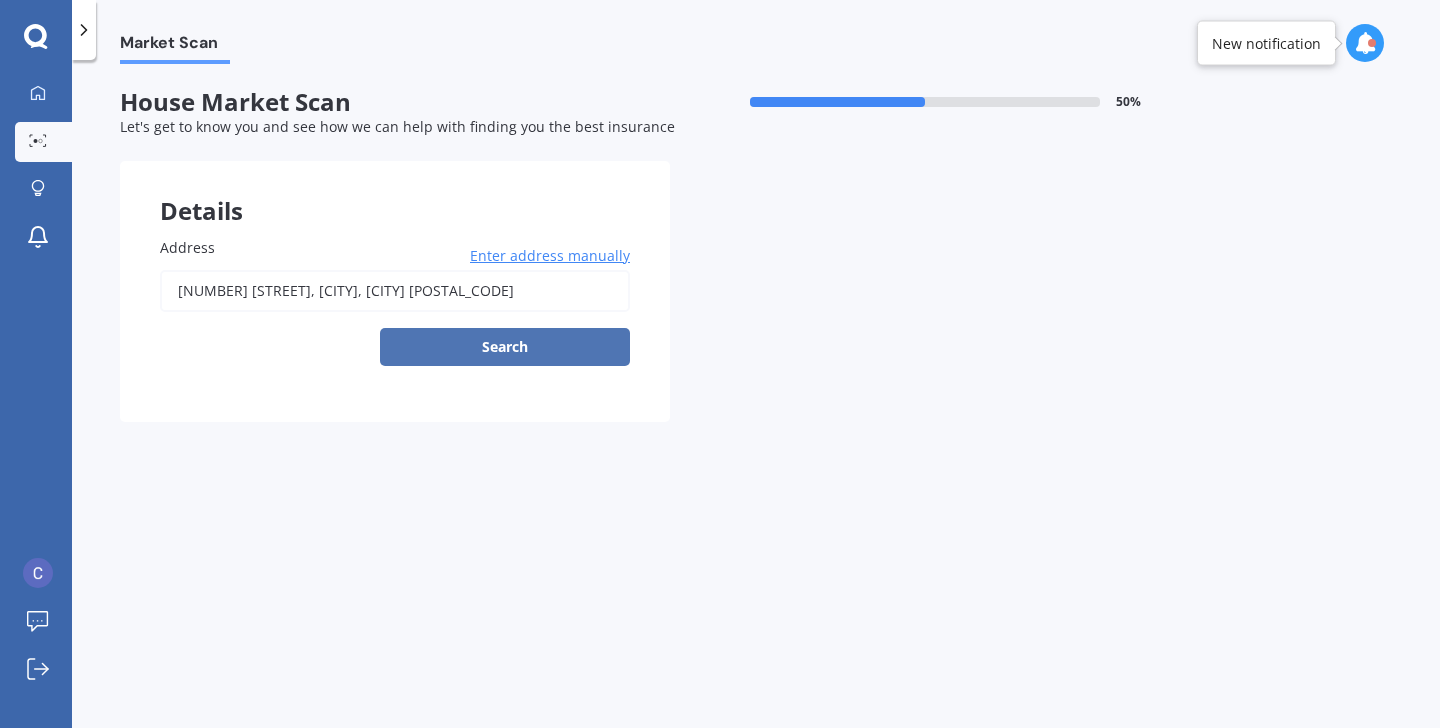 click on "Search" at bounding box center [505, 347] 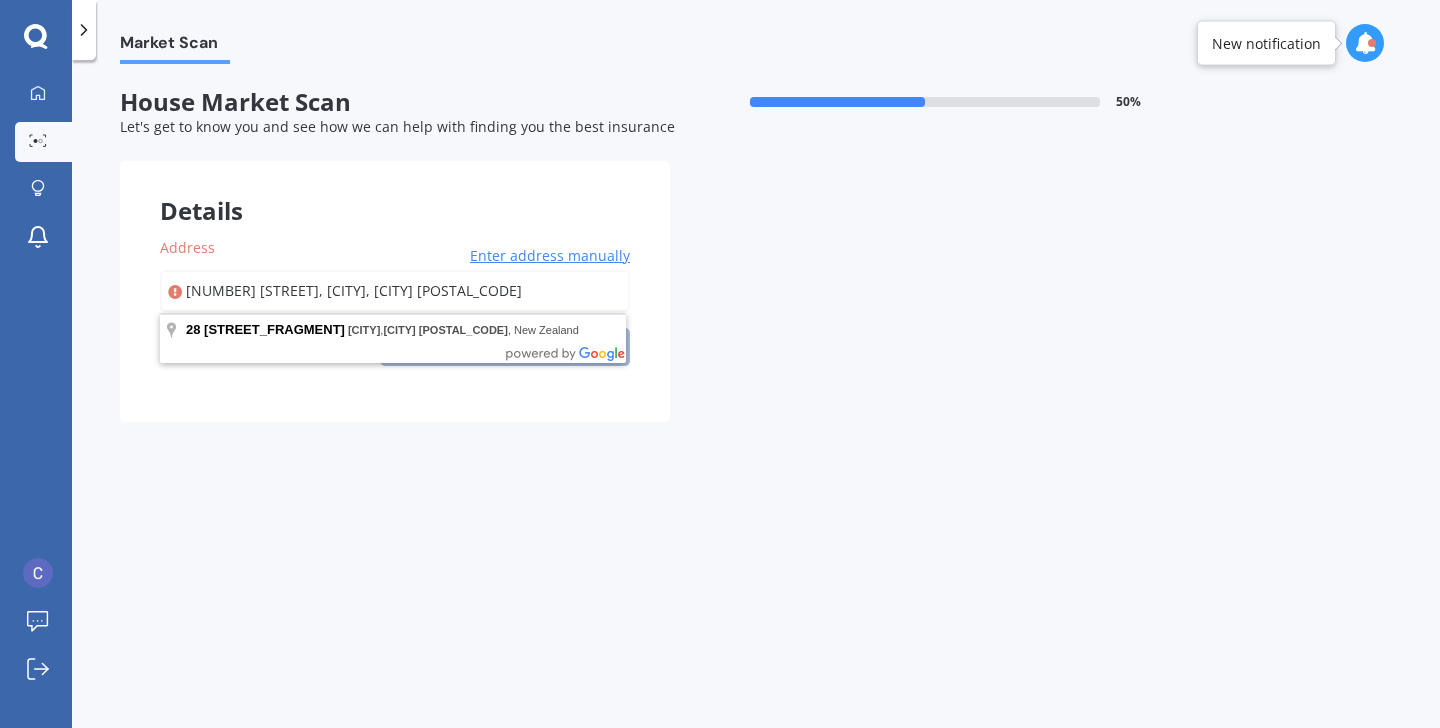 click on "[NUMBER] [STREET], [CITY], [CITY] [POSTAL_CODE]" at bounding box center (395, 291) 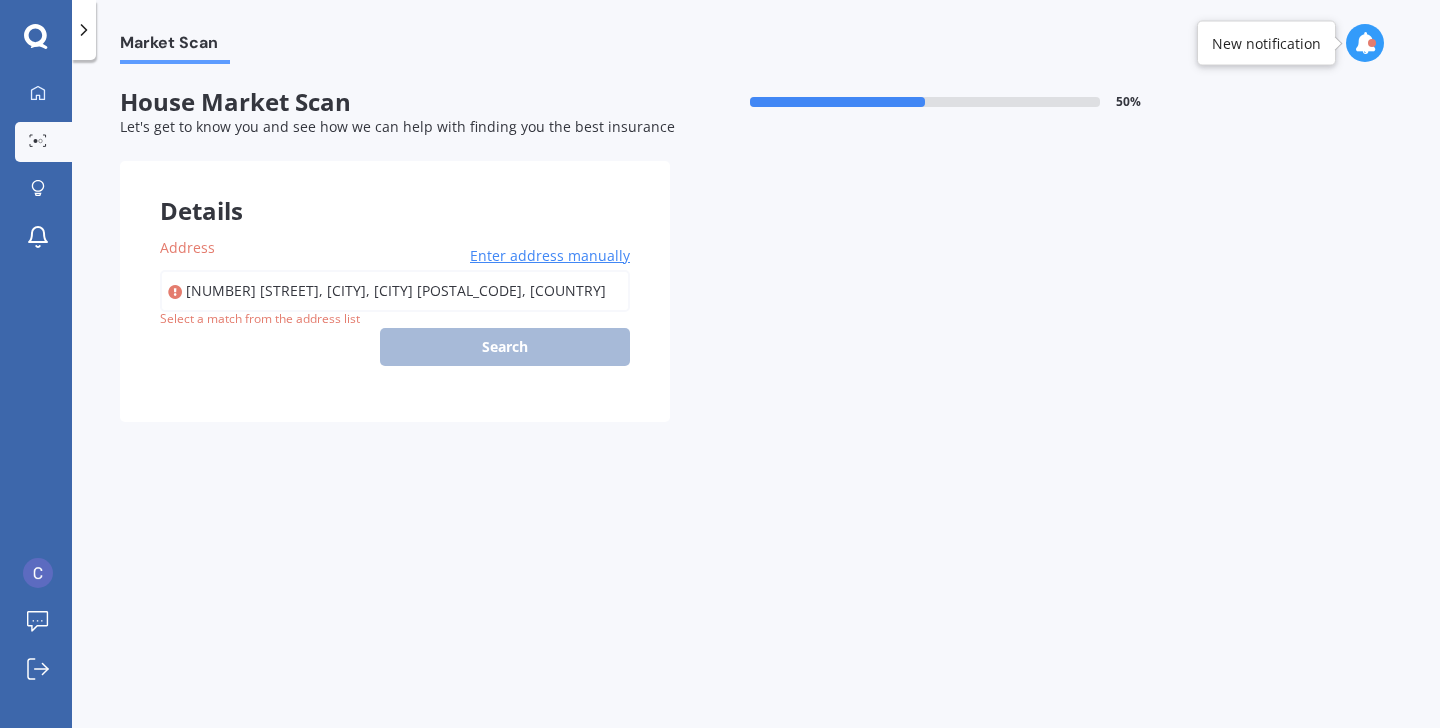 type on "[NUMBER] [STREET], [CITY], [CITY] [POSTAL_CODE]" 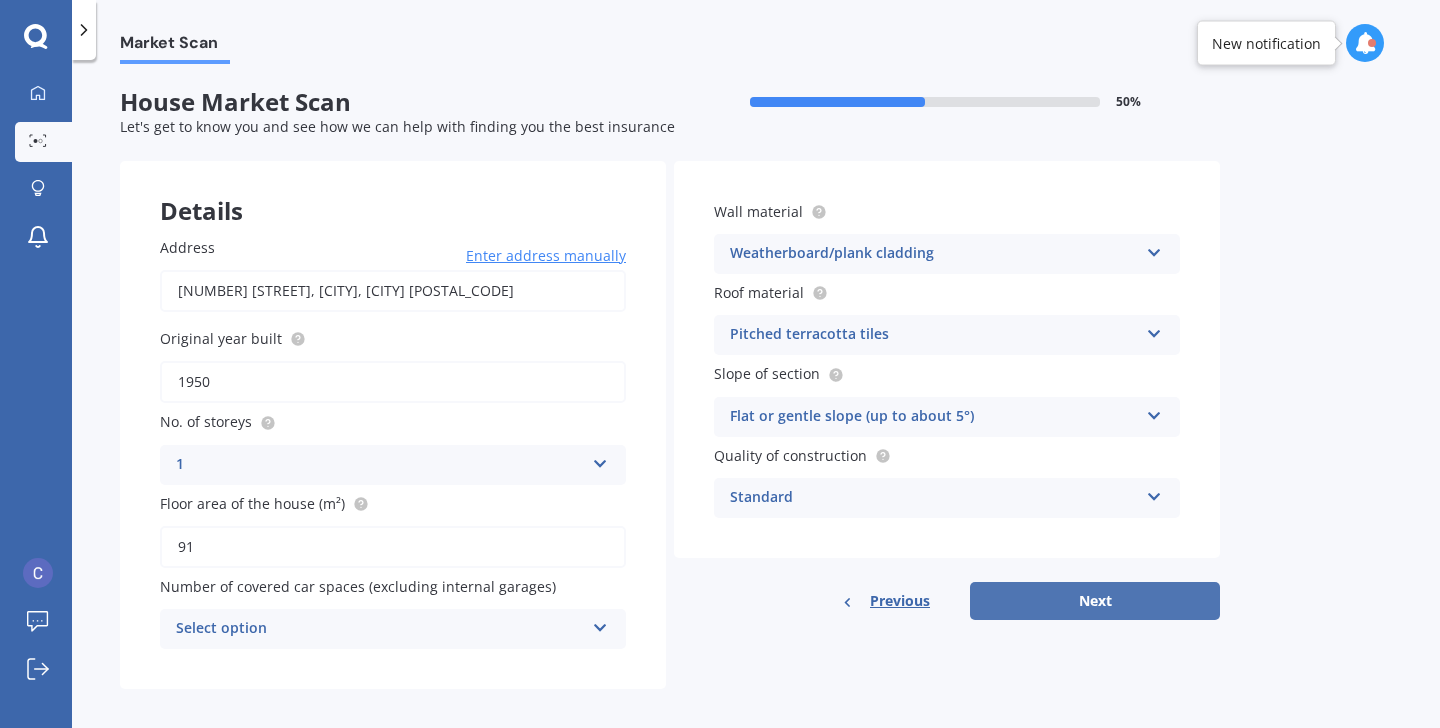 click on "Next" at bounding box center [1095, 601] 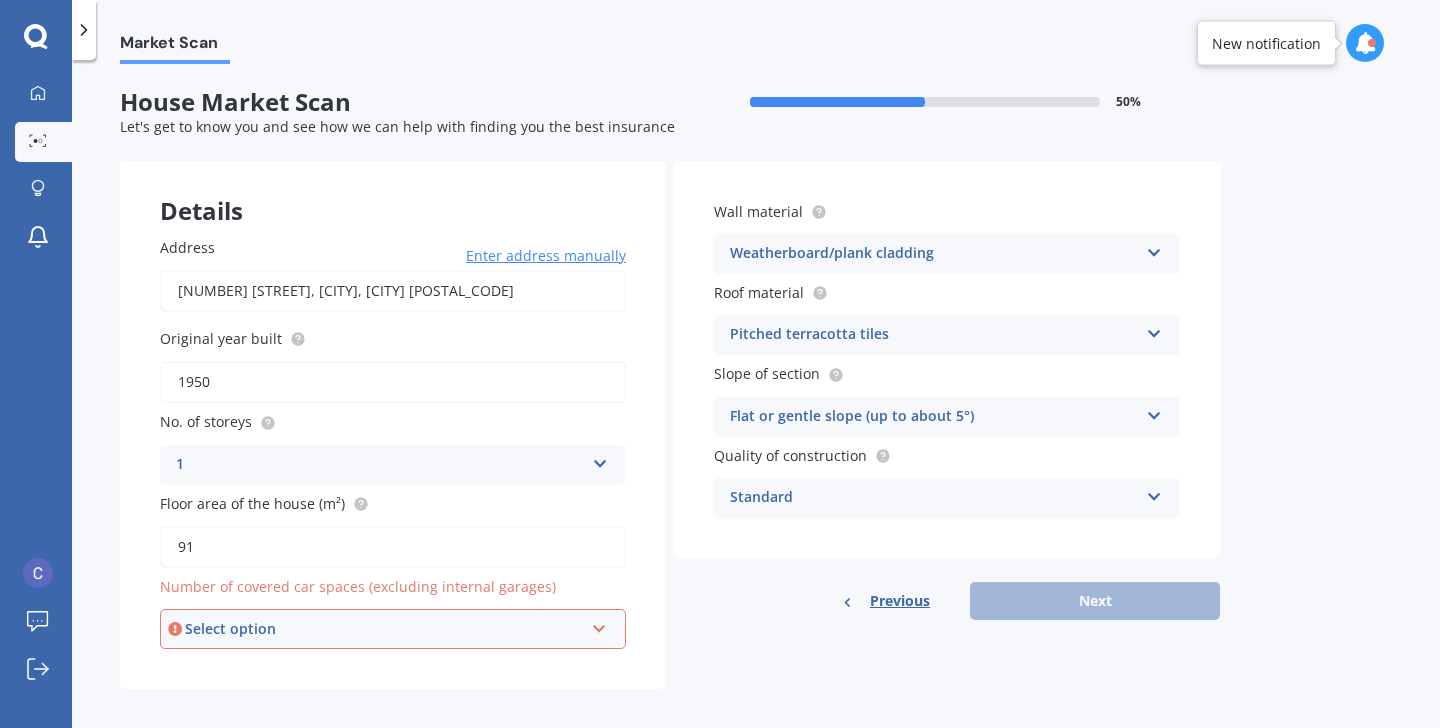 click on "Select option" at bounding box center (384, 629) 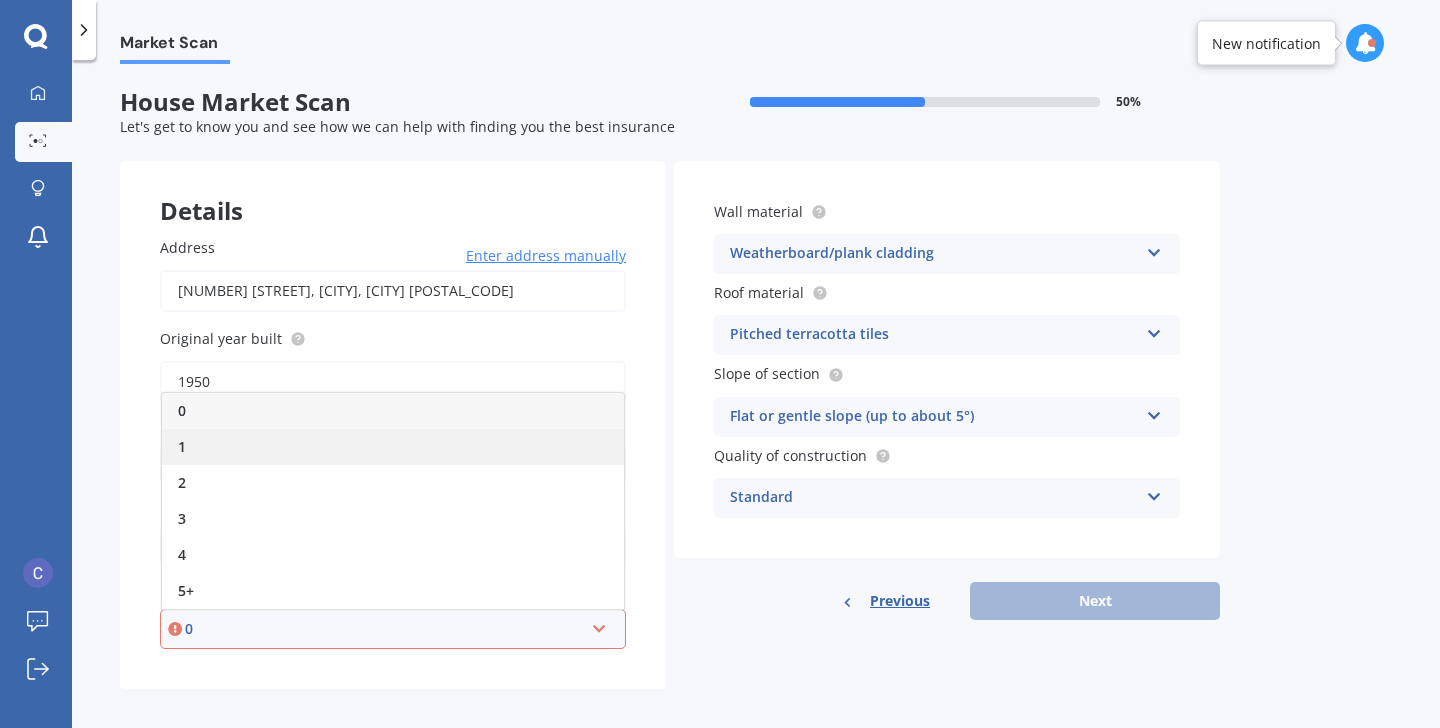 click on "1" at bounding box center (393, 447) 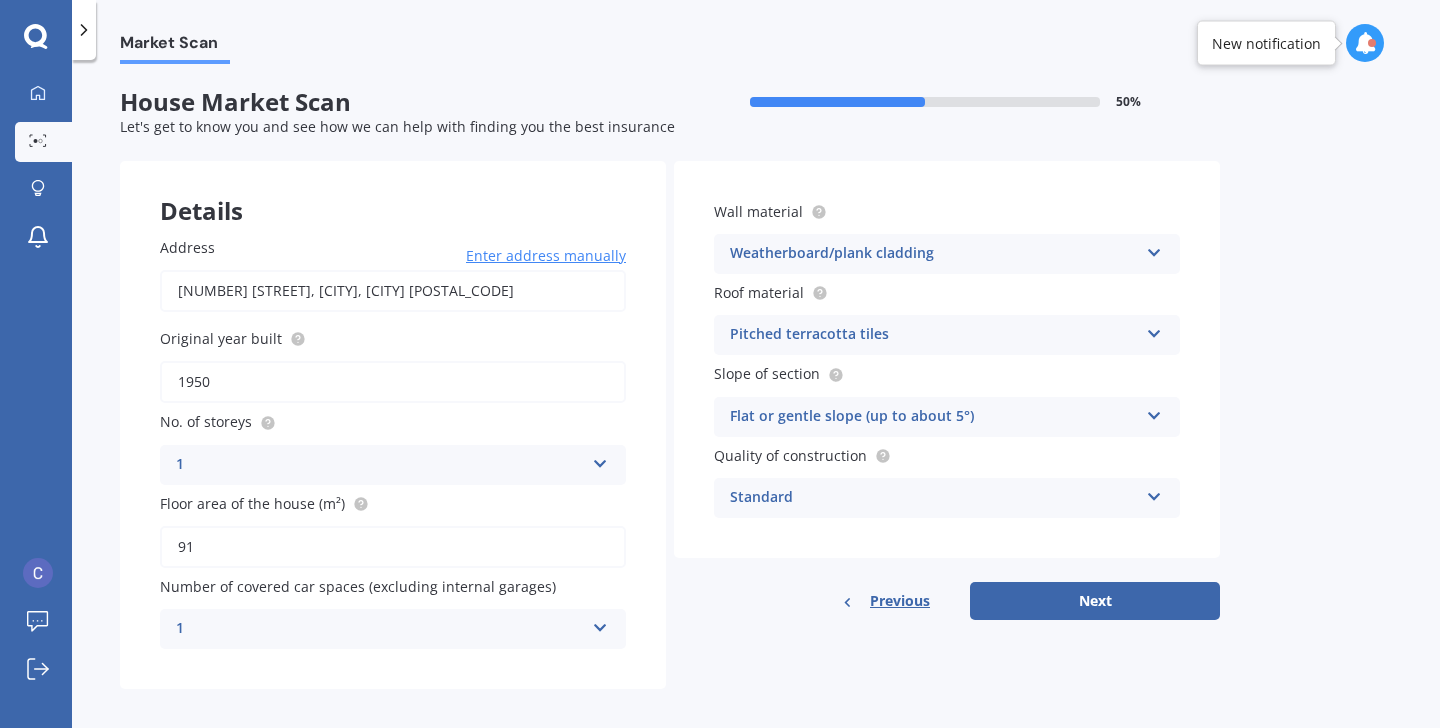 click on "1" at bounding box center (380, 629) 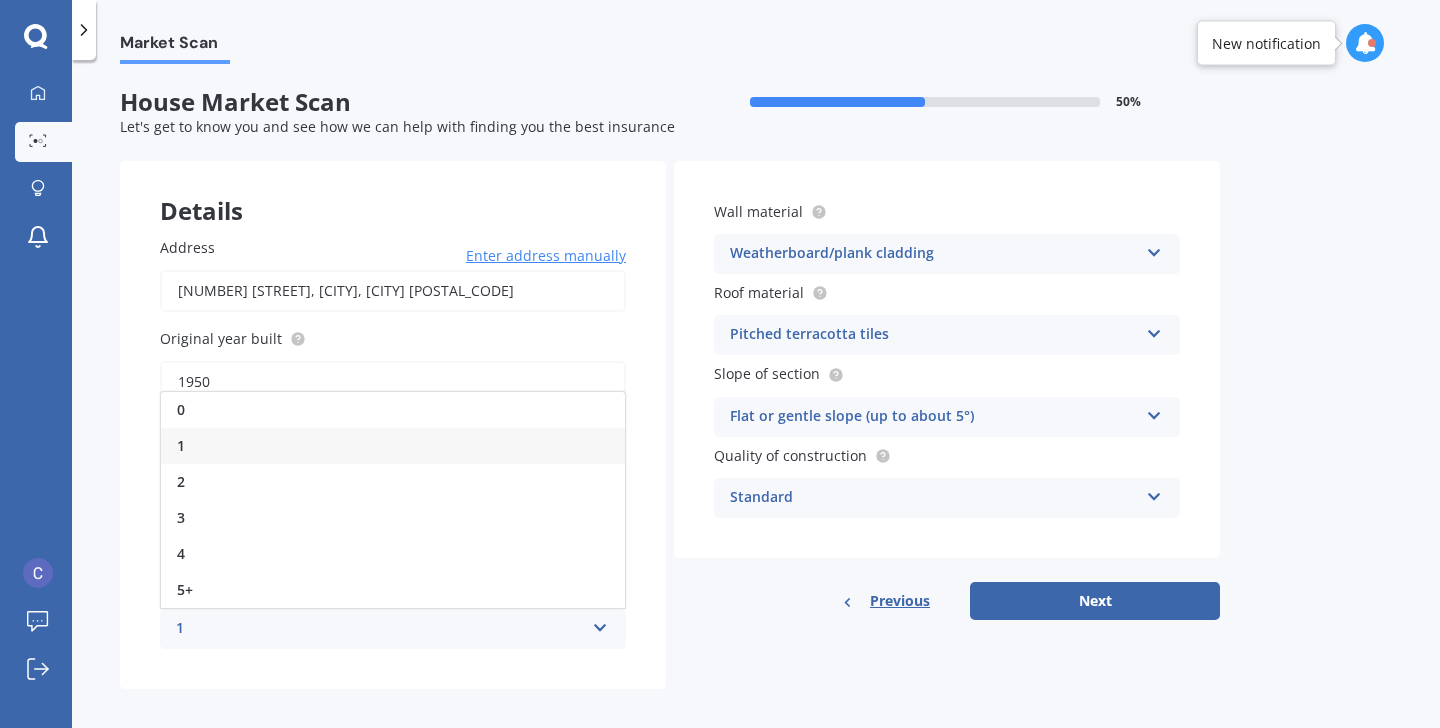 click on "1" at bounding box center (380, 629) 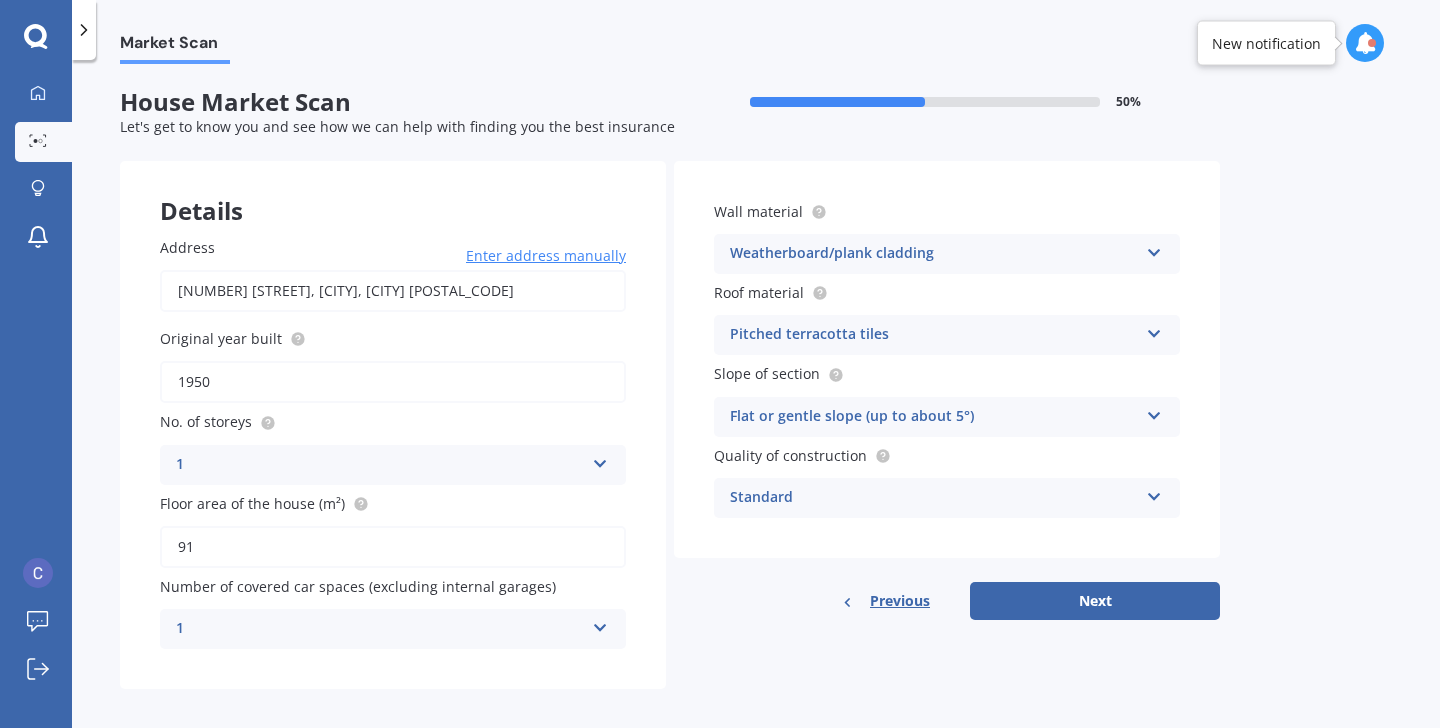 click on "1" at bounding box center (380, 629) 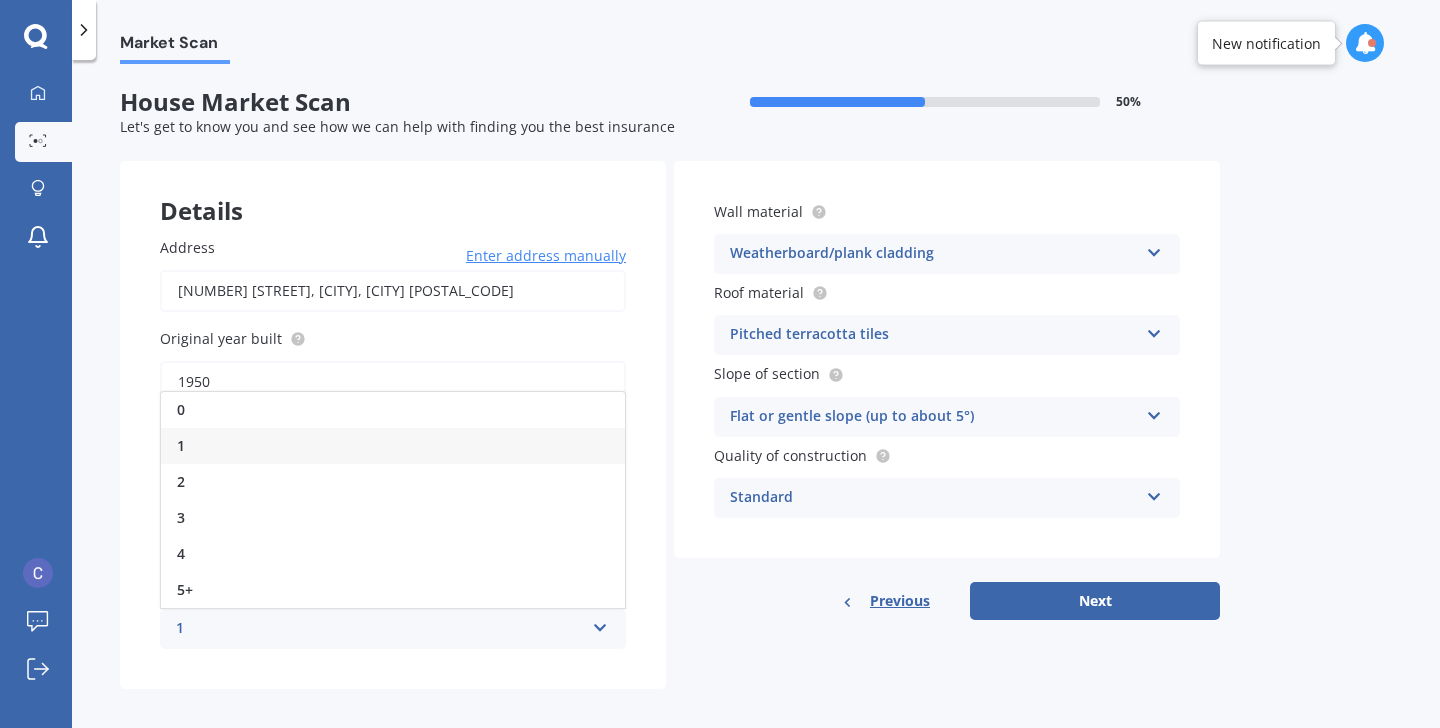 click on "2" at bounding box center [393, 482] 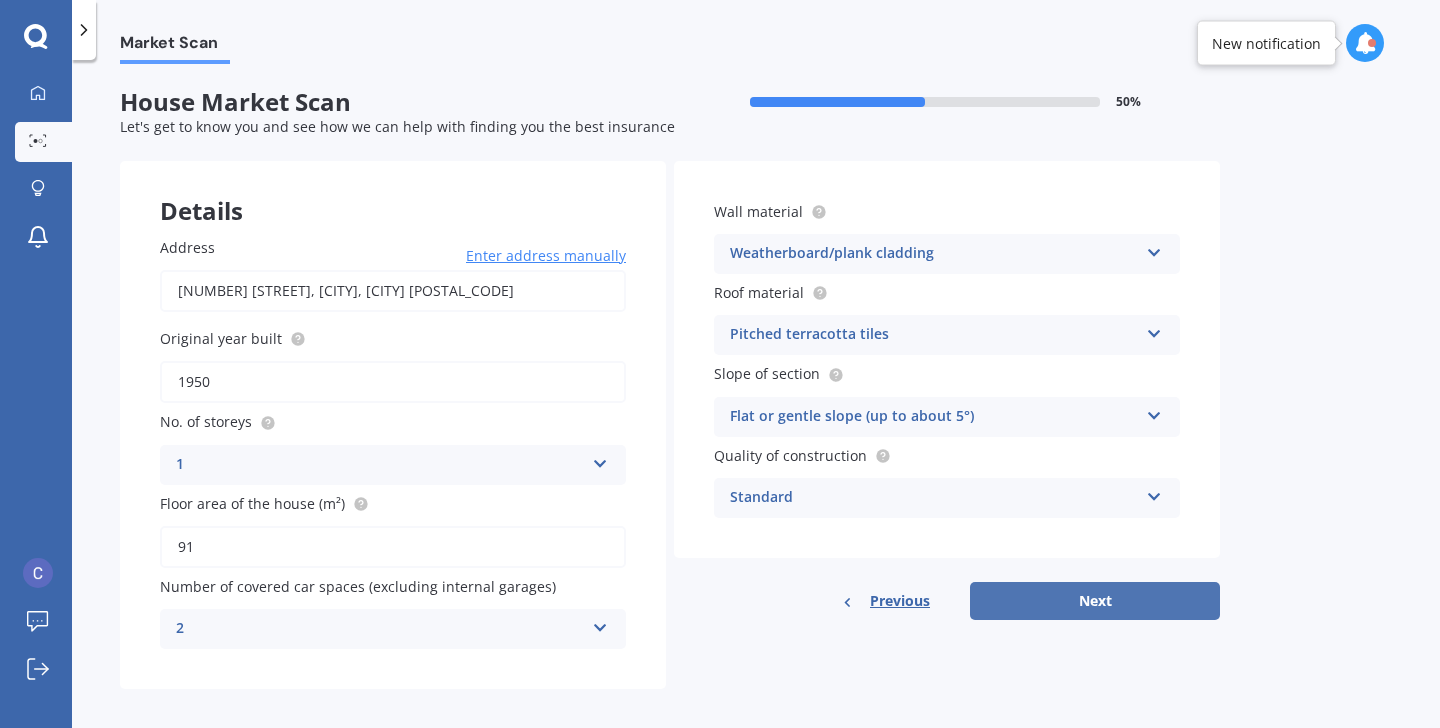 click on "Next" at bounding box center [1095, 601] 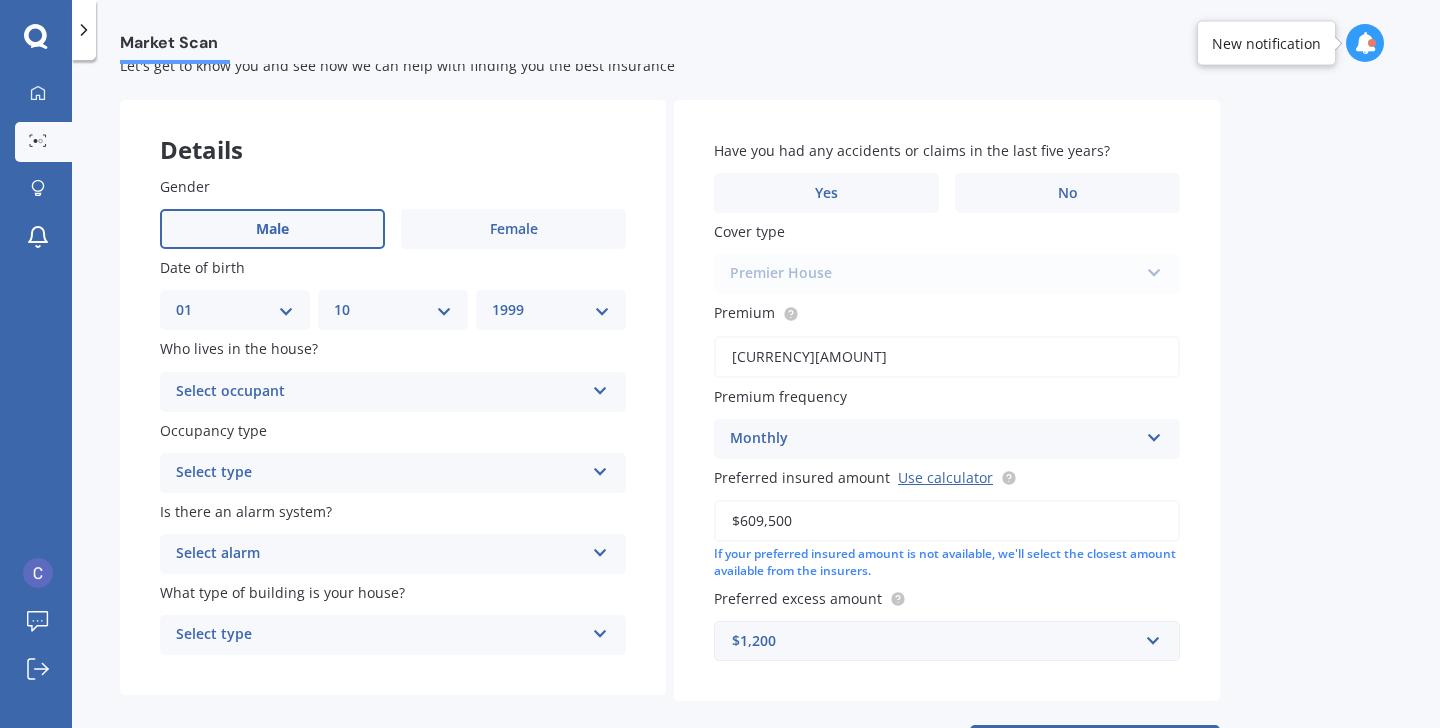 scroll, scrollTop: 62, scrollLeft: 0, axis: vertical 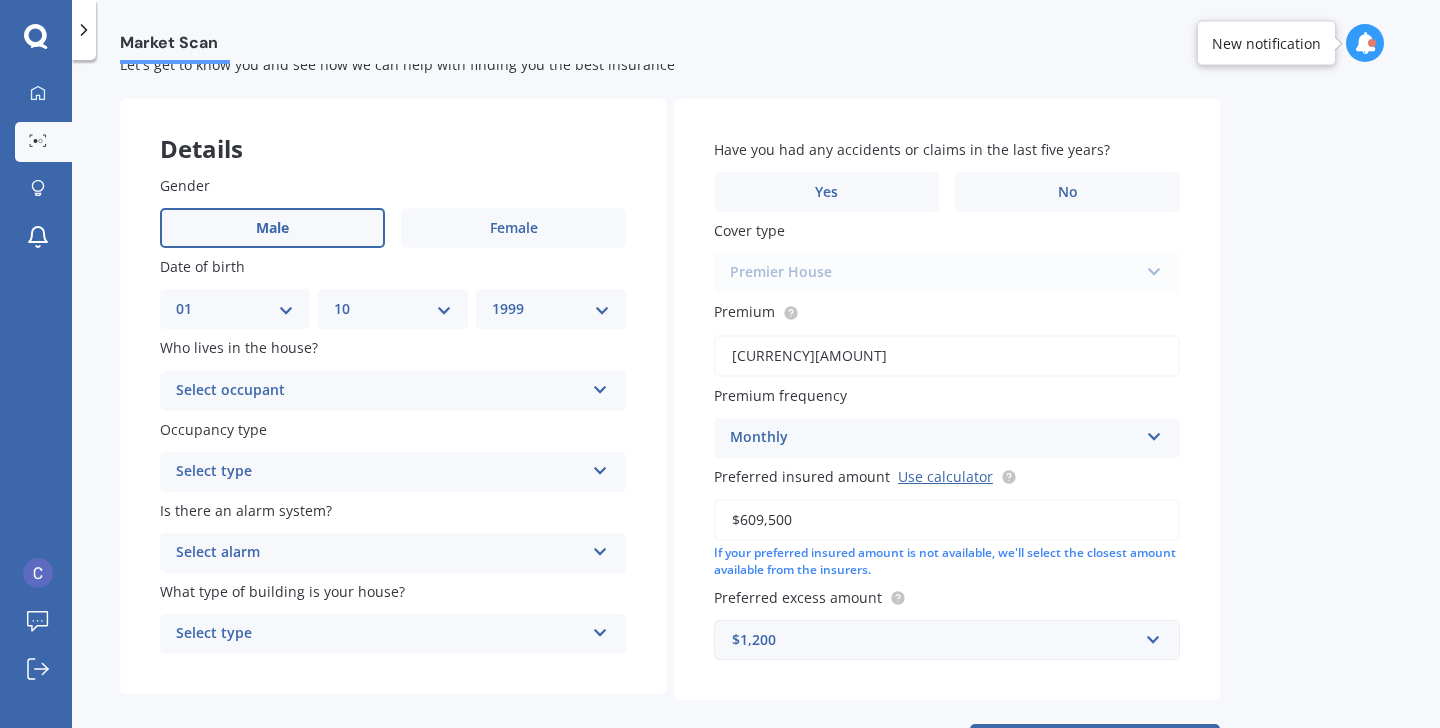 click on "Select occupant" at bounding box center (380, 391) 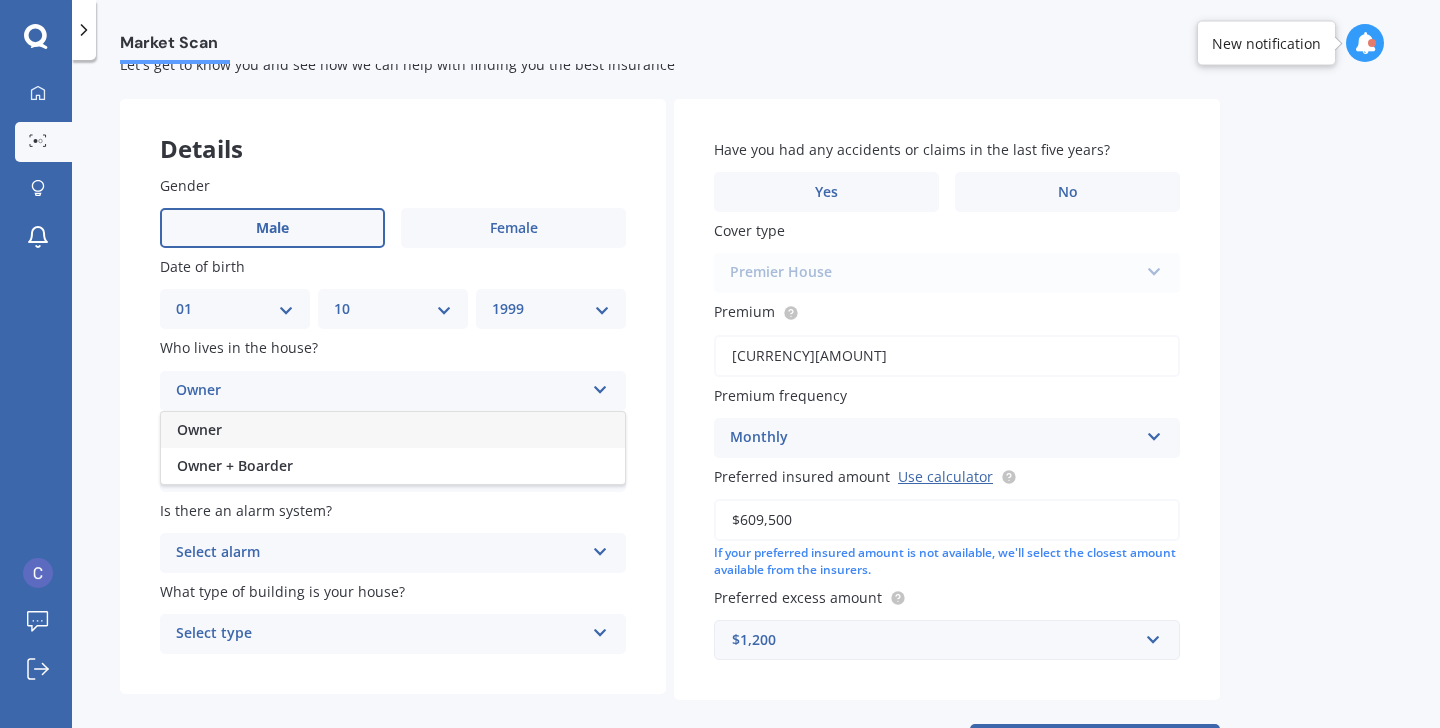 click on "Owner" at bounding box center [393, 430] 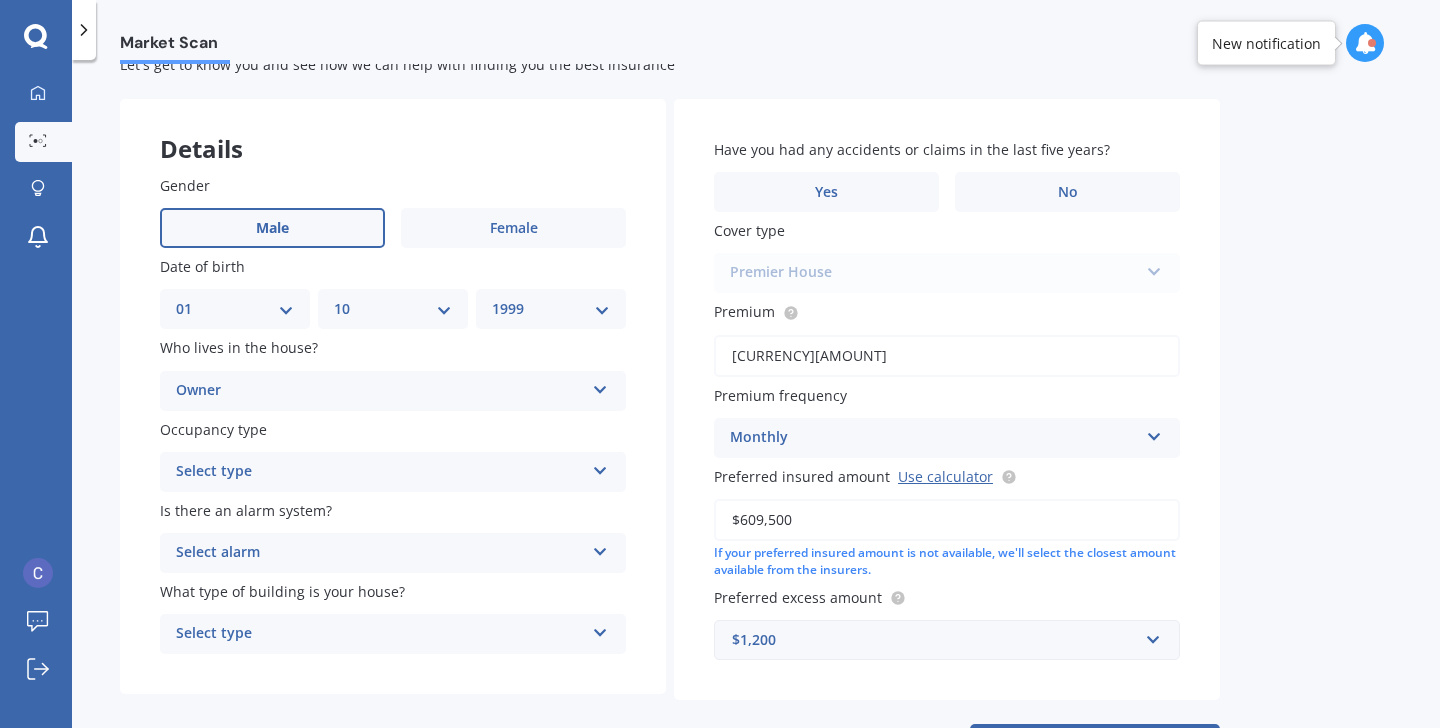 click on "Select type" at bounding box center [380, 472] 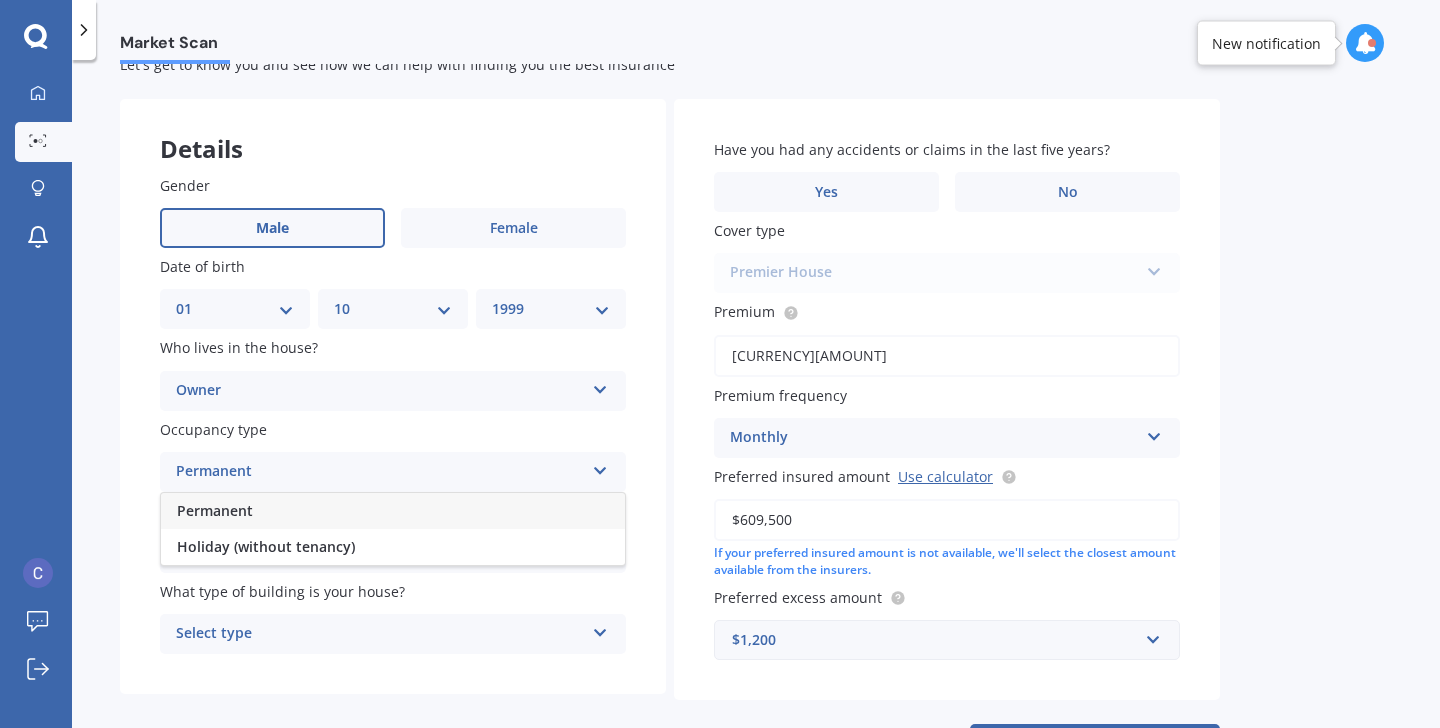 click on "Permanent" at bounding box center (393, 511) 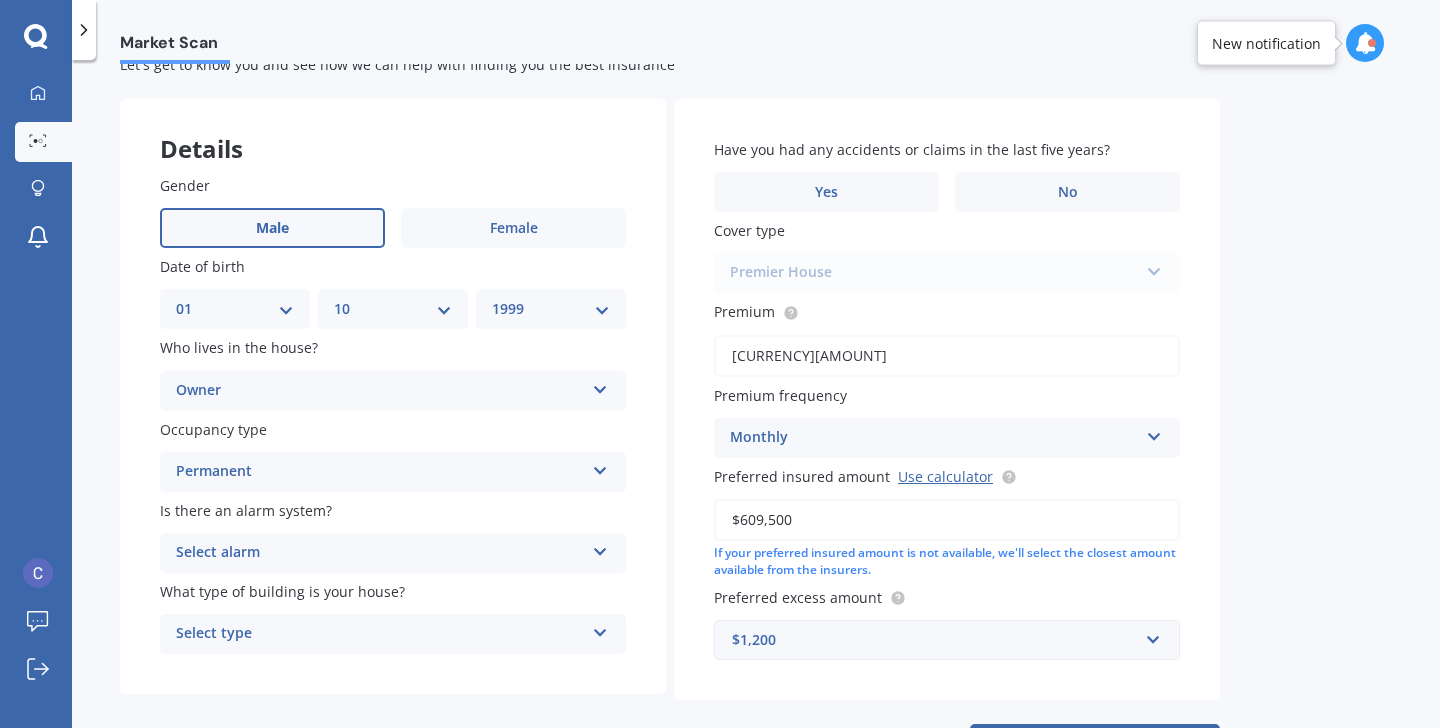 click on "Is there an alarm system? Select alarm Yes, monitored Yes, not monitored No" at bounding box center (393, 536) 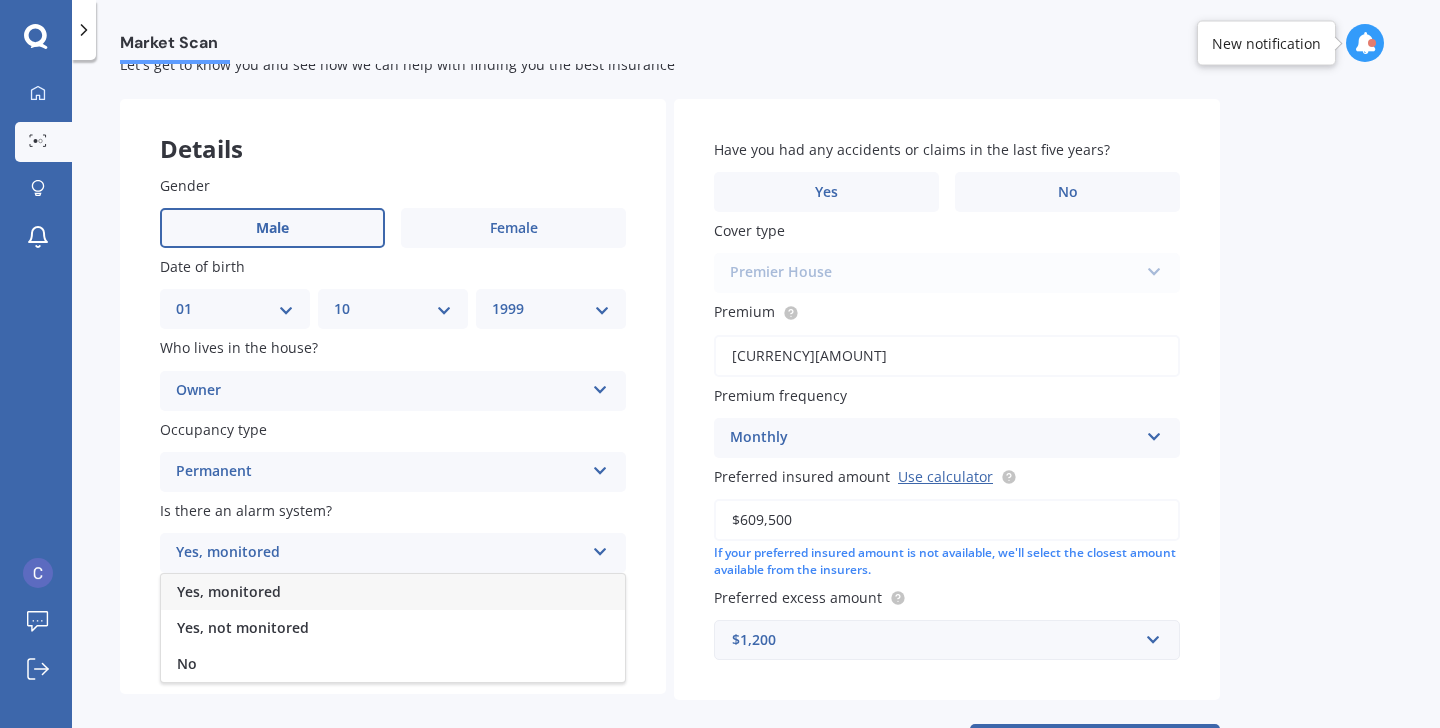 click on "Yes, monitored" at bounding box center [393, 592] 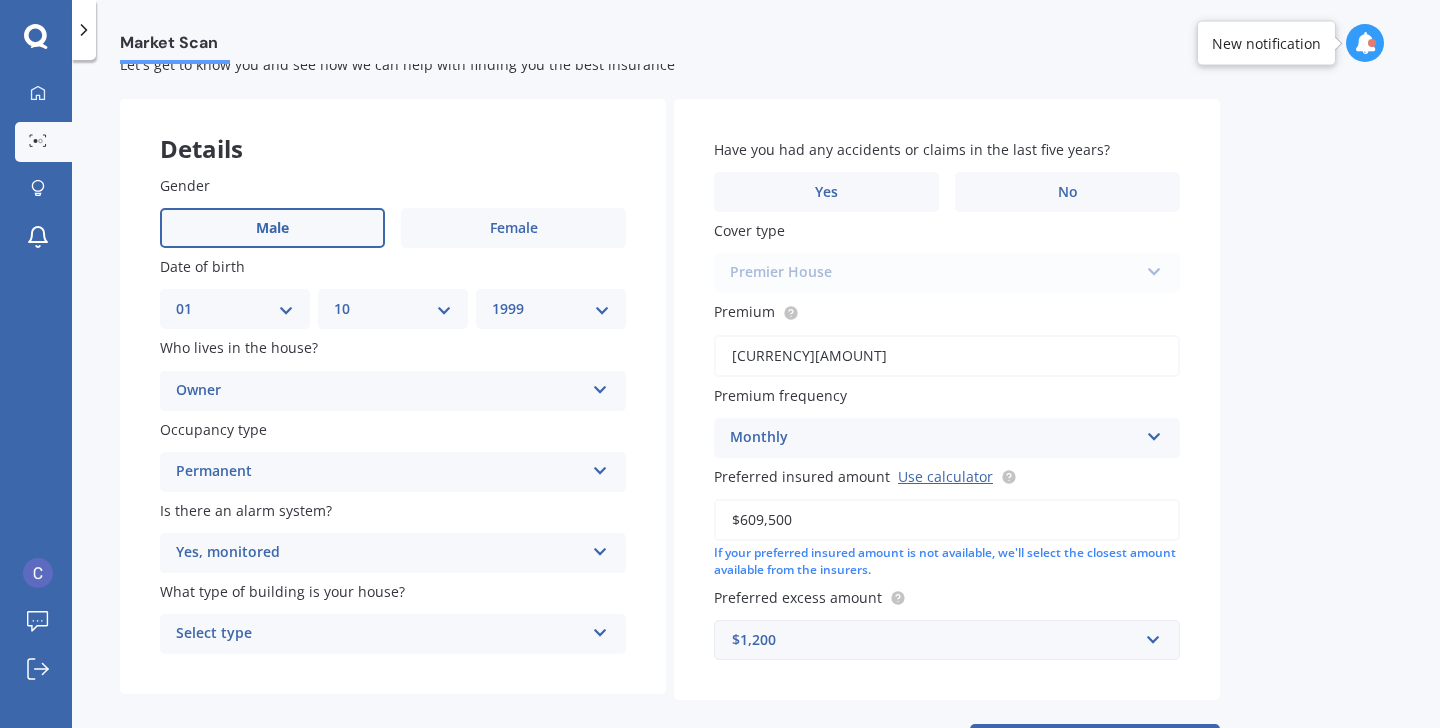 click on "Select type" at bounding box center (380, 634) 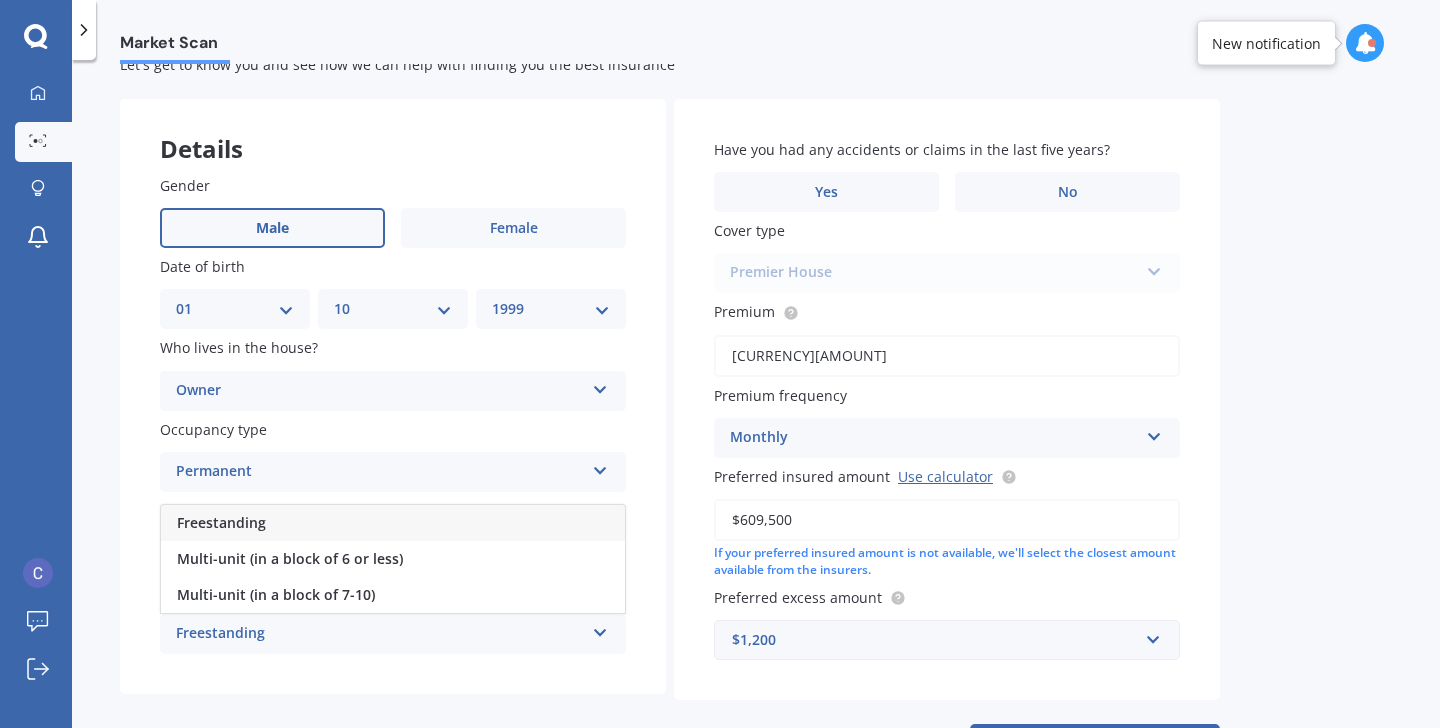 click on "Freestanding" at bounding box center (393, 523) 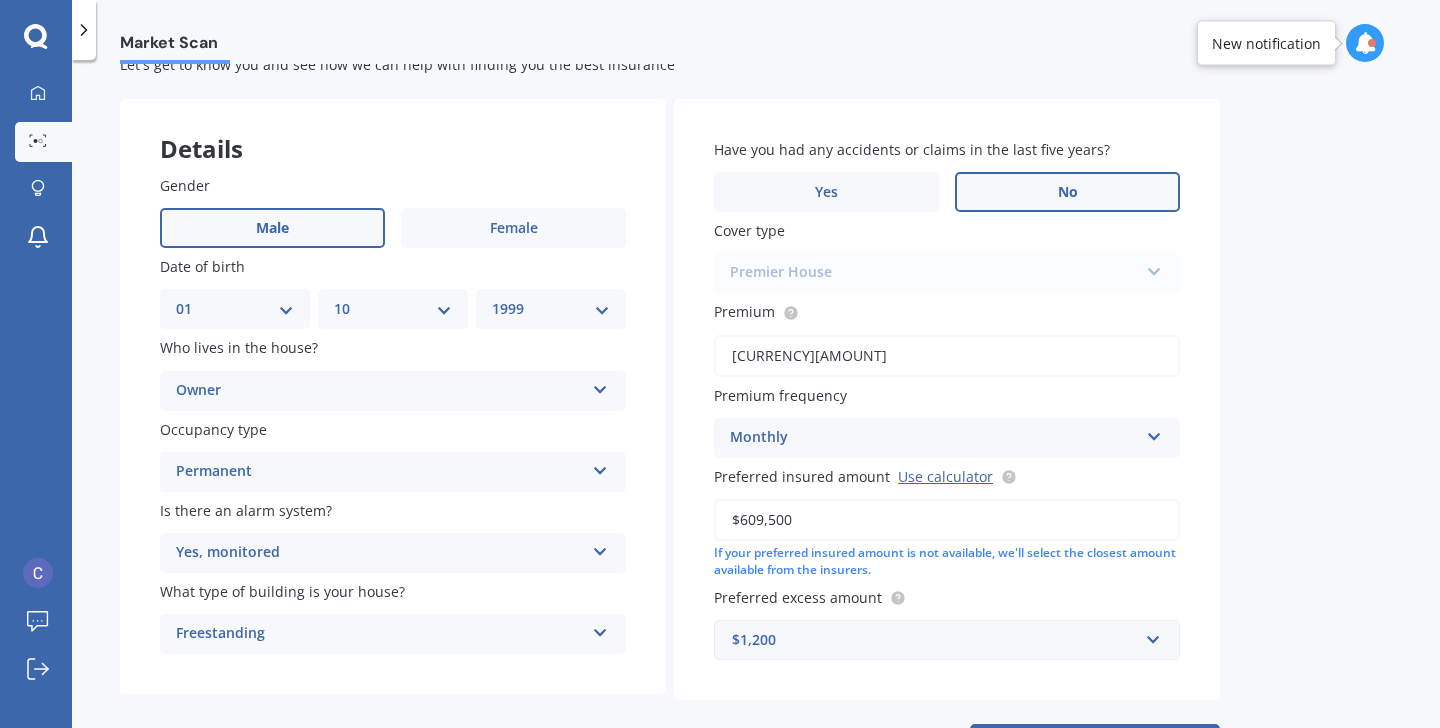 click on "No" at bounding box center [1067, 192] 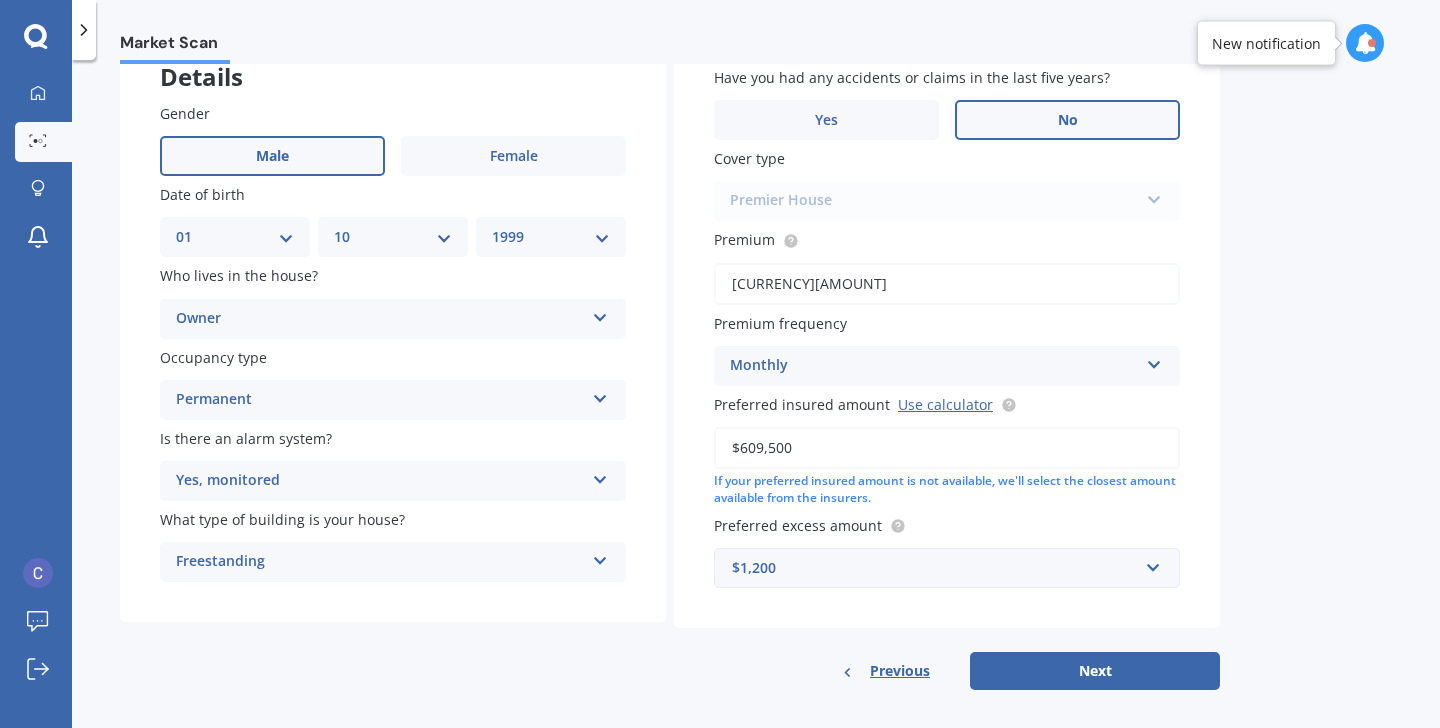 scroll, scrollTop: 151, scrollLeft: 0, axis: vertical 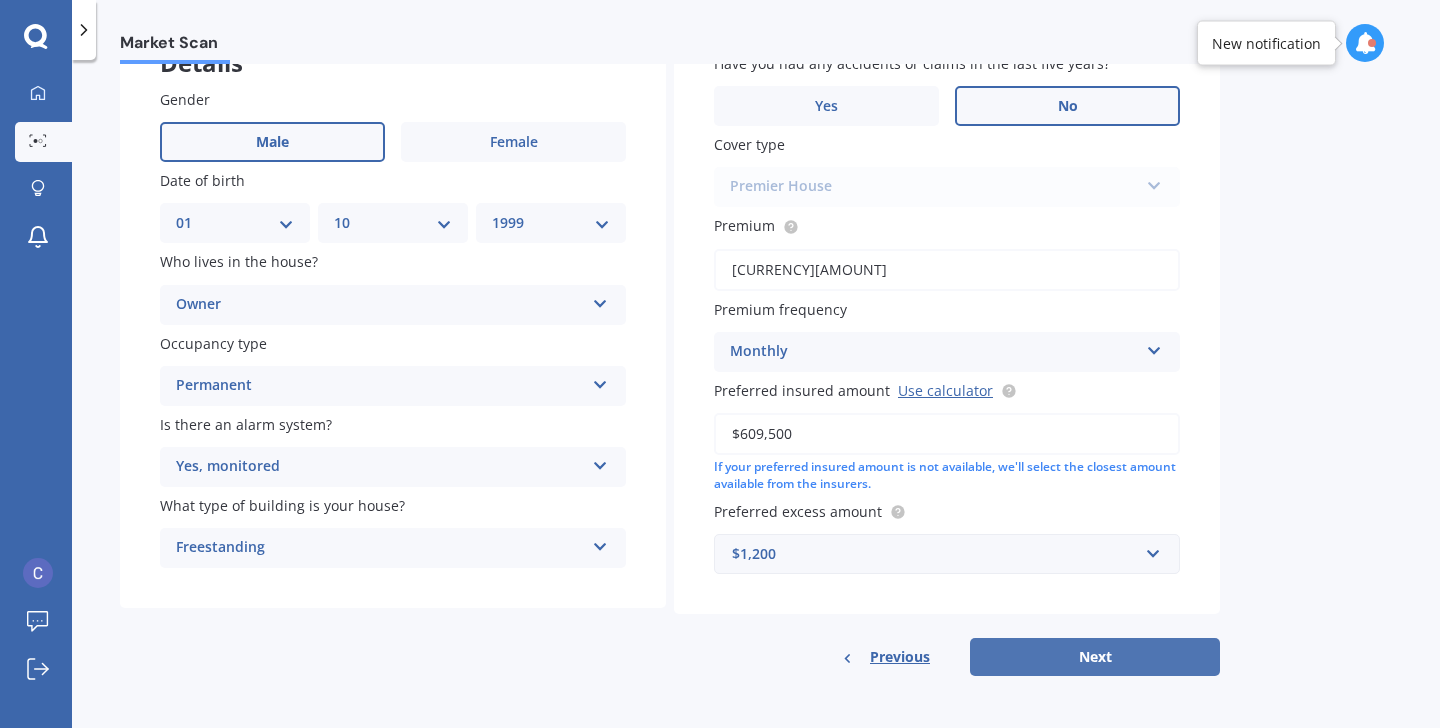 click on "Next" at bounding box center [1095, 657] 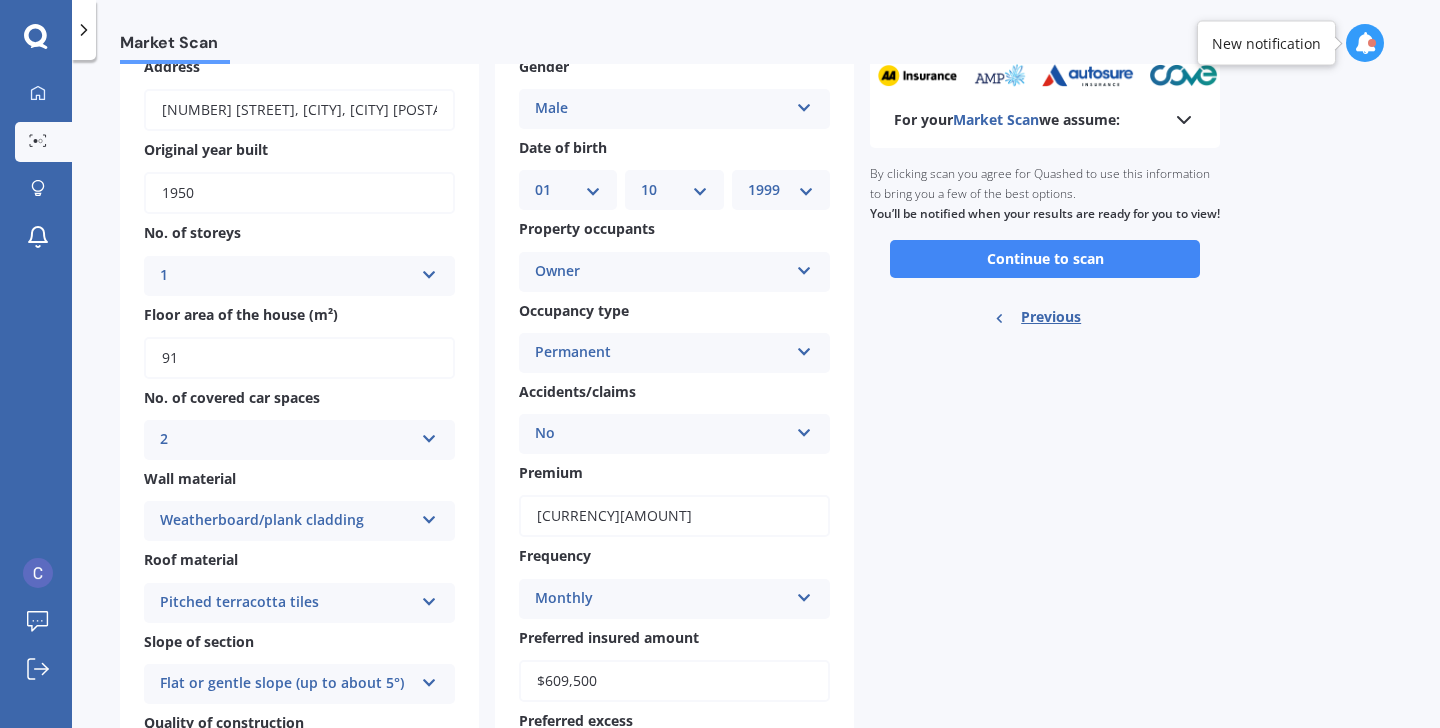scroll, scrollTop: 0, scrollLeft: 0, axis: both 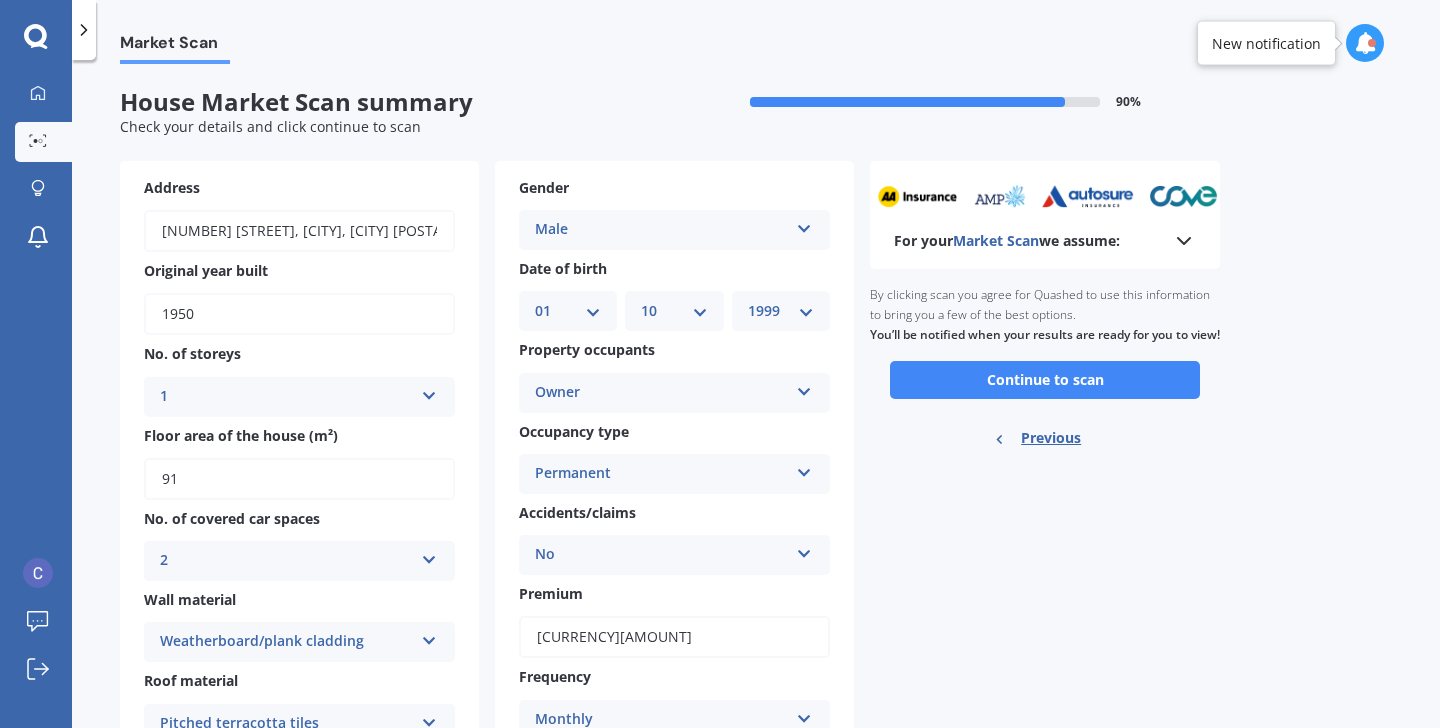 click on "Continue to scan" at bounding box center [1045, 380] 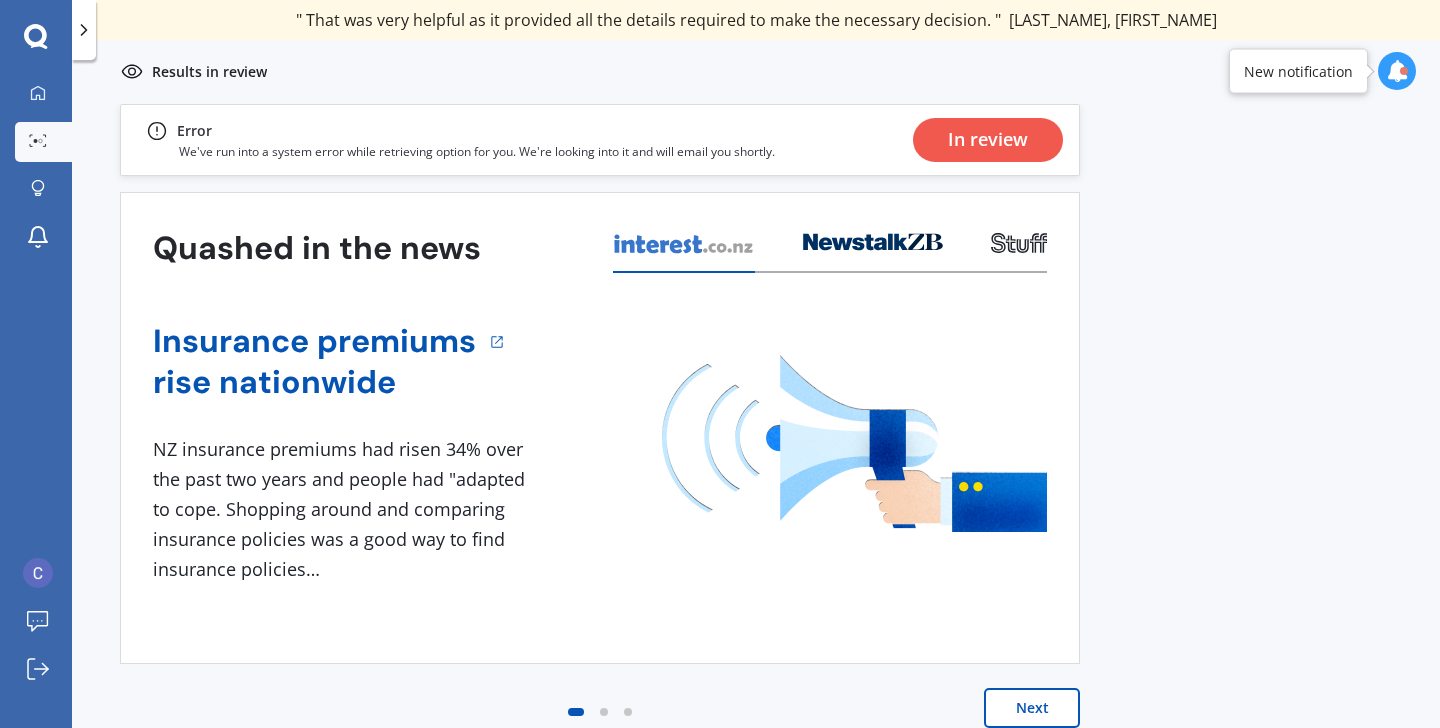click on "In review" at bounding box center (988, 140) 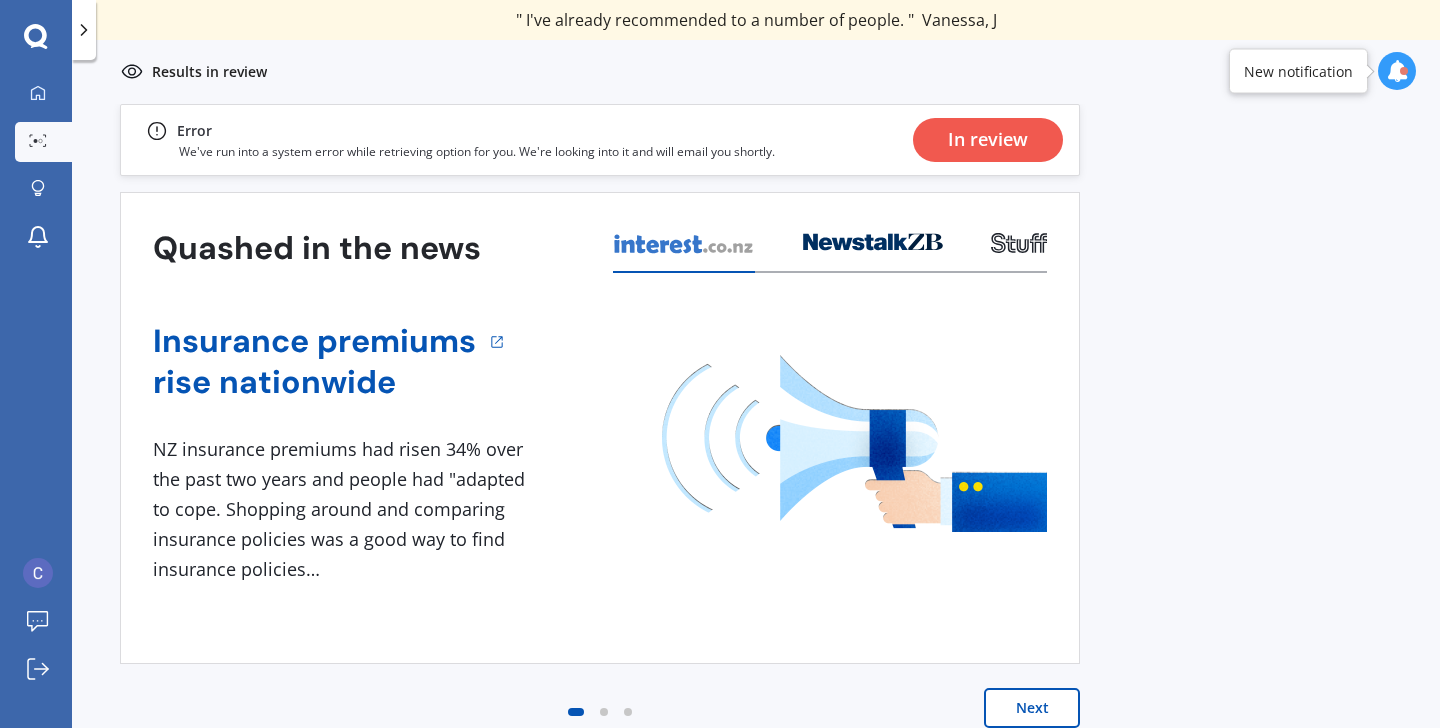 click on "Next" at bounding box center [1032, 708] 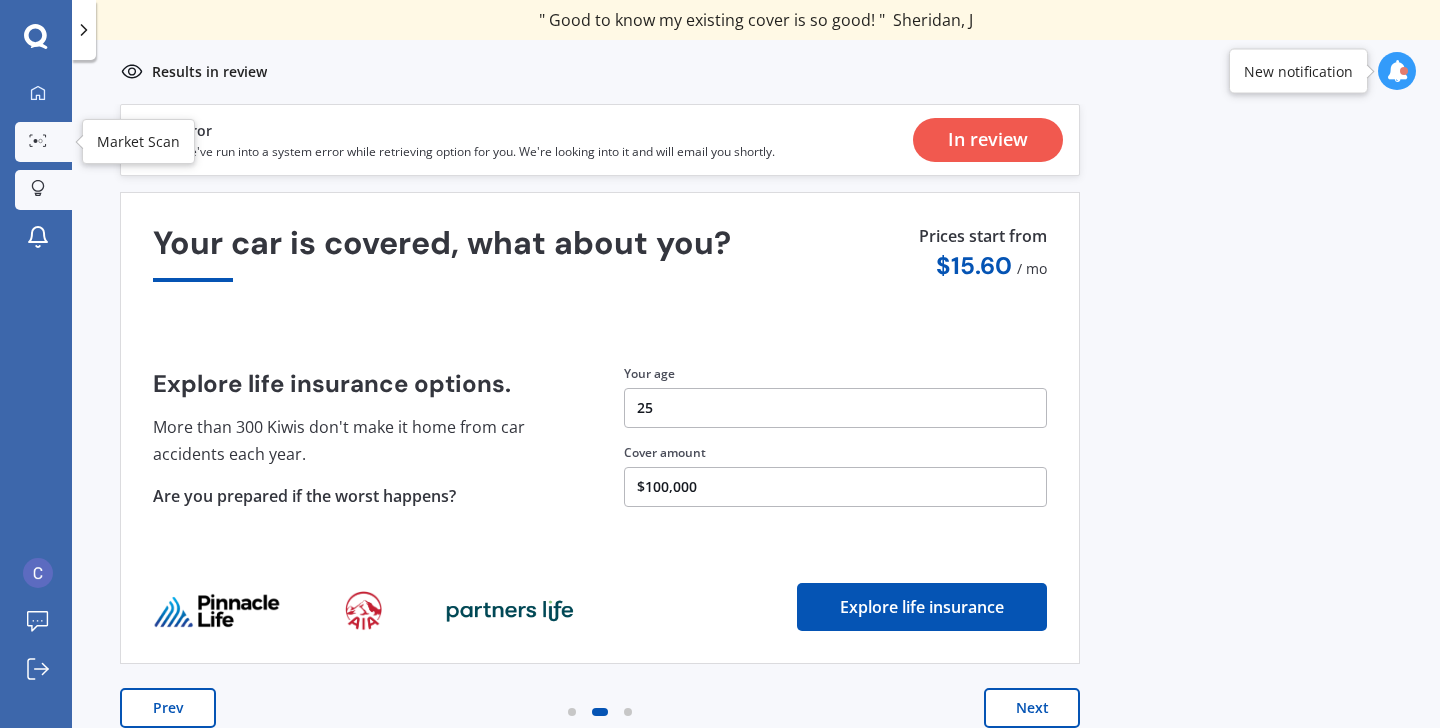click at bounding box center (38, 189) 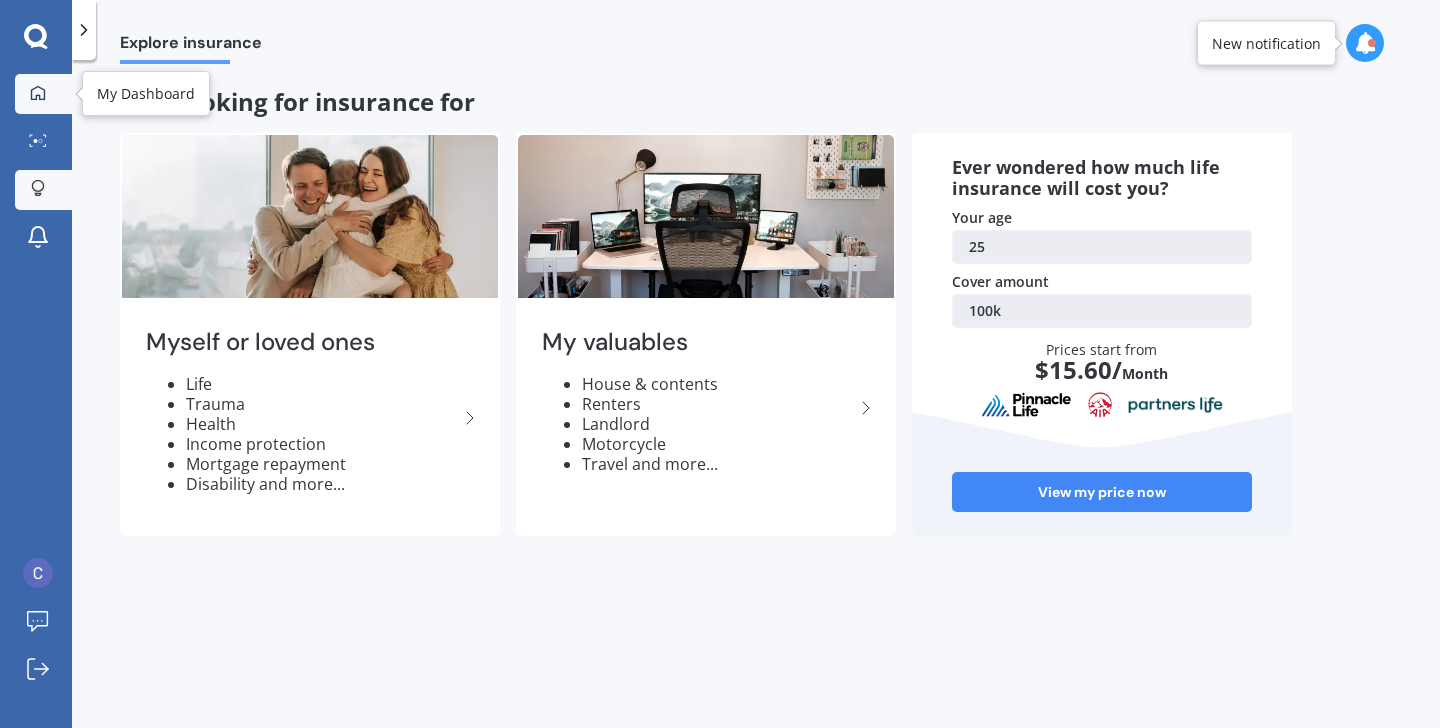 click 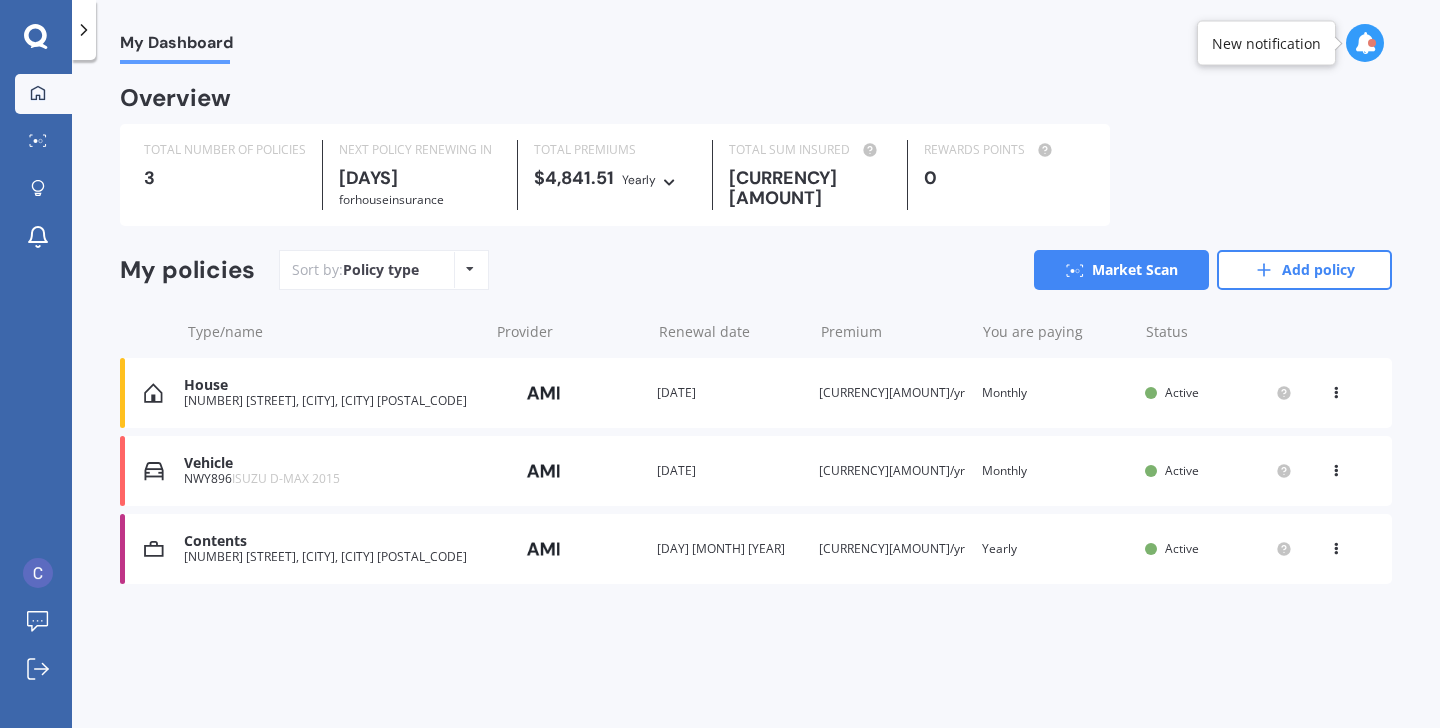 click on "Renewal date [DATE]" at bounding box center (730, 393) 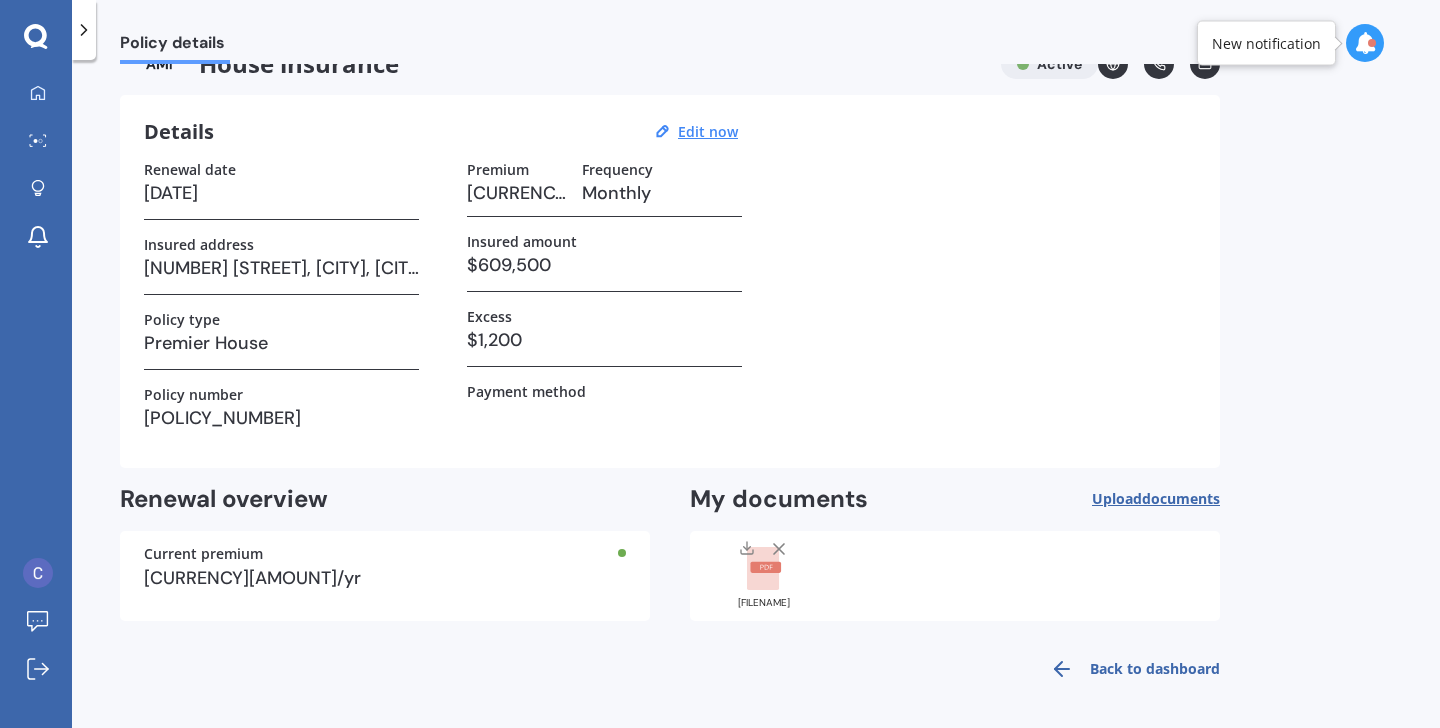 scroll, scrollTop: 0, scrollLeft: 0, axis: both 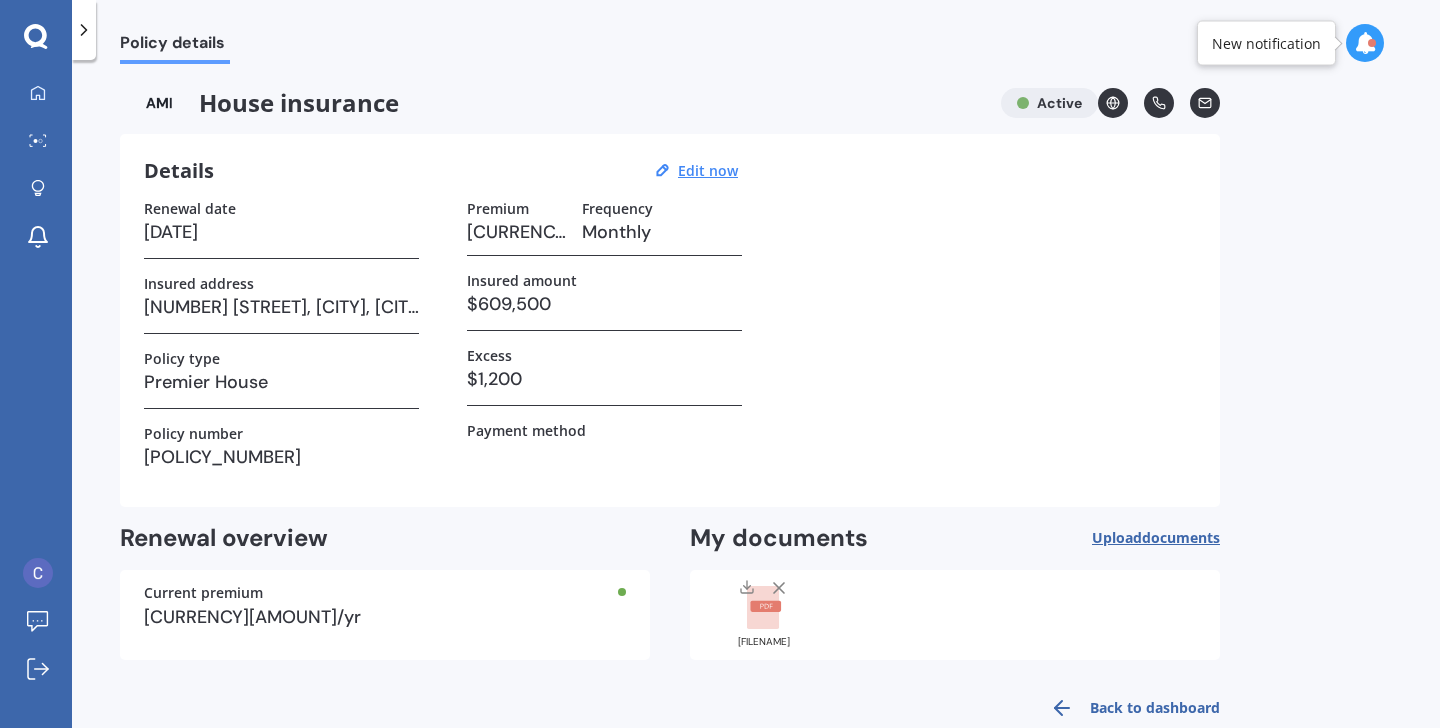 click on "Back to dashboard" at bounding box center [1129, 708] 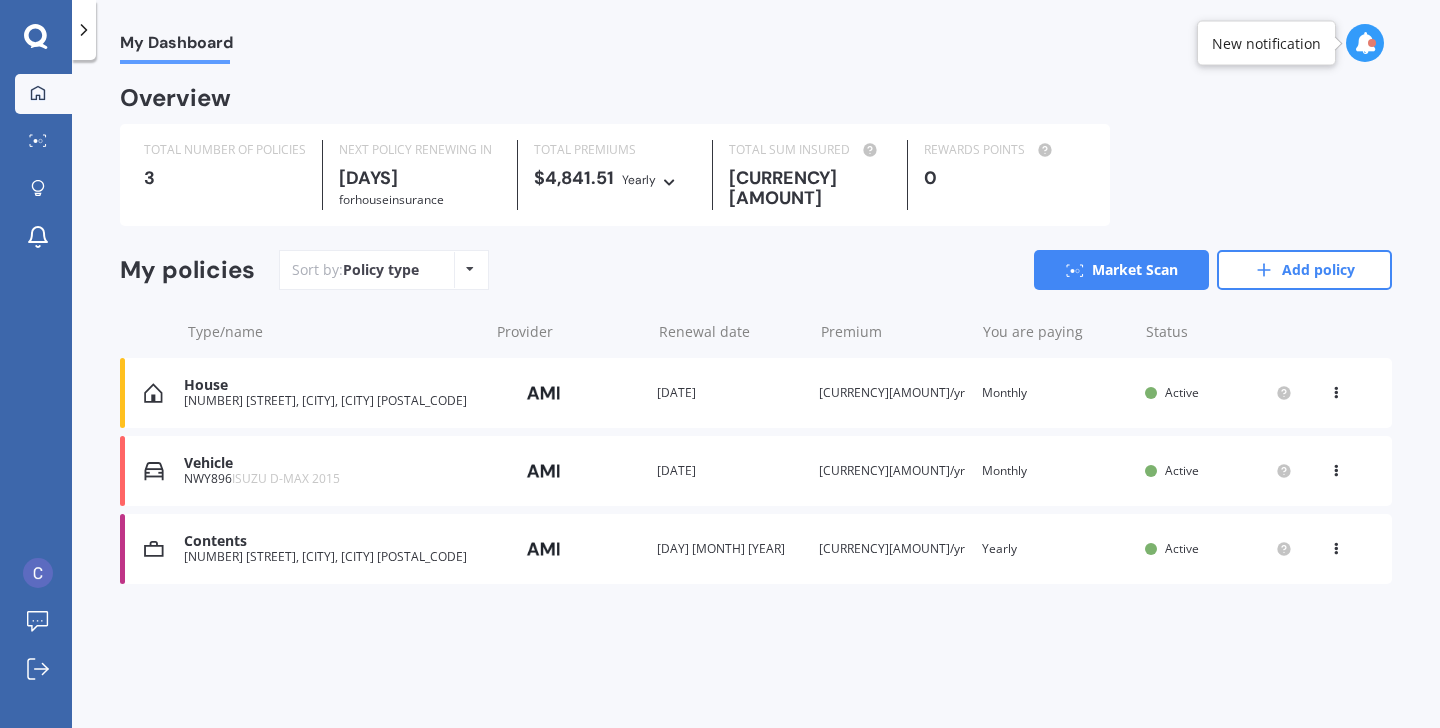 click on "Contents" at bounding box center (331, 541) 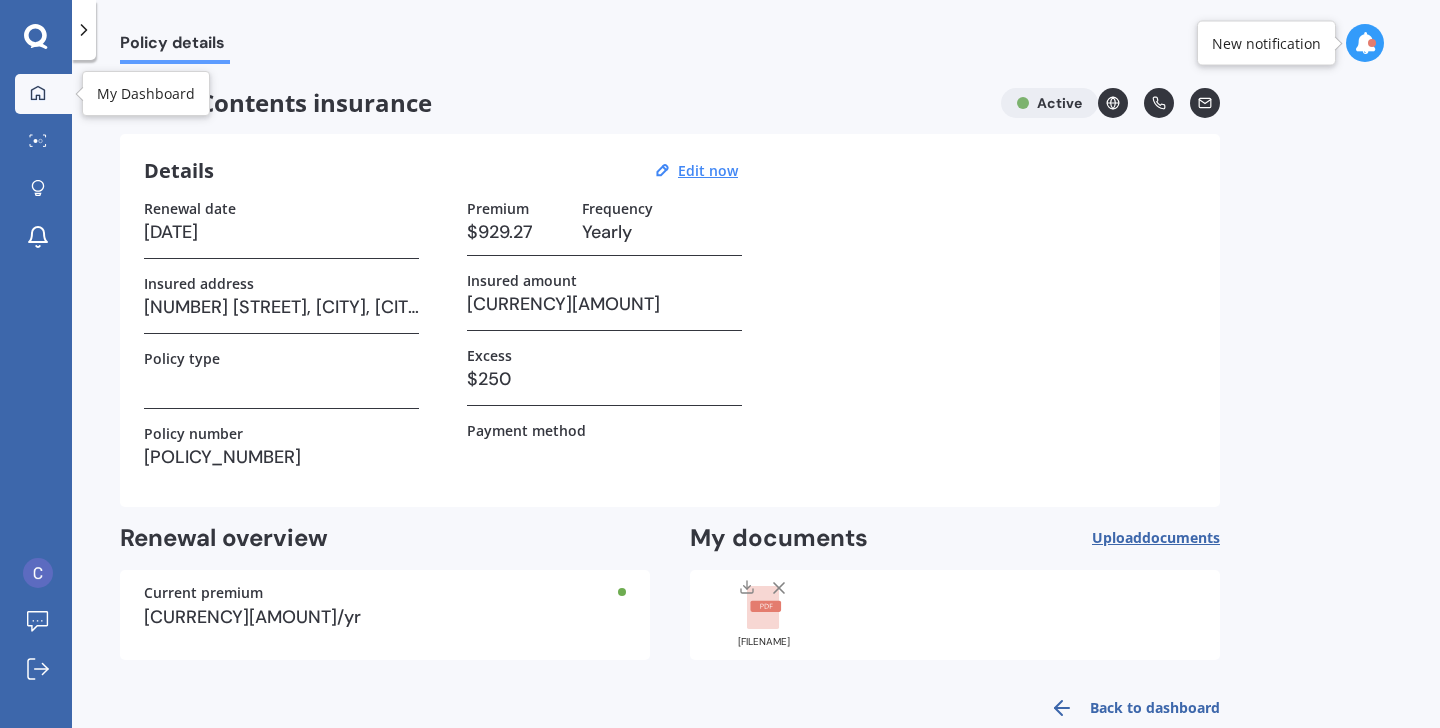 click on "My Dashboard" at bounding box center [43, 94] 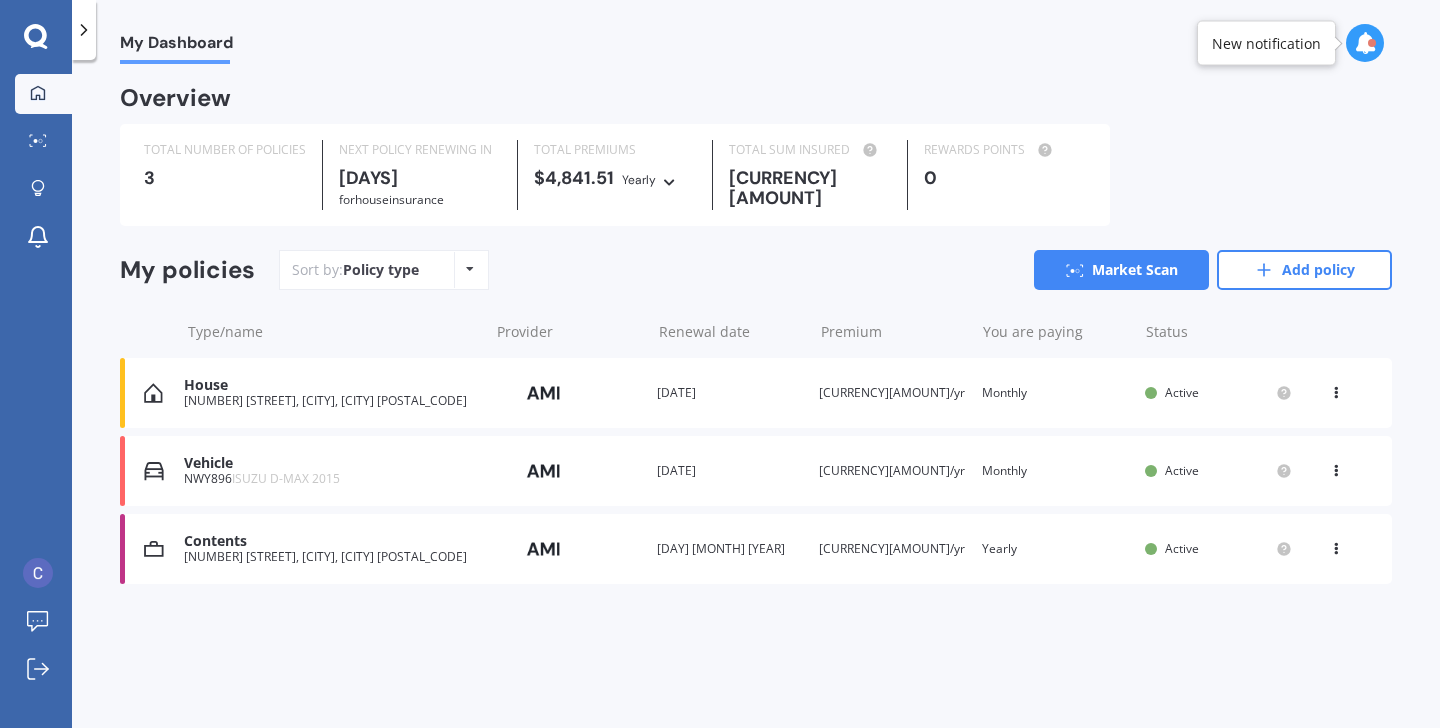 click on "[VEHICLE_ID] ISUZU [VEHICLE_MODEL] [YEAR]" at bounding box center (331, 479) 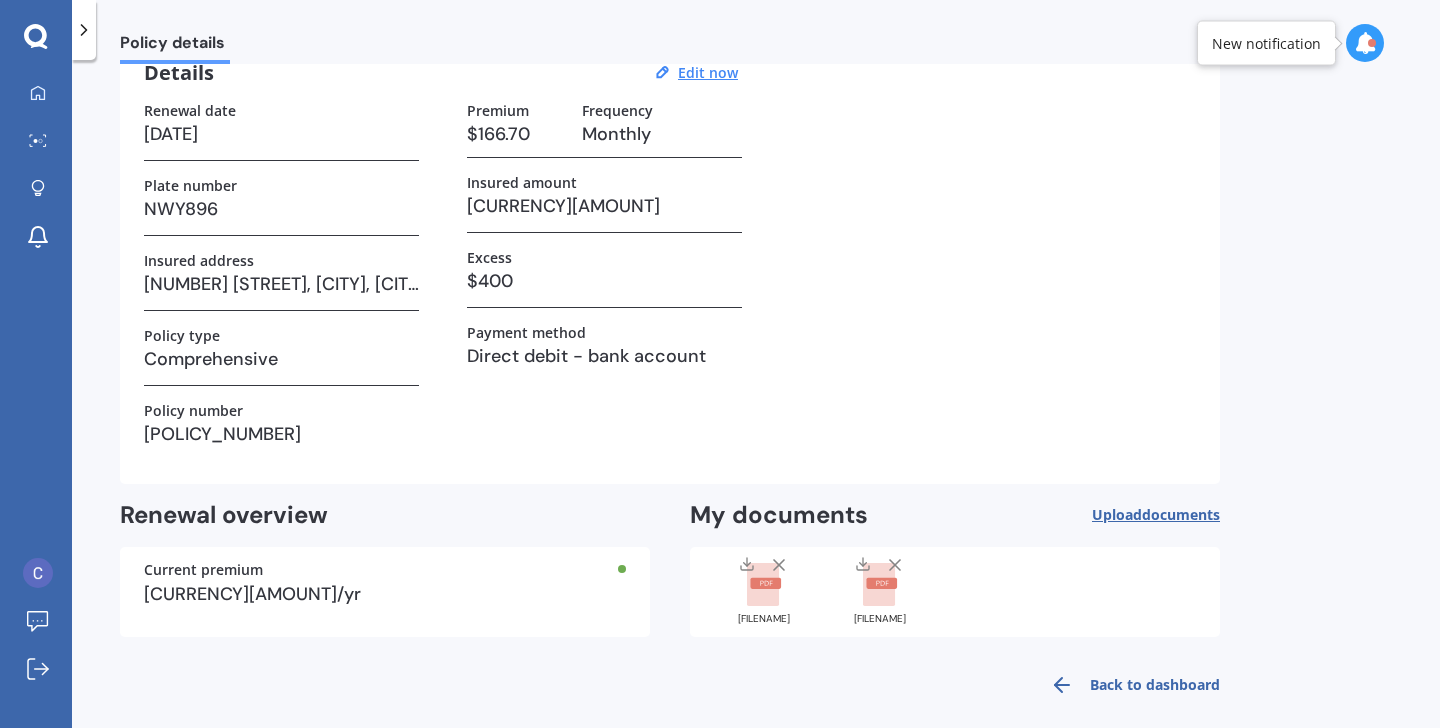 scroll, scrollTop: 114, scrollLeft: 0, axis: vertical 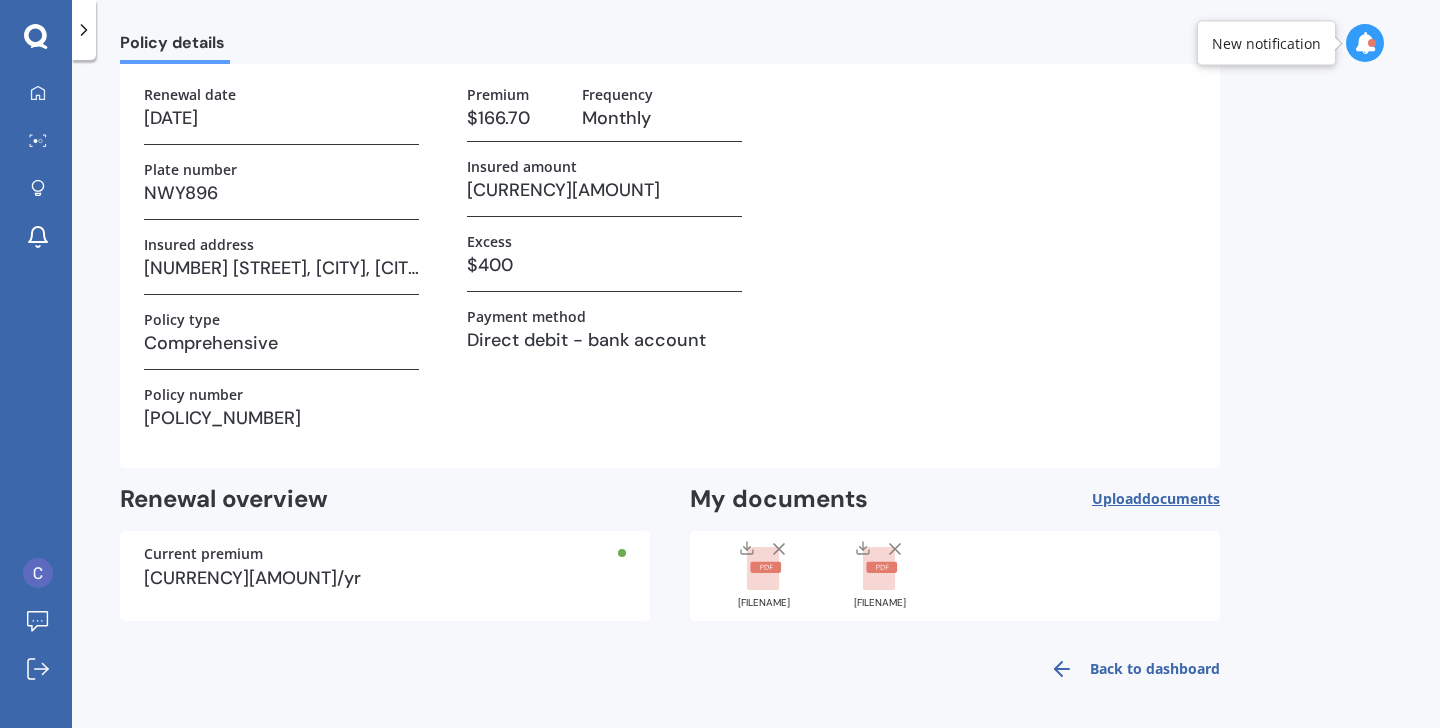 click 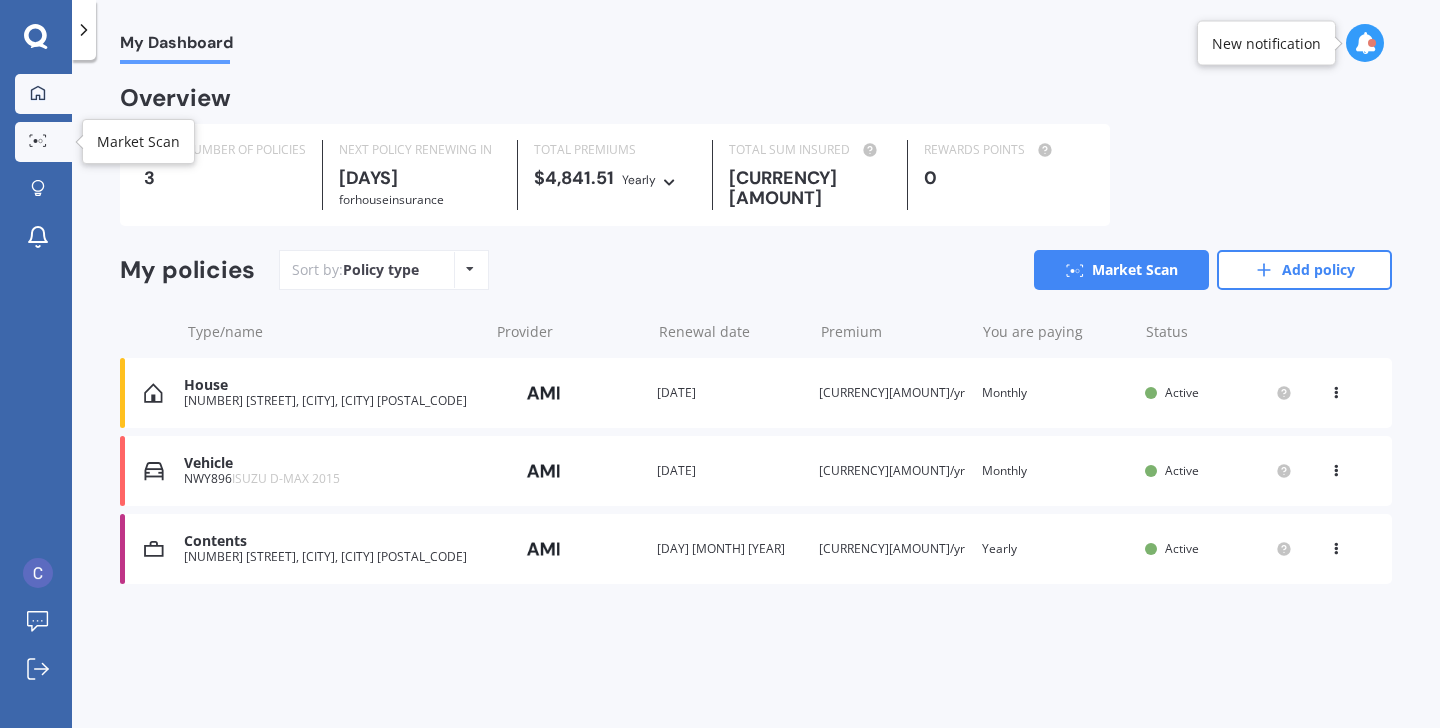 click on "Market Scan" at bounding box center (43, 142) 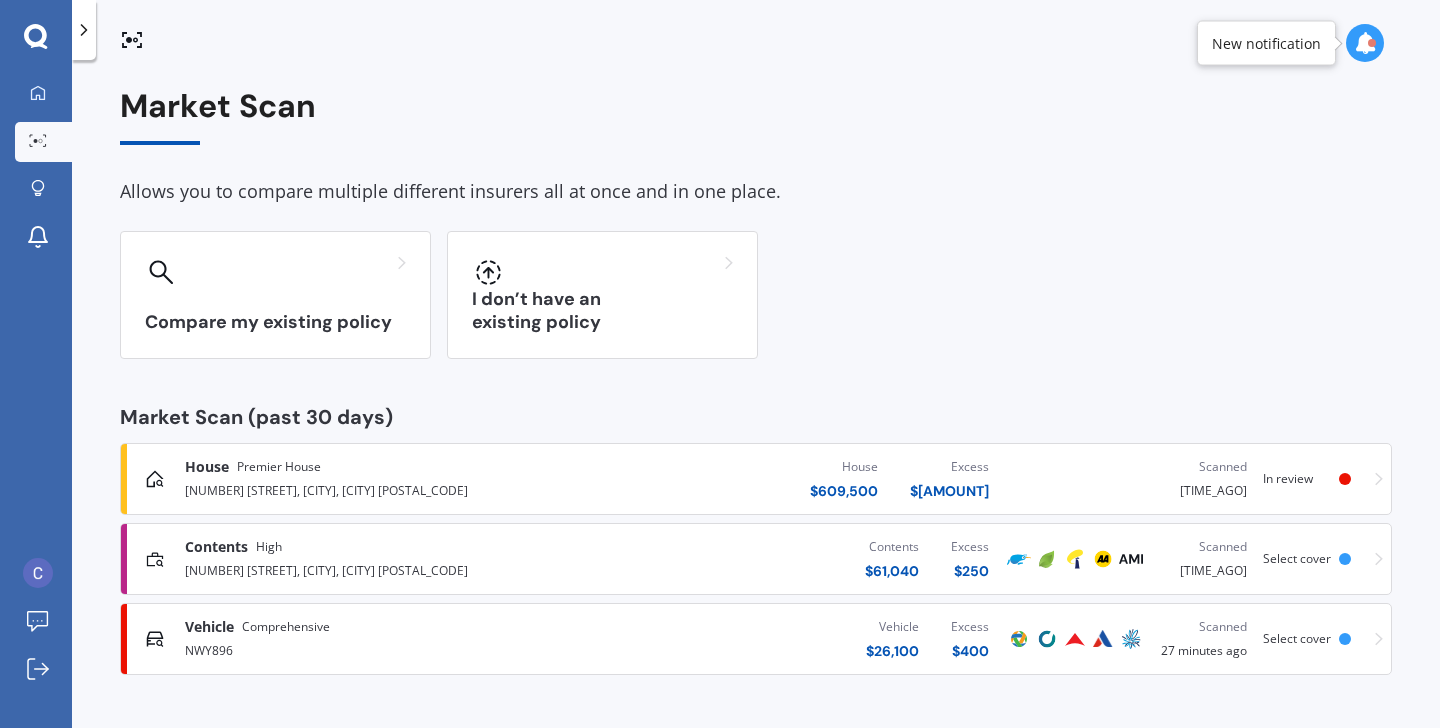 click on "In review" at bounding box center (1288, 478) 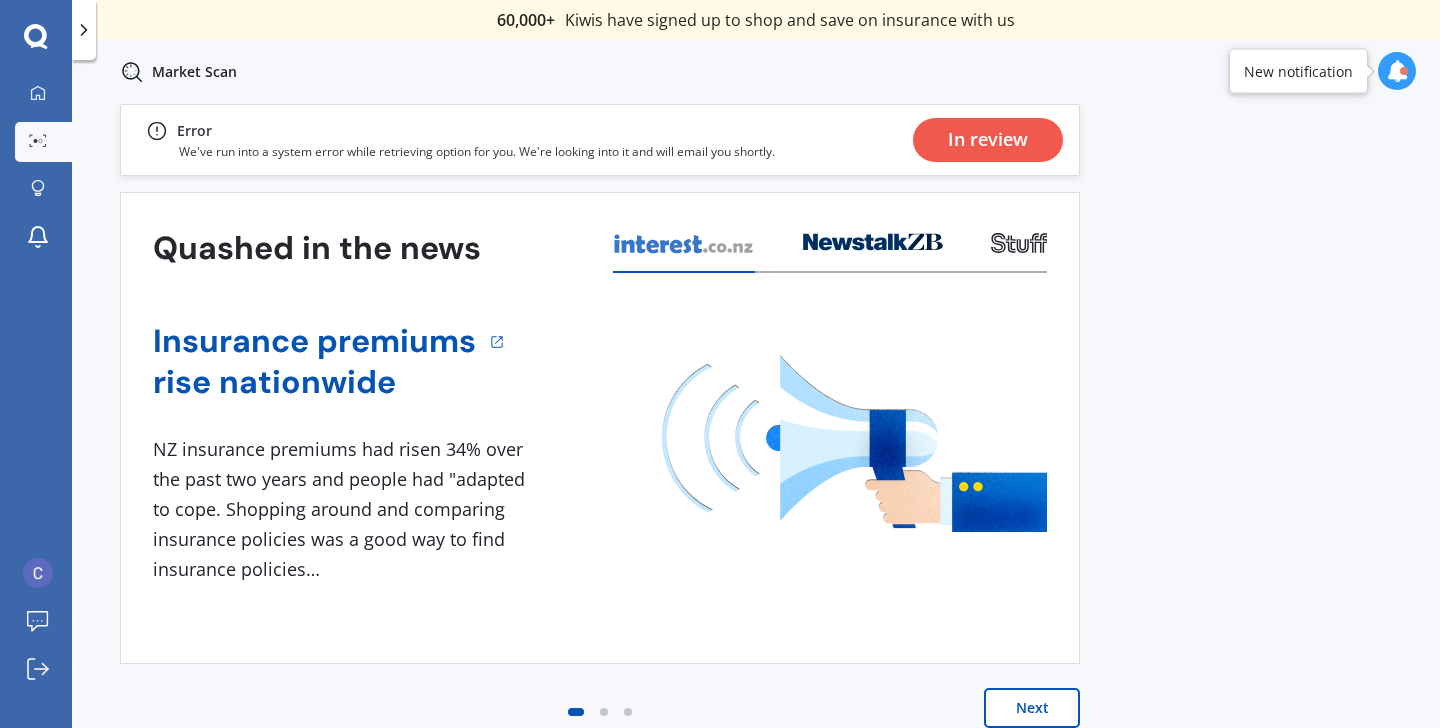 click on "In review" at bounding box center (988, 140) 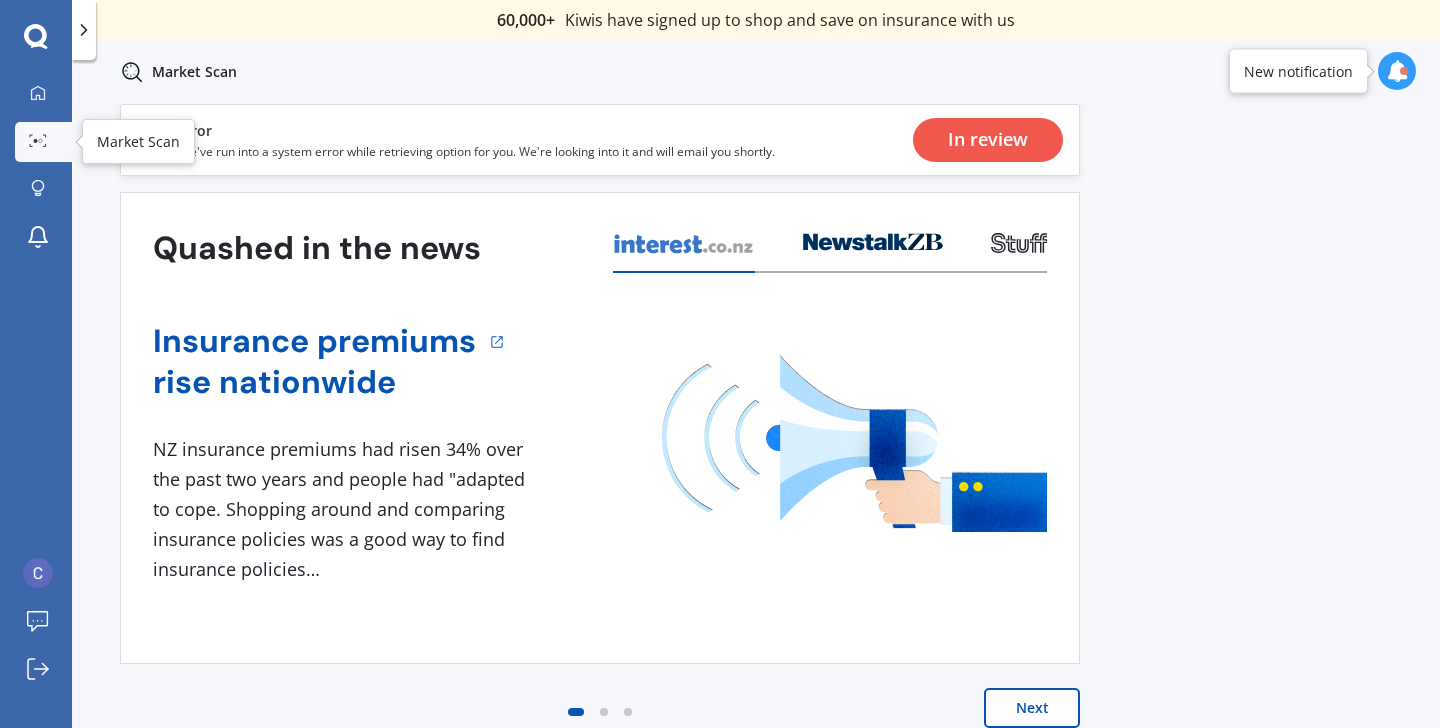 click on "Market Scan" at bounding box center (43, 142) 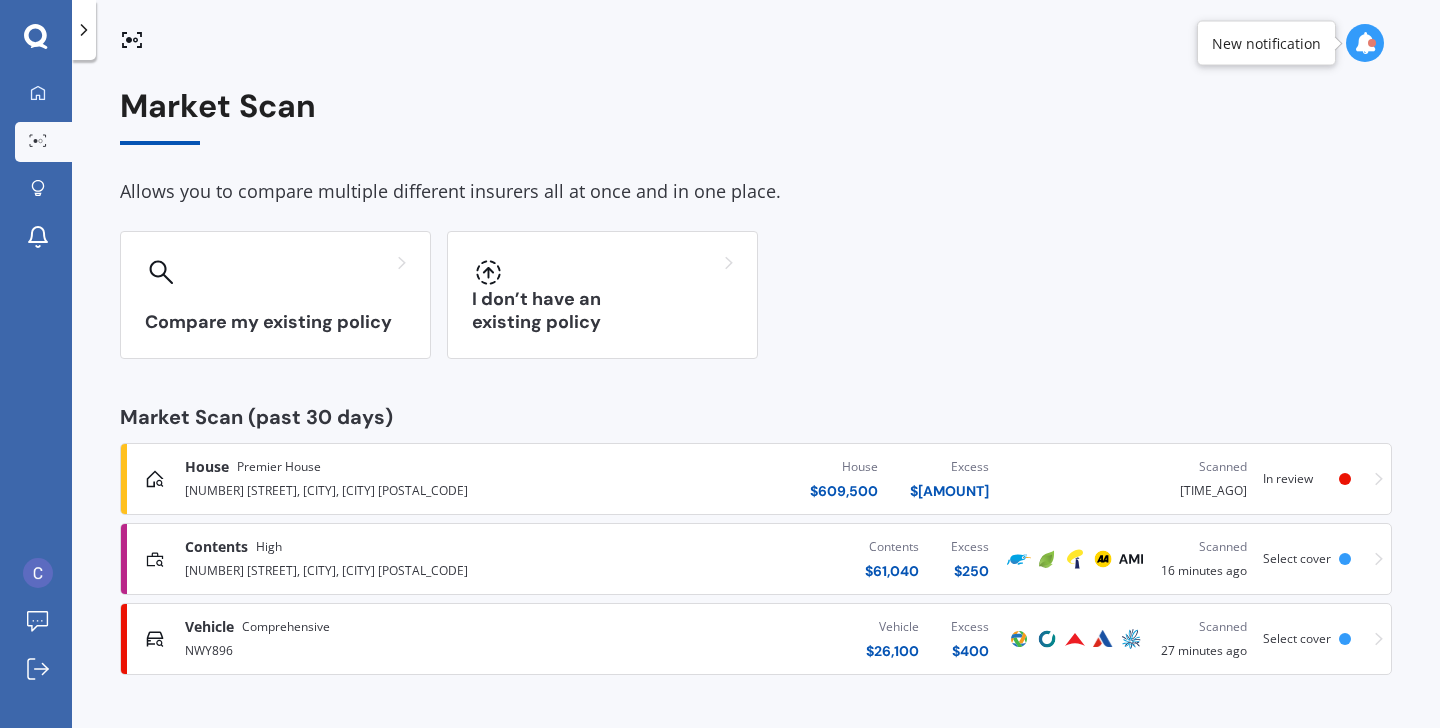 click on "Contents [AMOUNT] Excess [AMOUNT]" at bounding box center [790, 559] 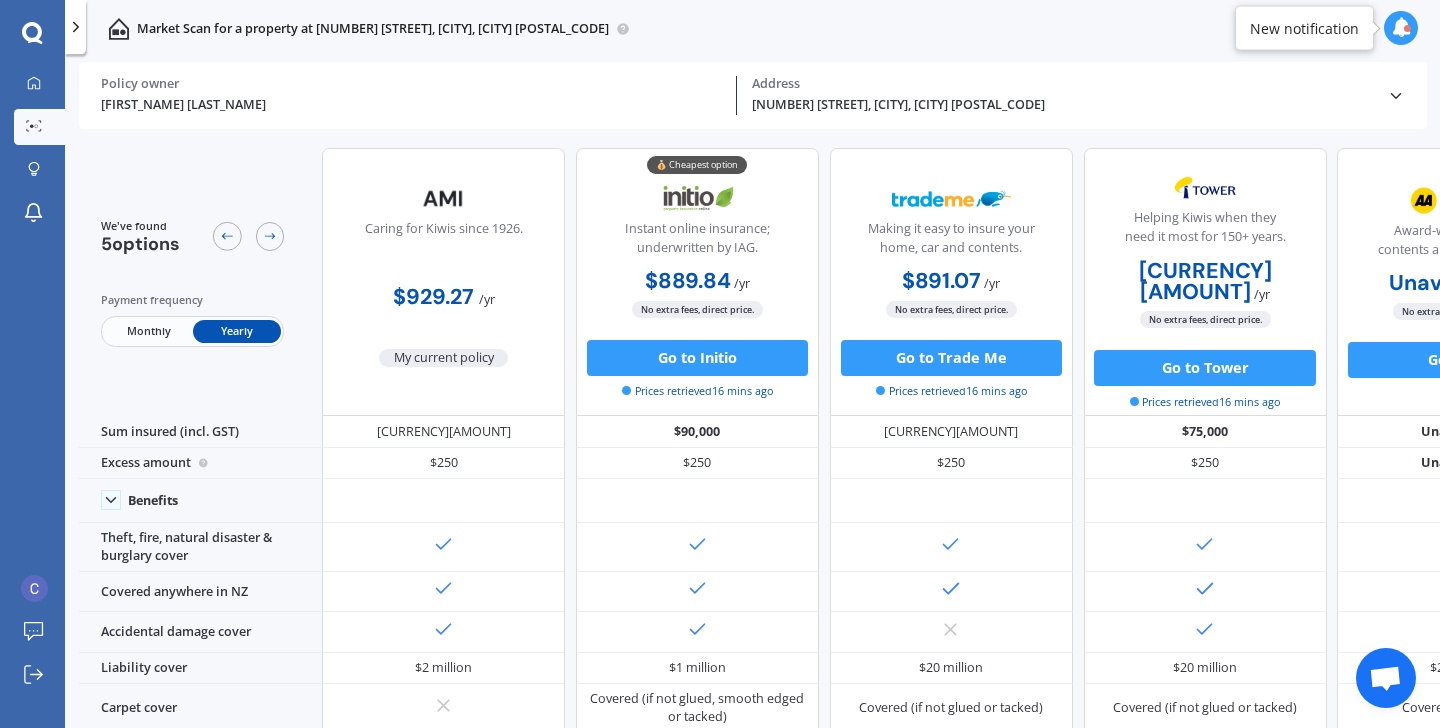 click on "Monthly" at bounding box center [148, 331] 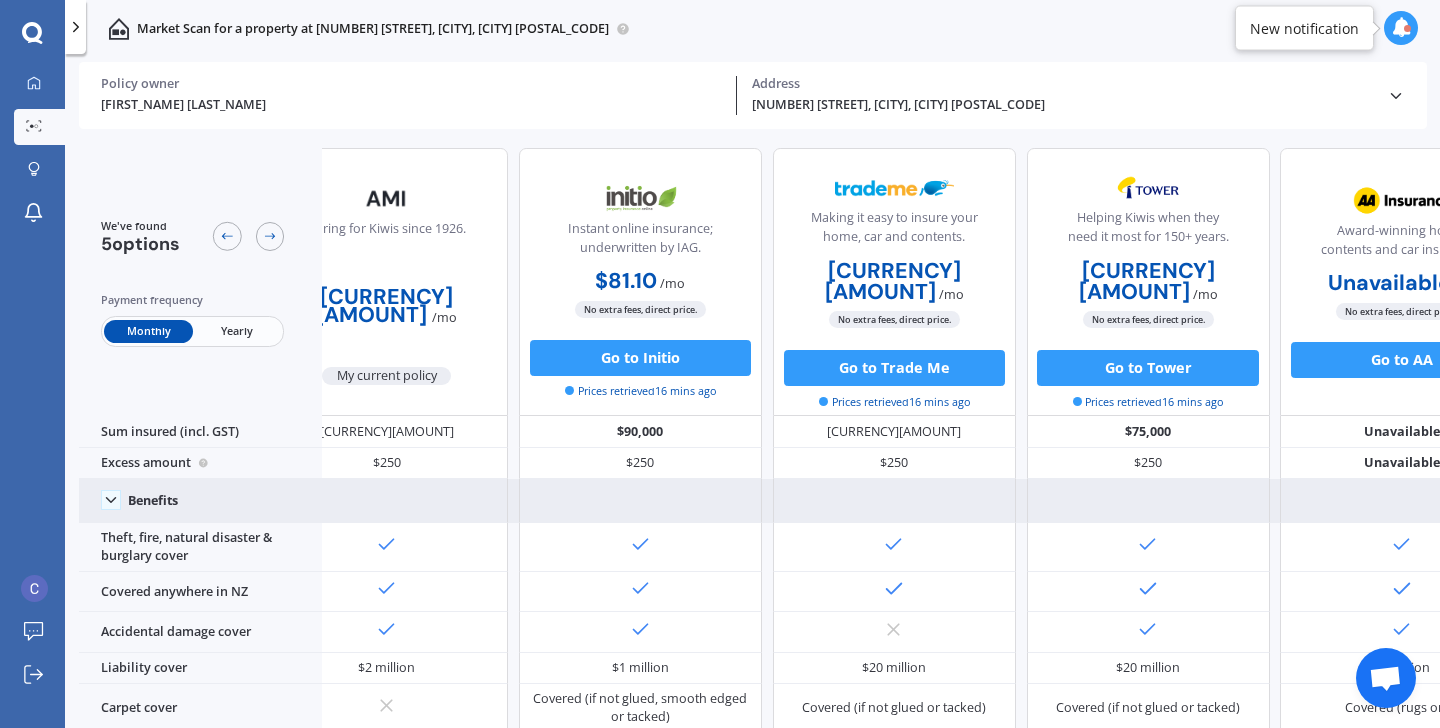 scroll, scrollTop: 0, scrollLeft: 0, axis: both 